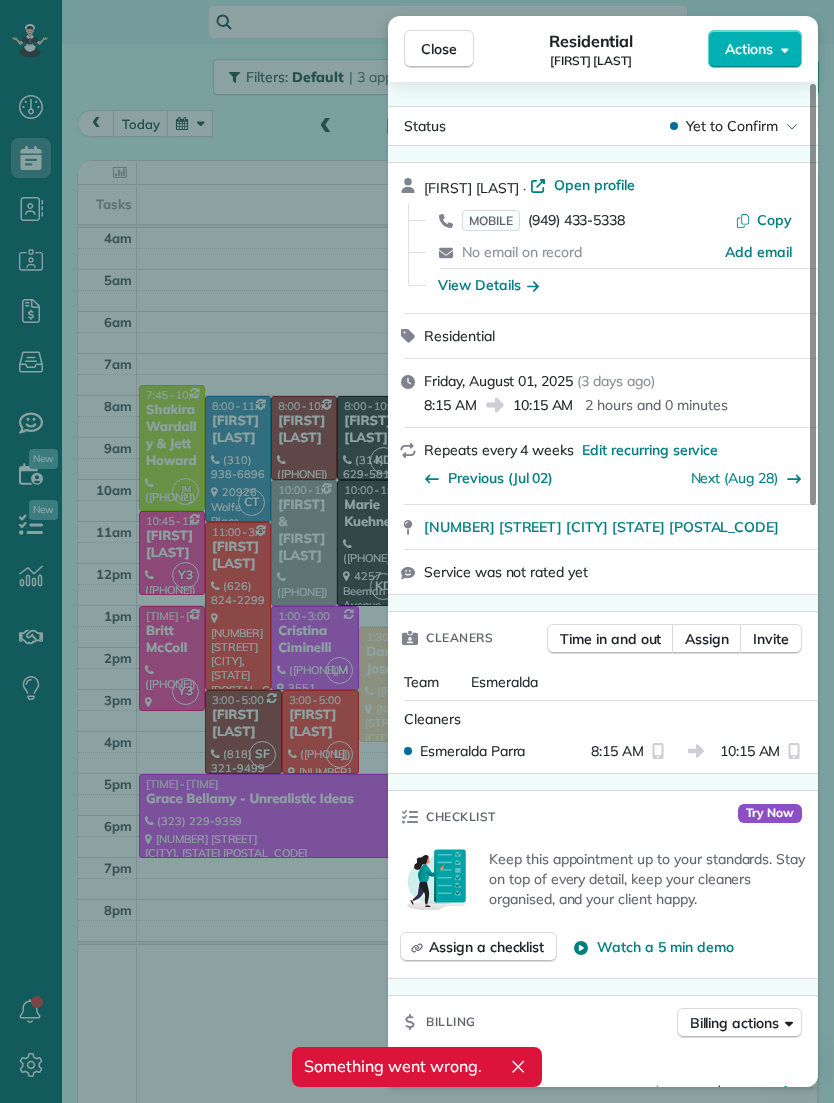 scroll, scrollTop: 0, scrollLeft: 0, axis: both 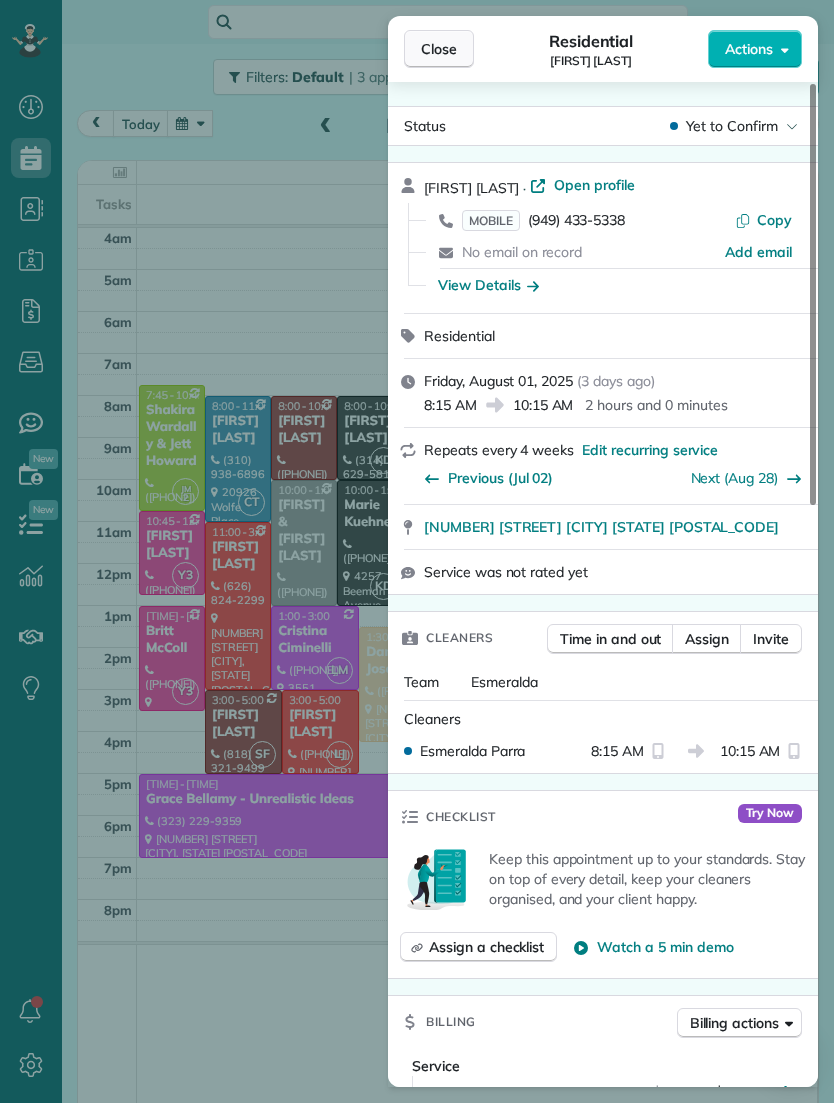 click on "Close" at bounding box center [439, 49] 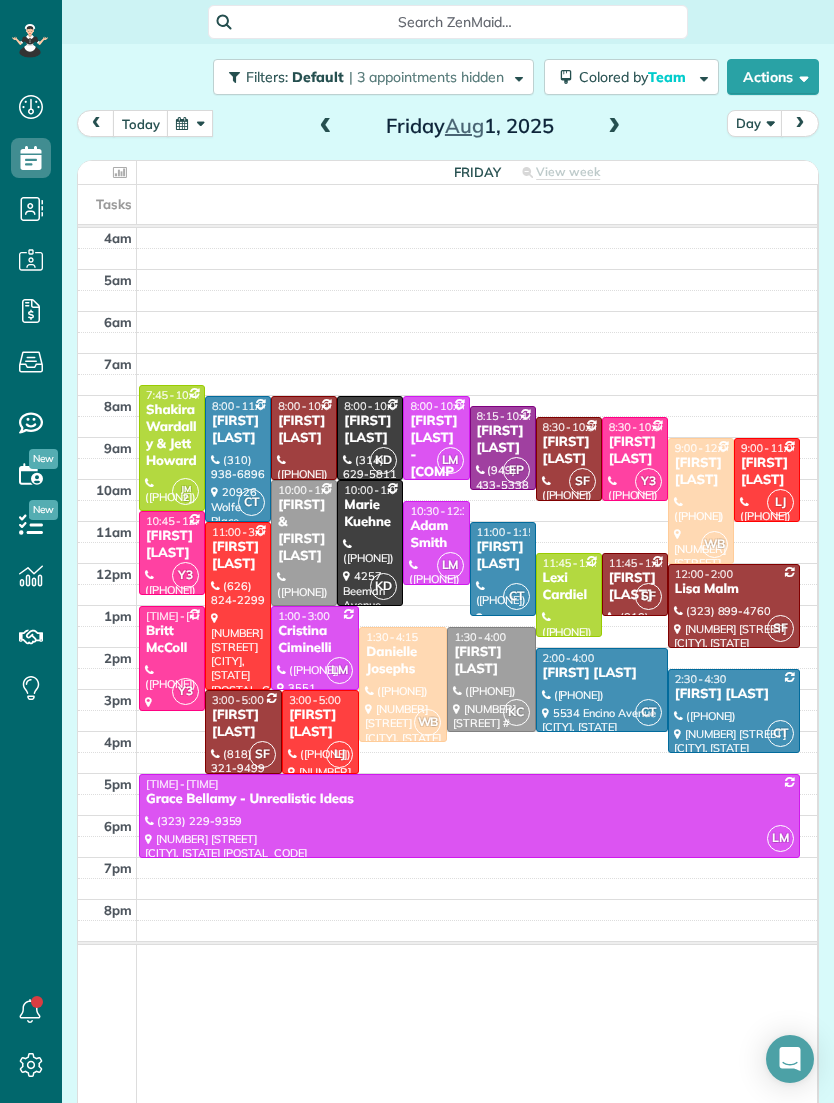 click at bounding box center (190, 123) 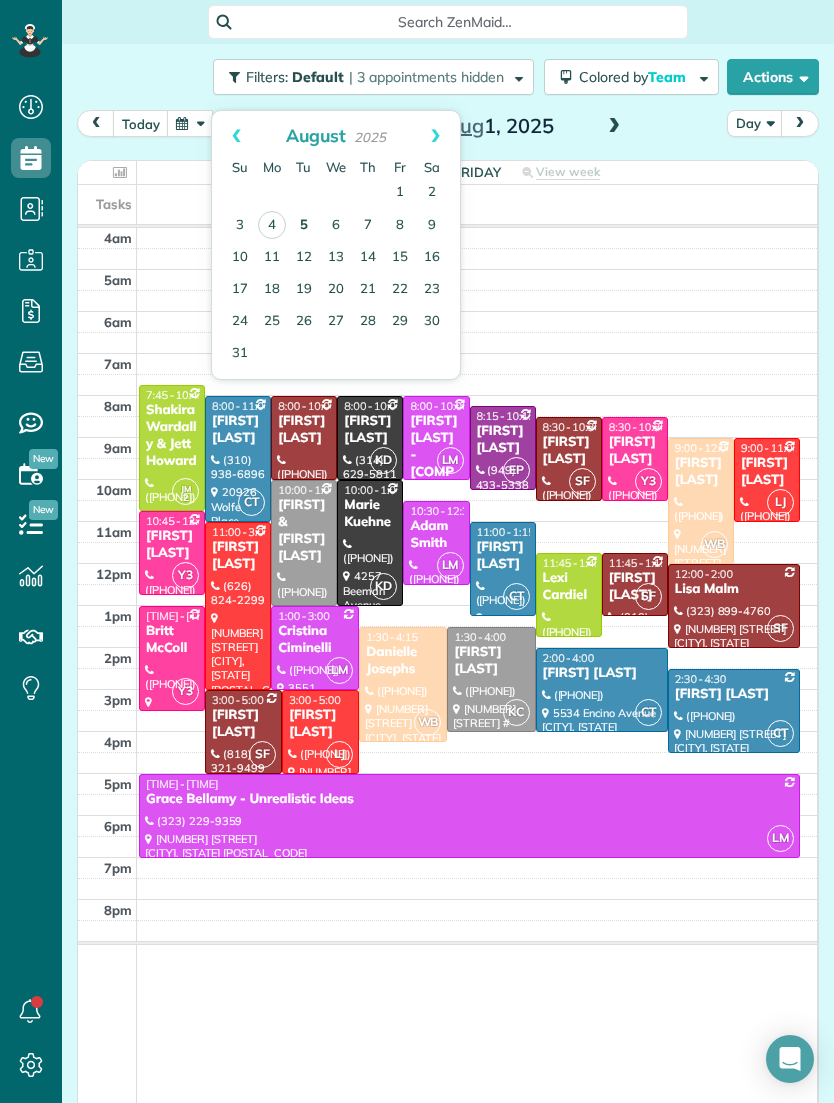 click on "5" at bounding box center [304, 226] 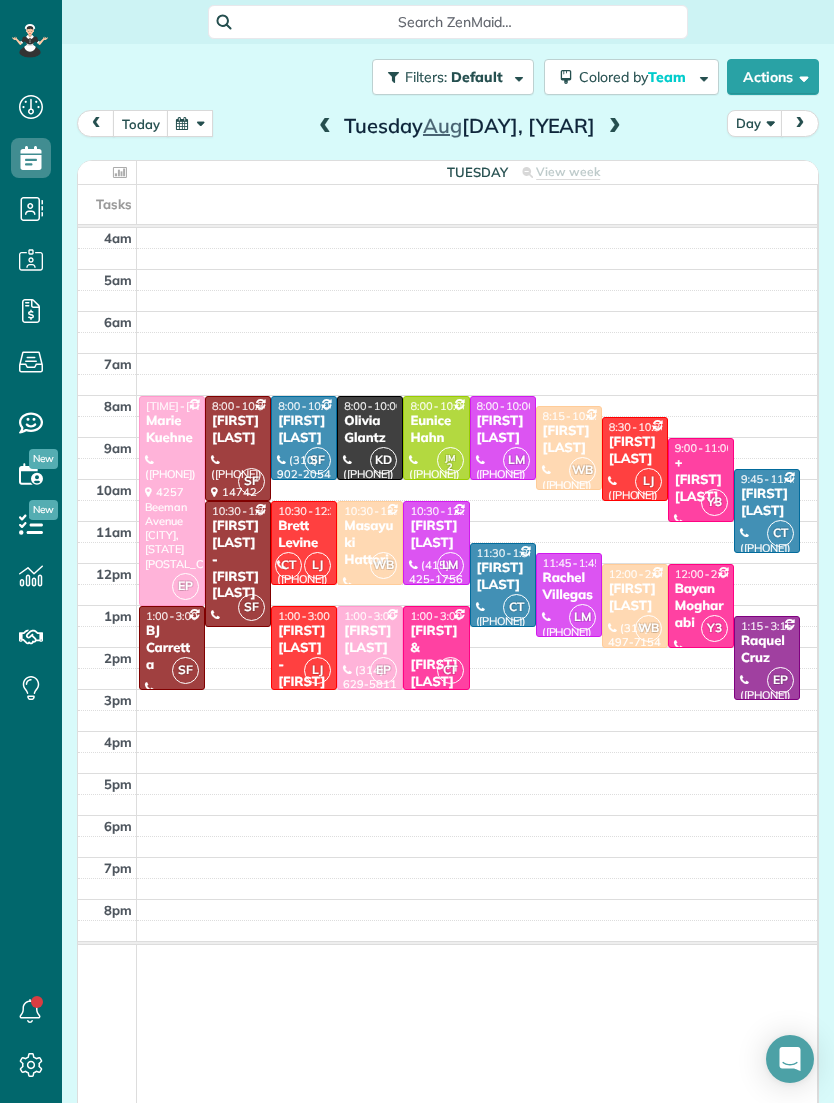 scroll, scrollTop: 1167, scrollLeft: 62, axis: both 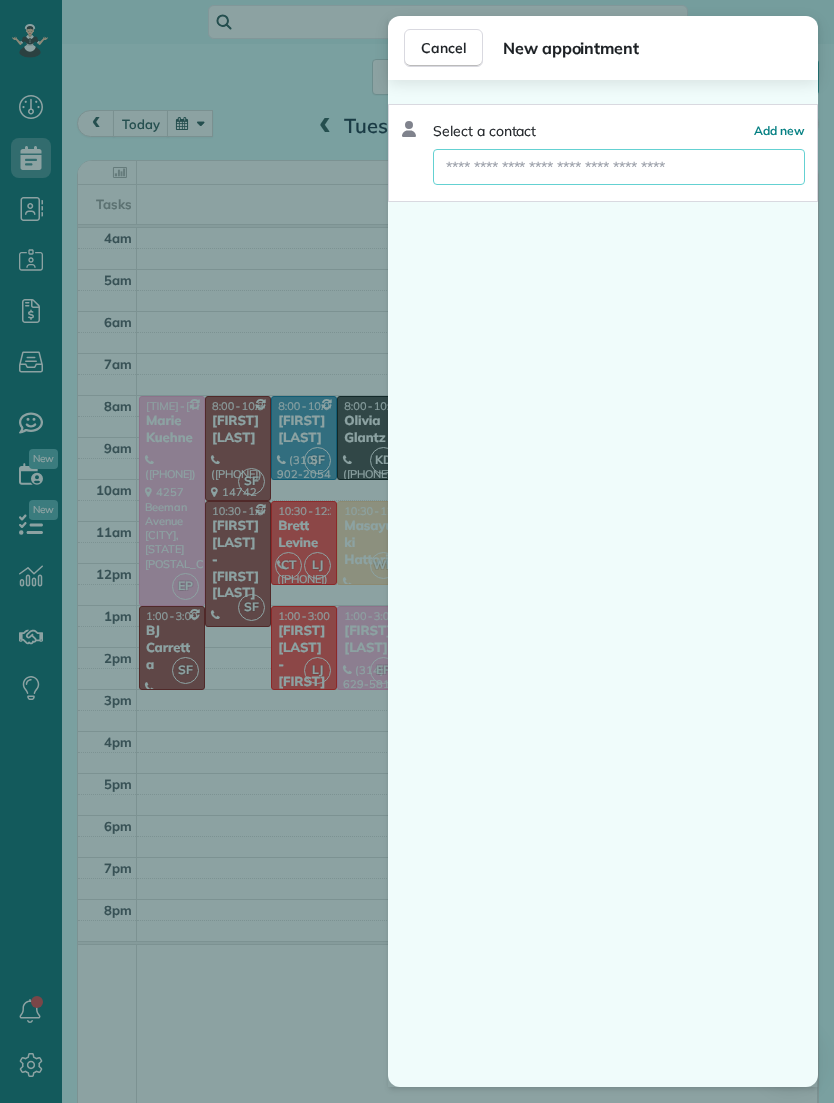 click at bounding box center (619, 167) 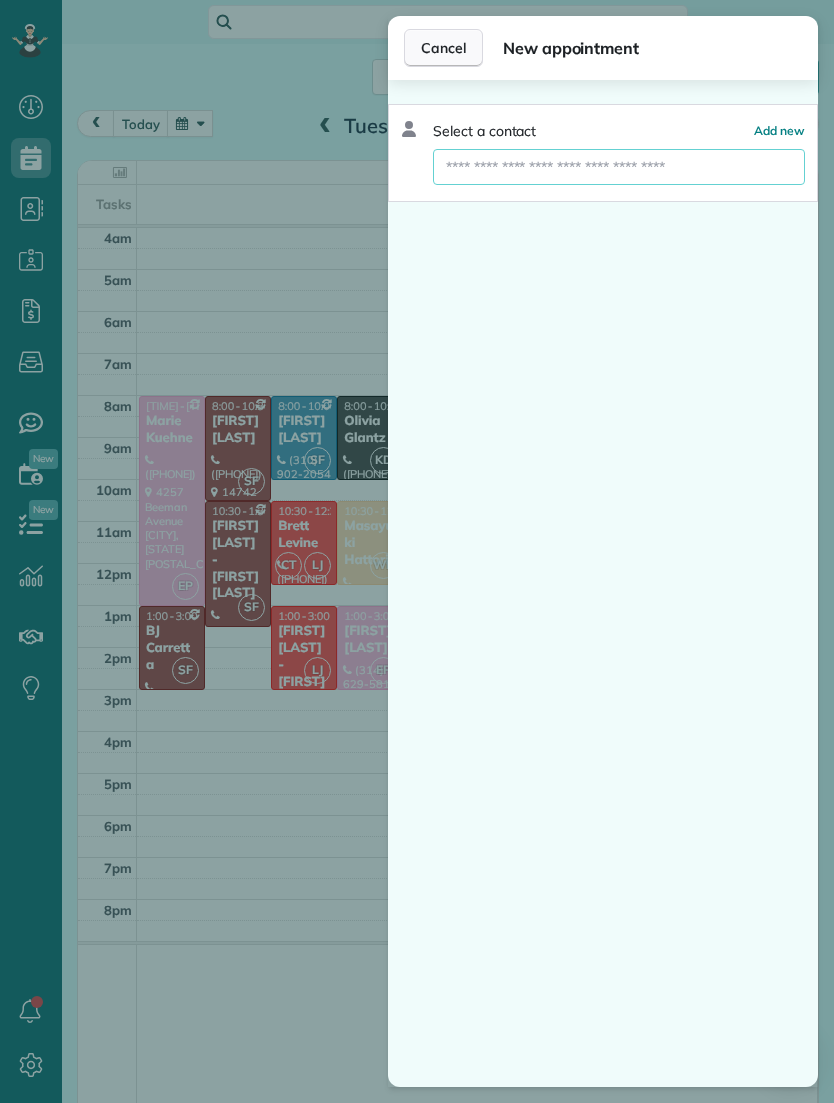 click on "Cancel" at bounding box center [443, 48] 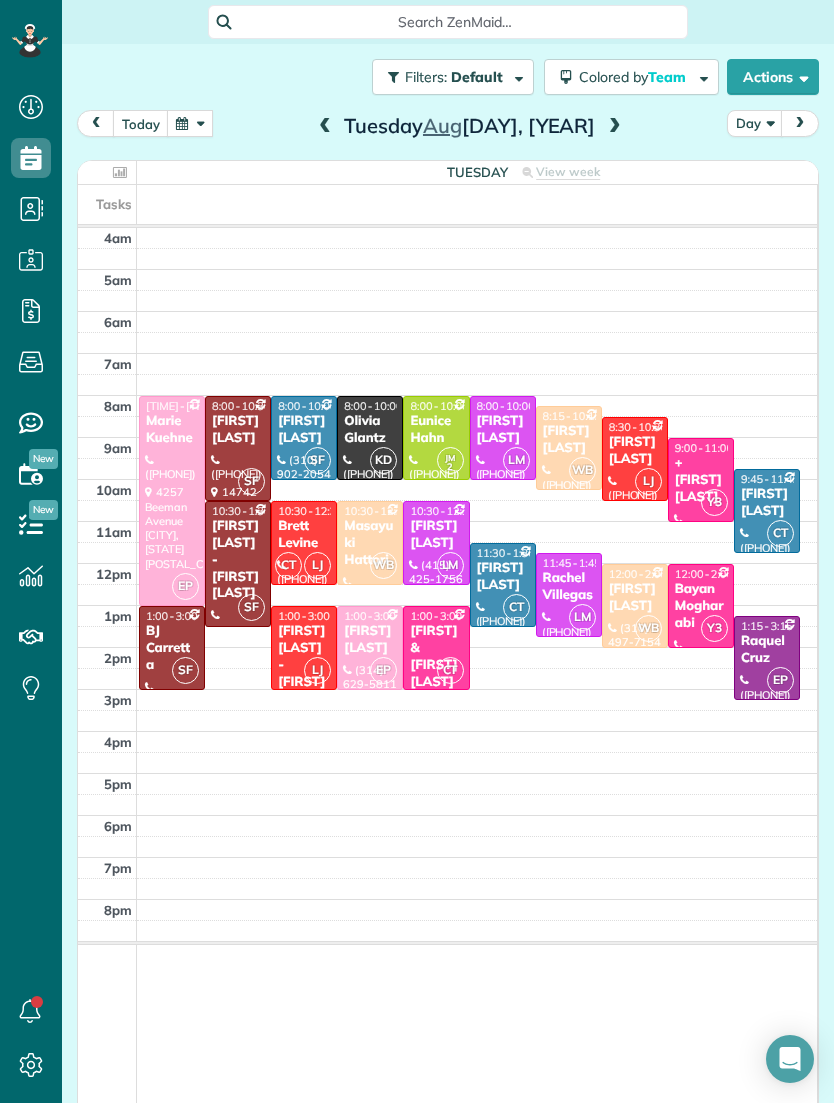 click at bounding box center (615, 127) 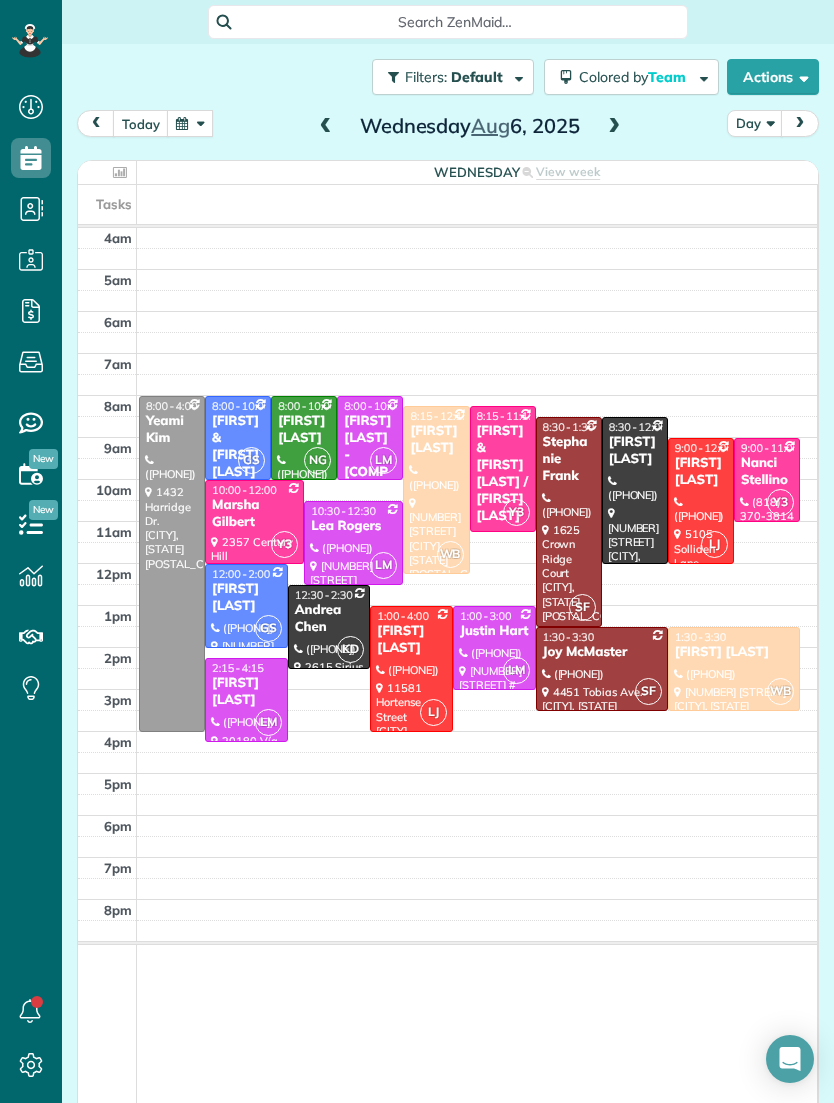 click at bounding box center (614, 127) 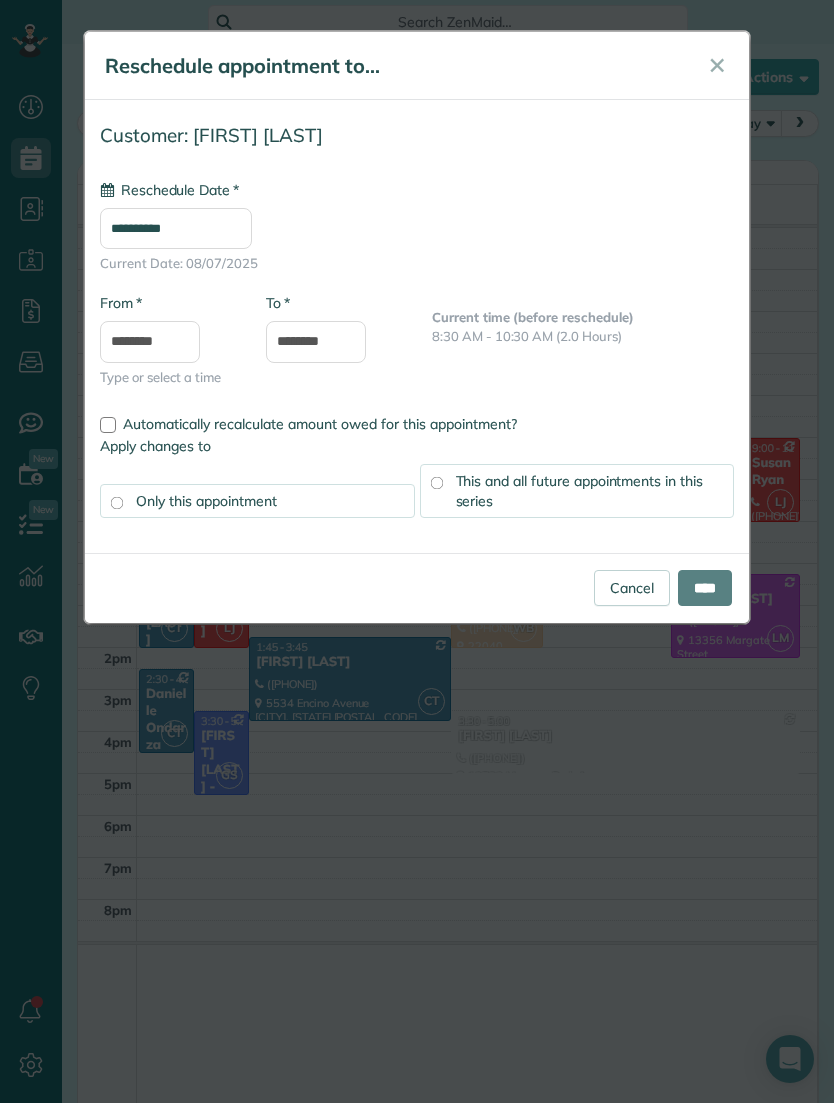 click on "**********" at bounding box center (176, 228) 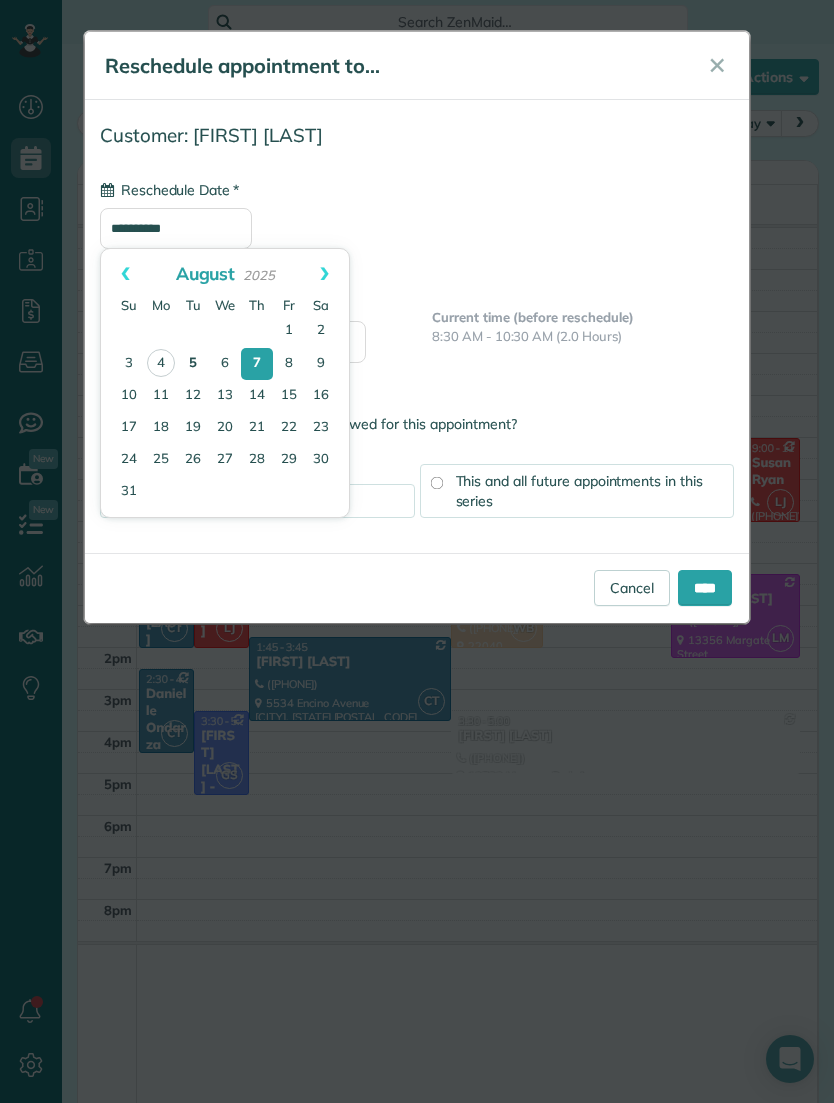 click on "5" at bounding box center [193, 364] 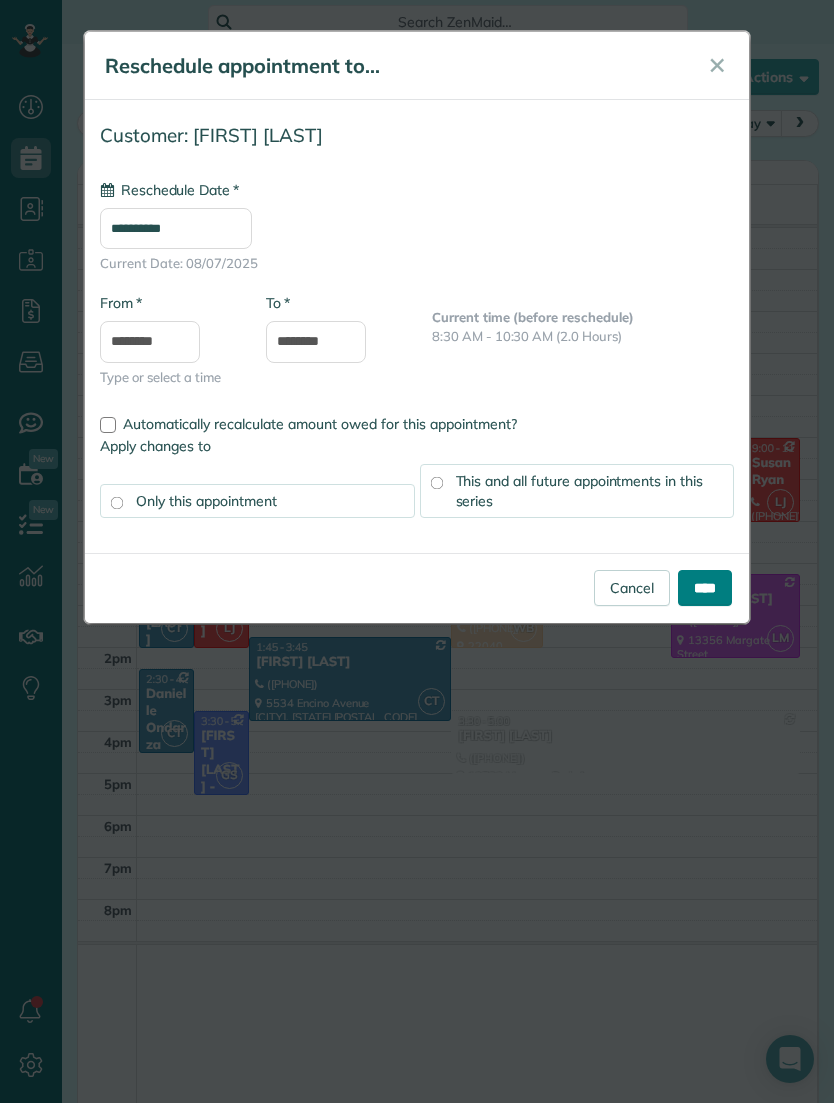 click on "****" at bounding box center (705, 588) 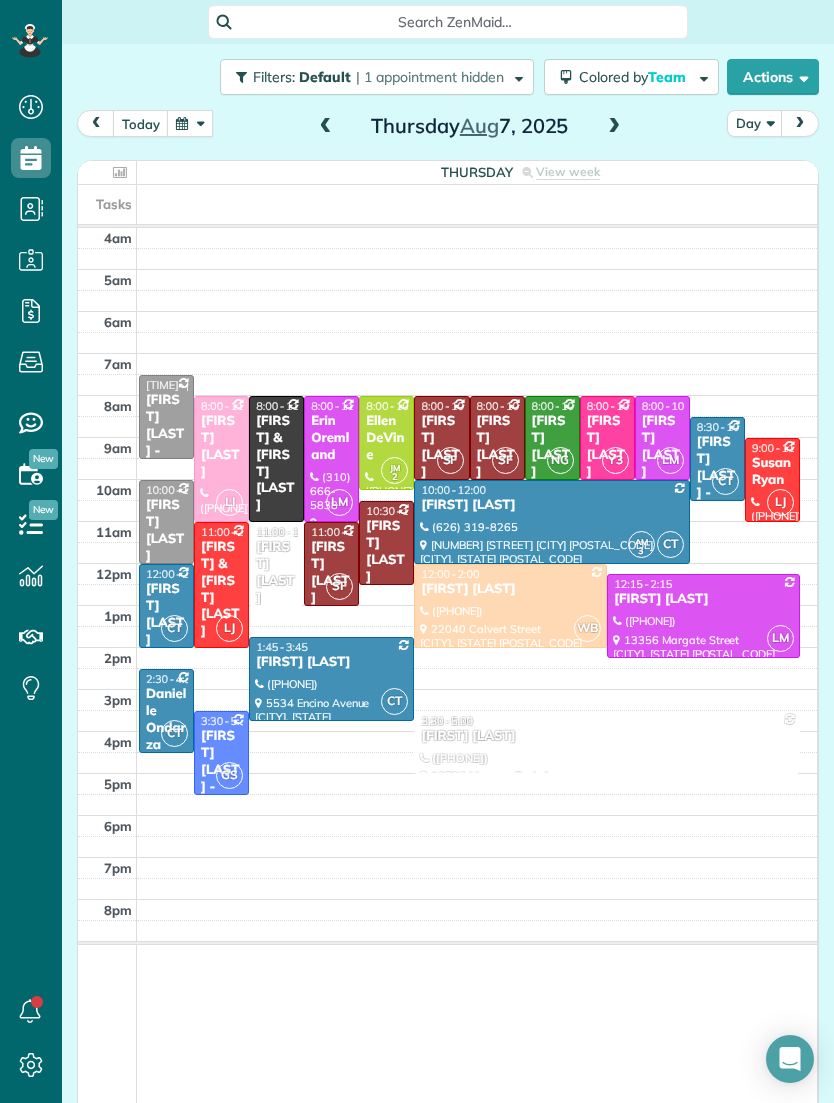 scroll, scrollTop: 1167, scrollLeft: 62, axis: both 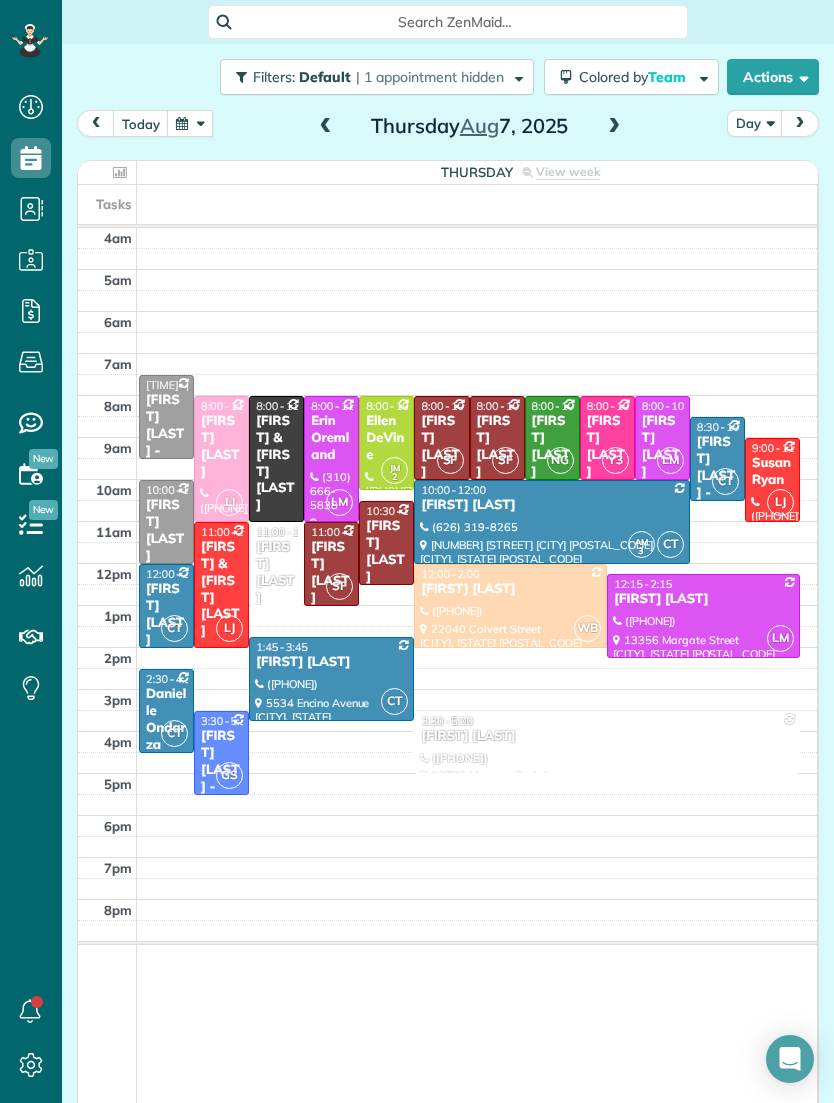 click at bounding box center (190, 123) 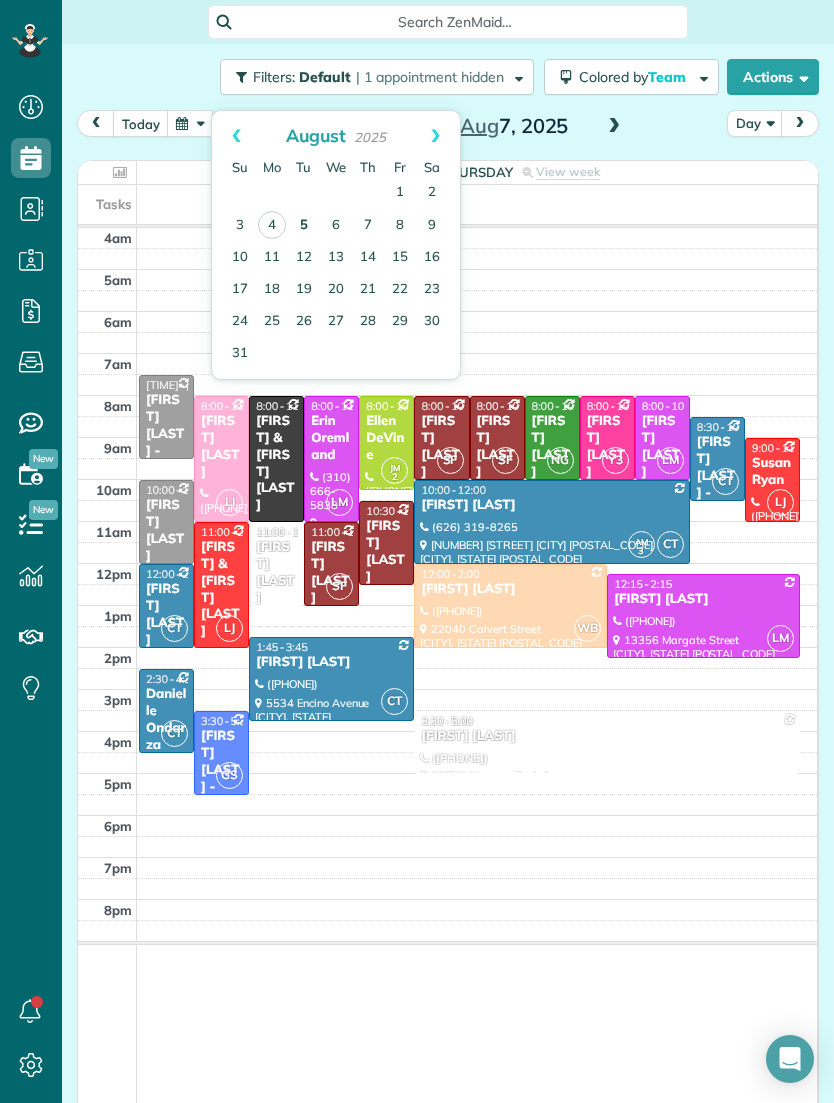 click on "5" at bounding box center [304, 226] 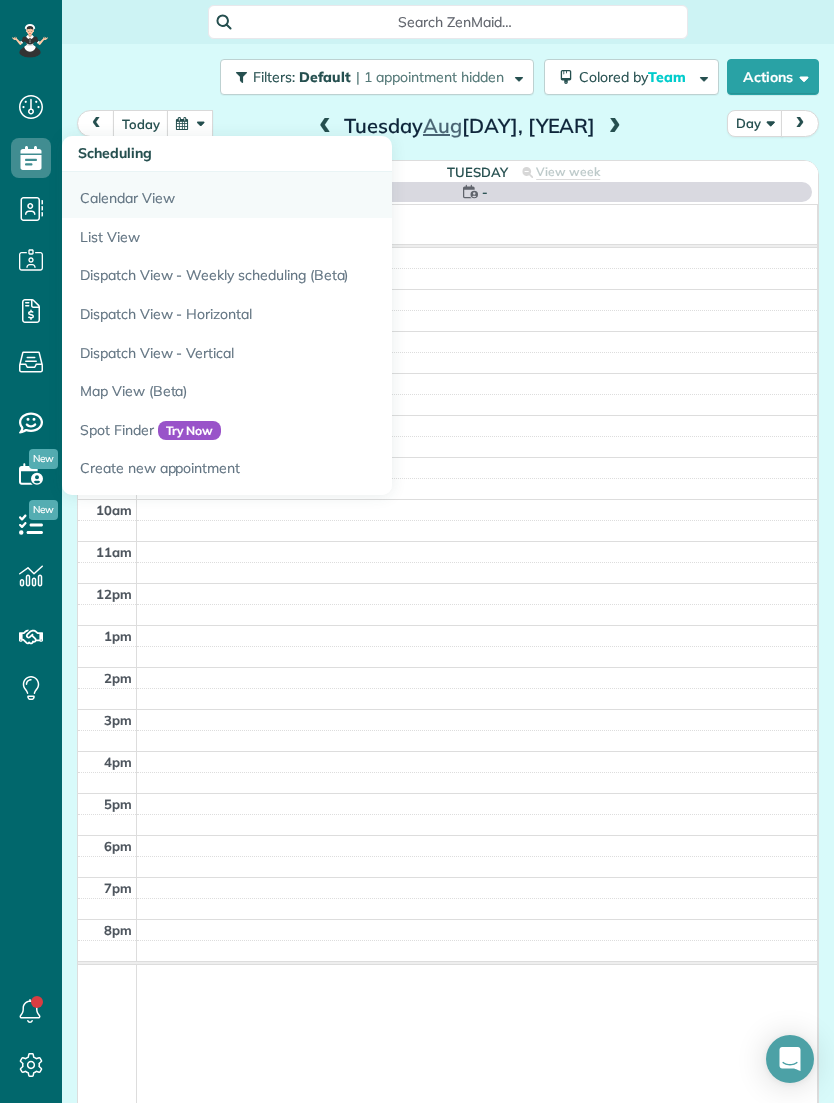 click on "Calendar View" at bounding box center [312, 195] 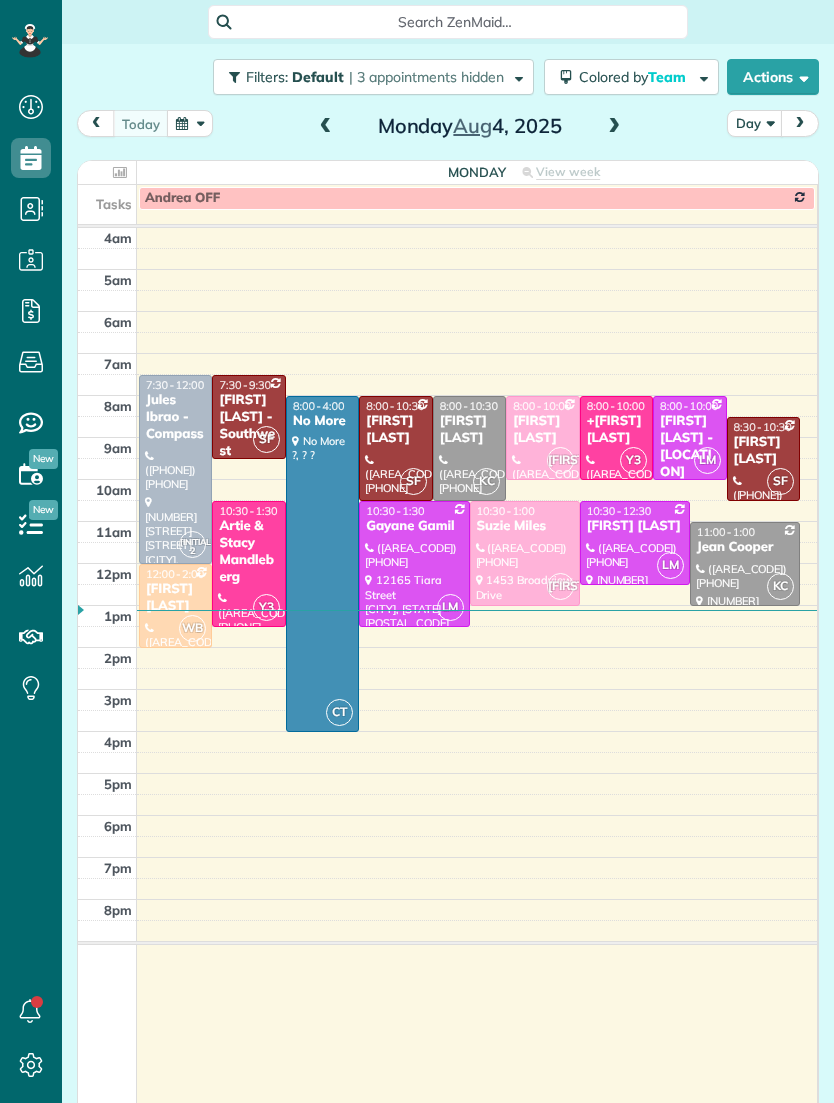 scroll, scrollTop: 0, scrollLeft: 0, axis: both 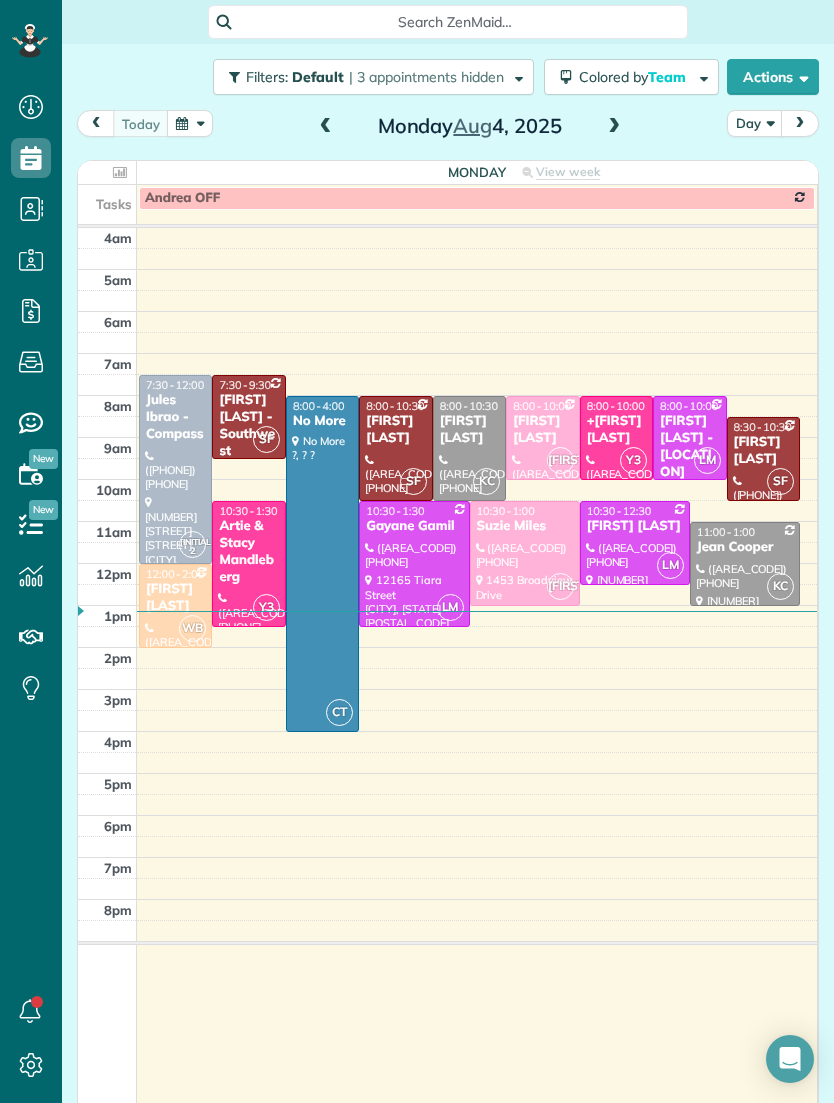 click at bounding box center (614, 127) 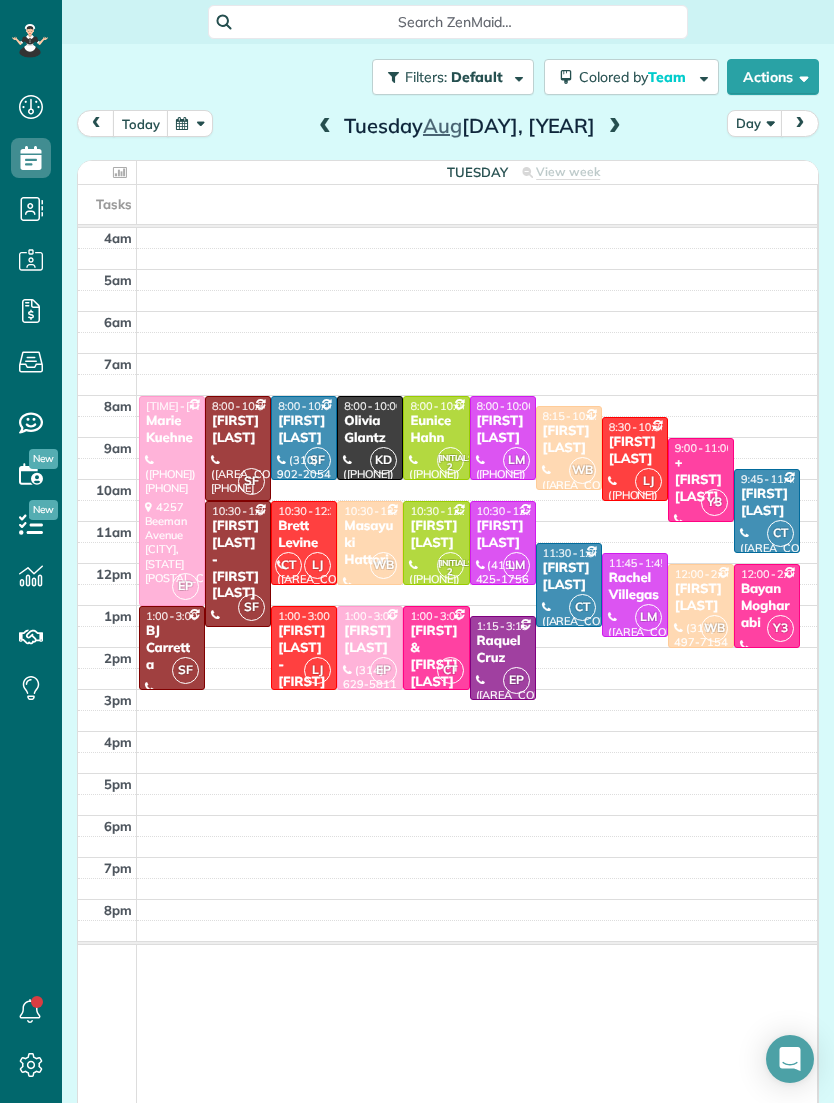 click at bounding box center [615, 127] 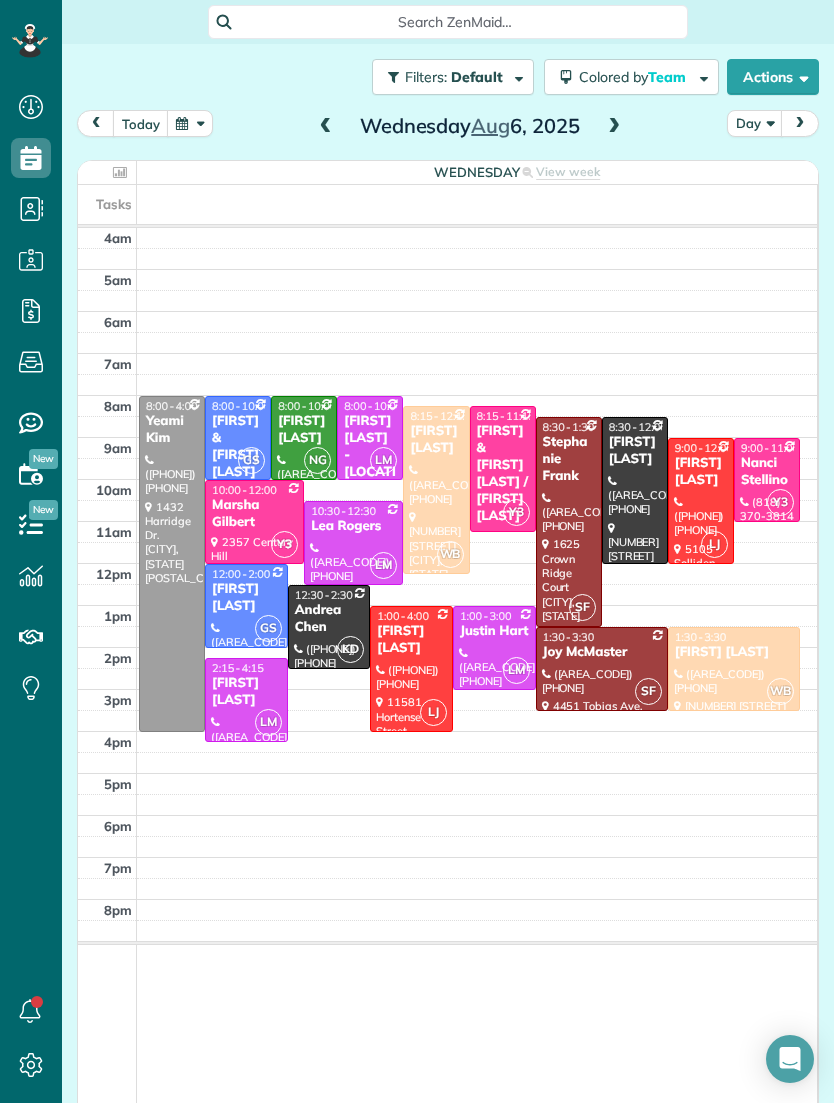 click at bounding box center (614, 127) 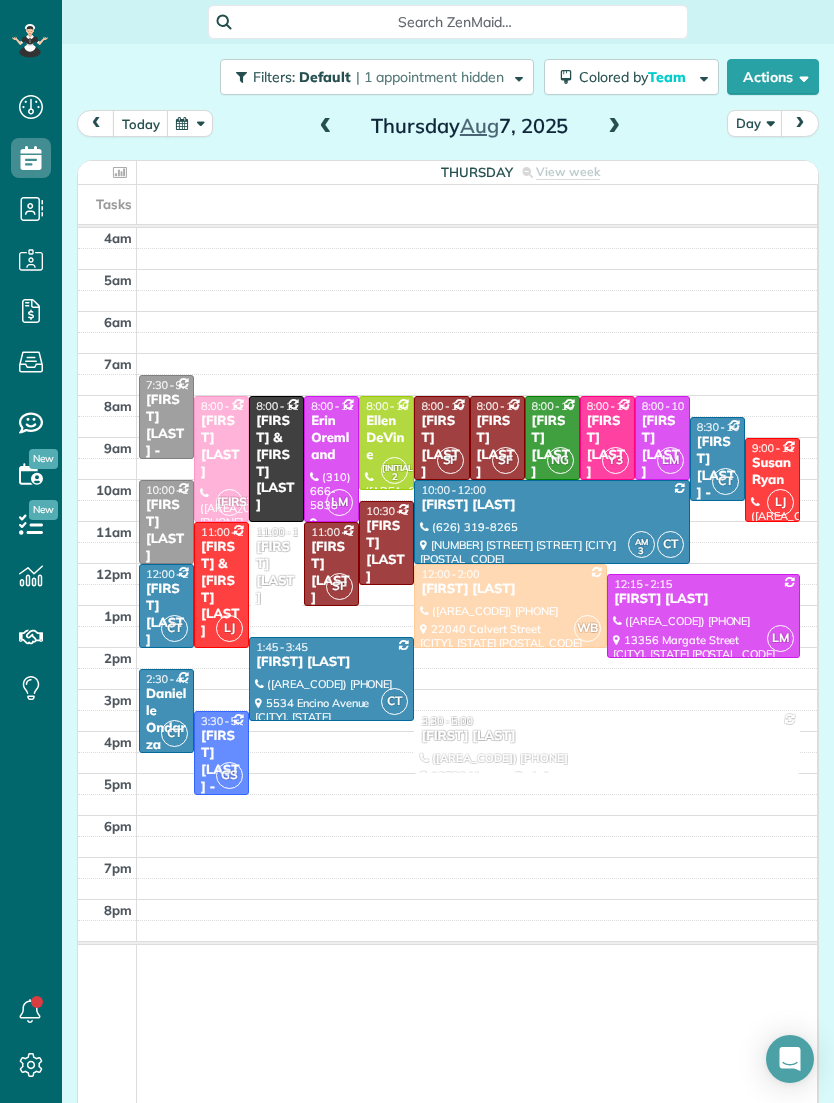 click at bounding box center (614, 127) 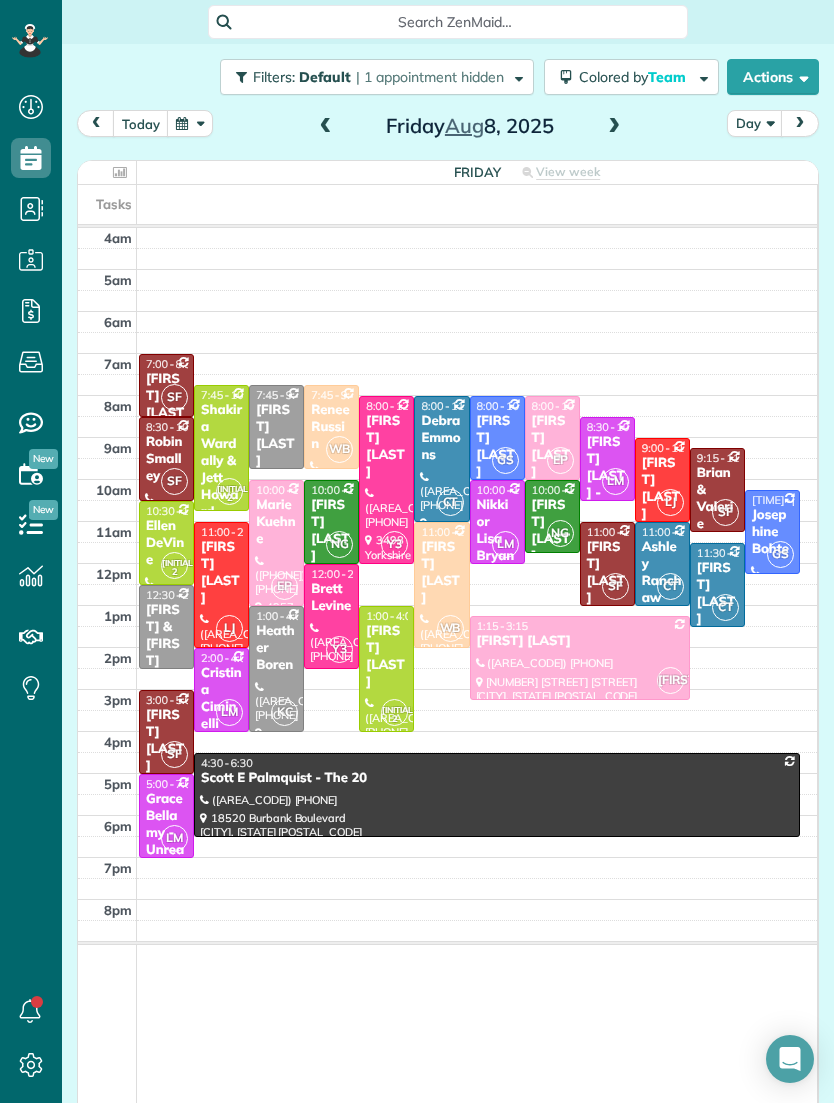 click at bounding box center (190, 123) 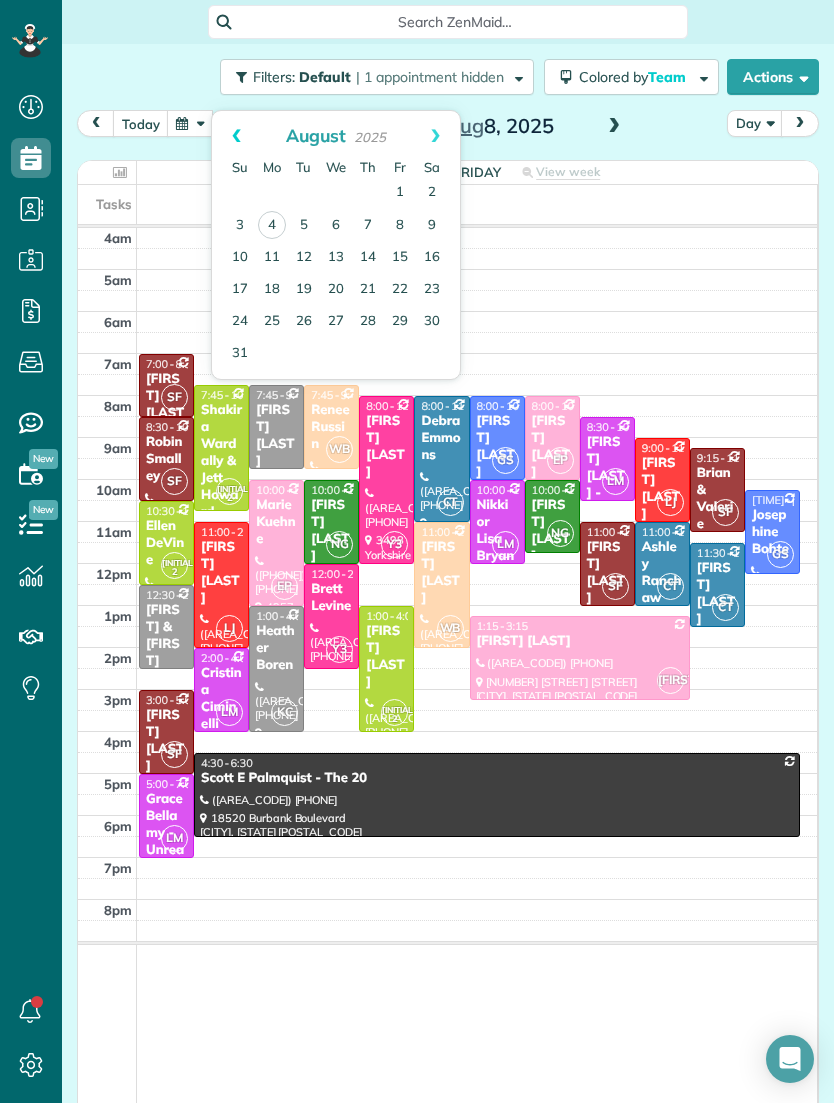 click on "Prev" at bounding box center [236, 136] 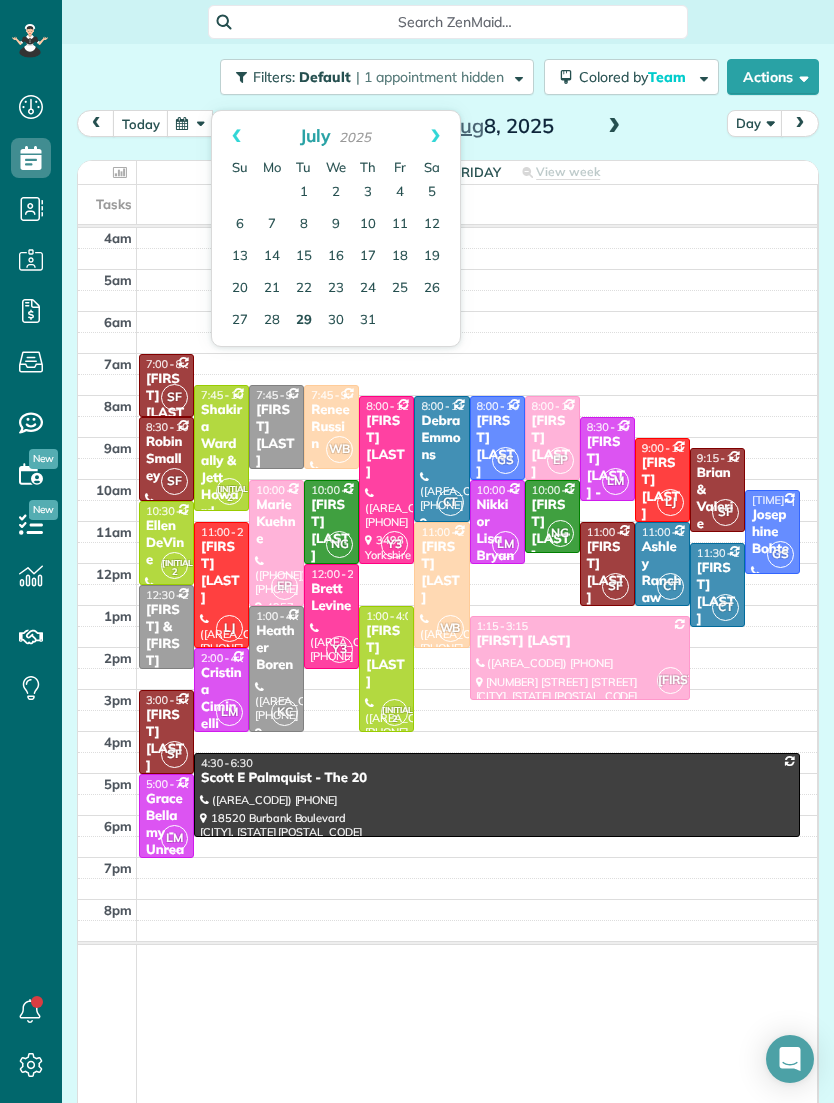 click on "29" at bounding box center (304, 321) 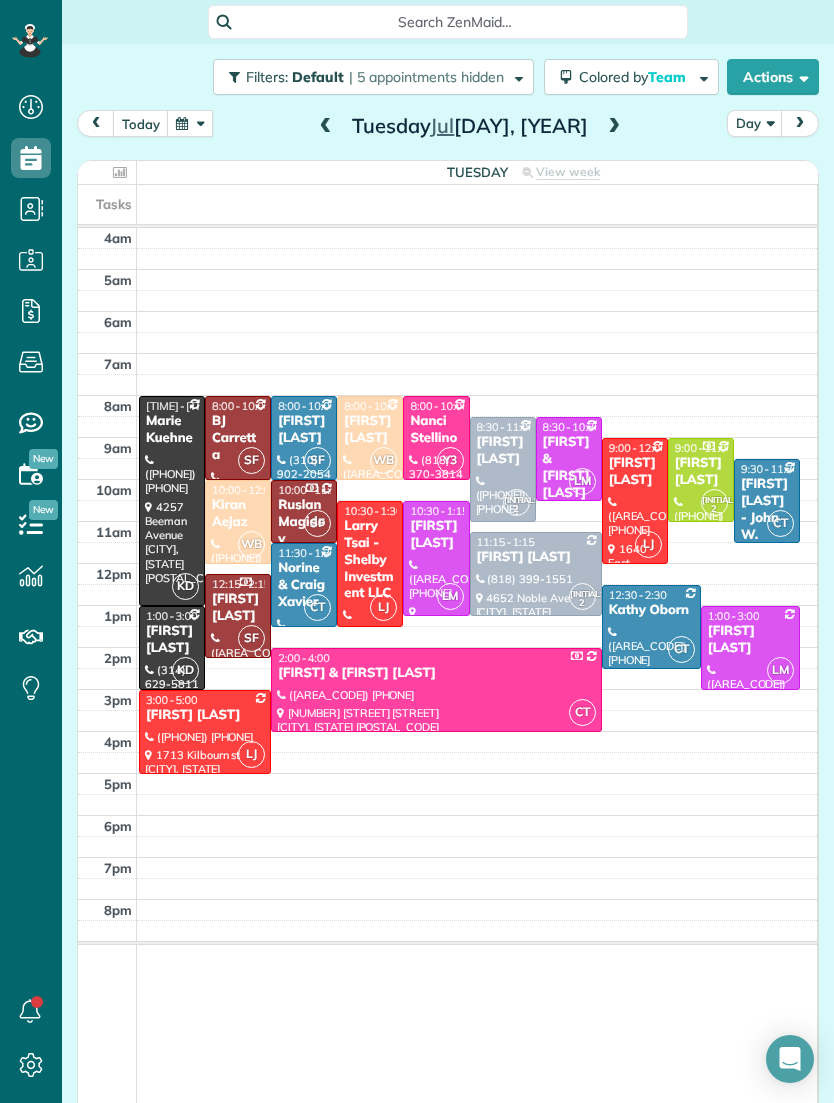 click at bounding box center (614, 127) 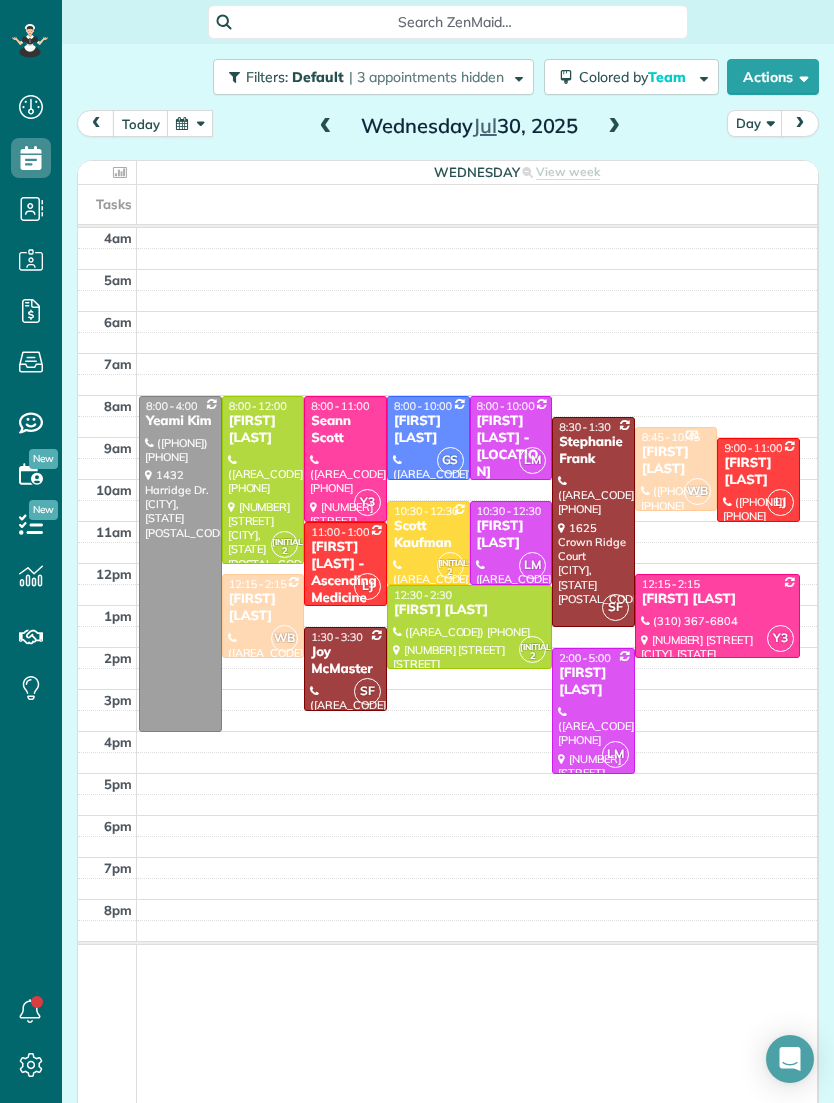click on "[FIRST] [LAST]" at bounding box center [263, 608] 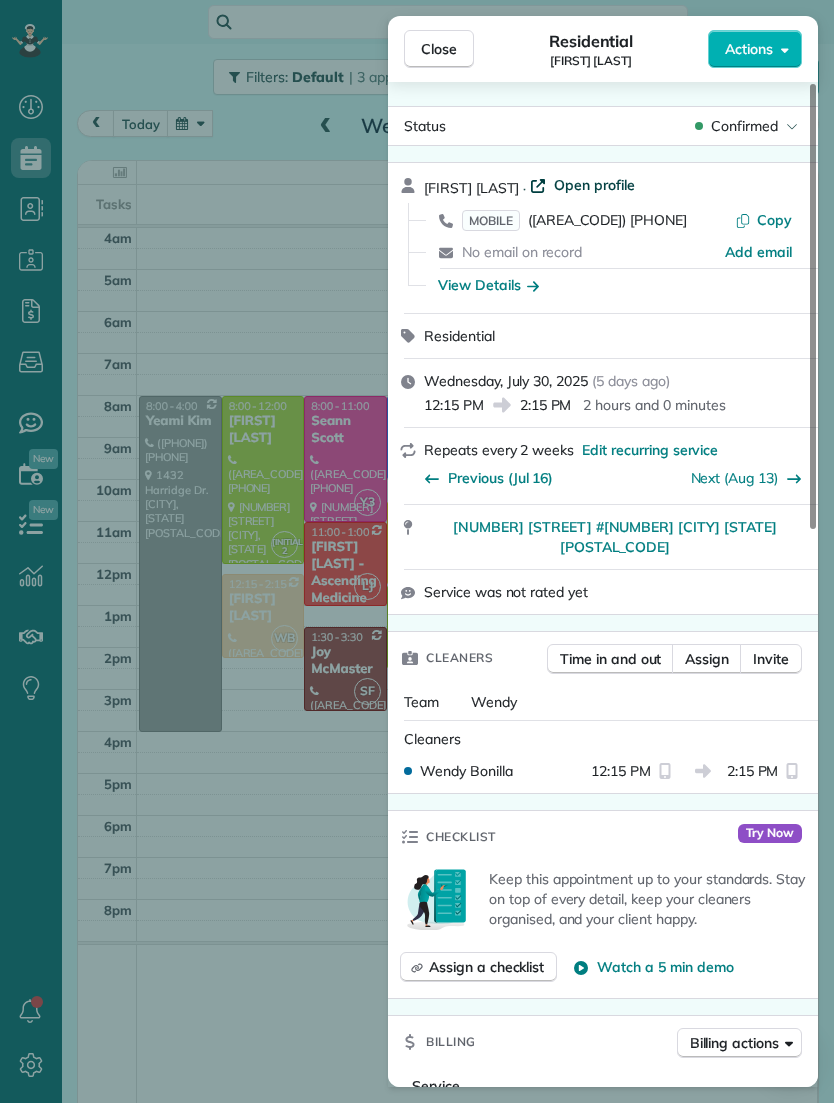click on "Open profile" at bounding box center [594, 185] 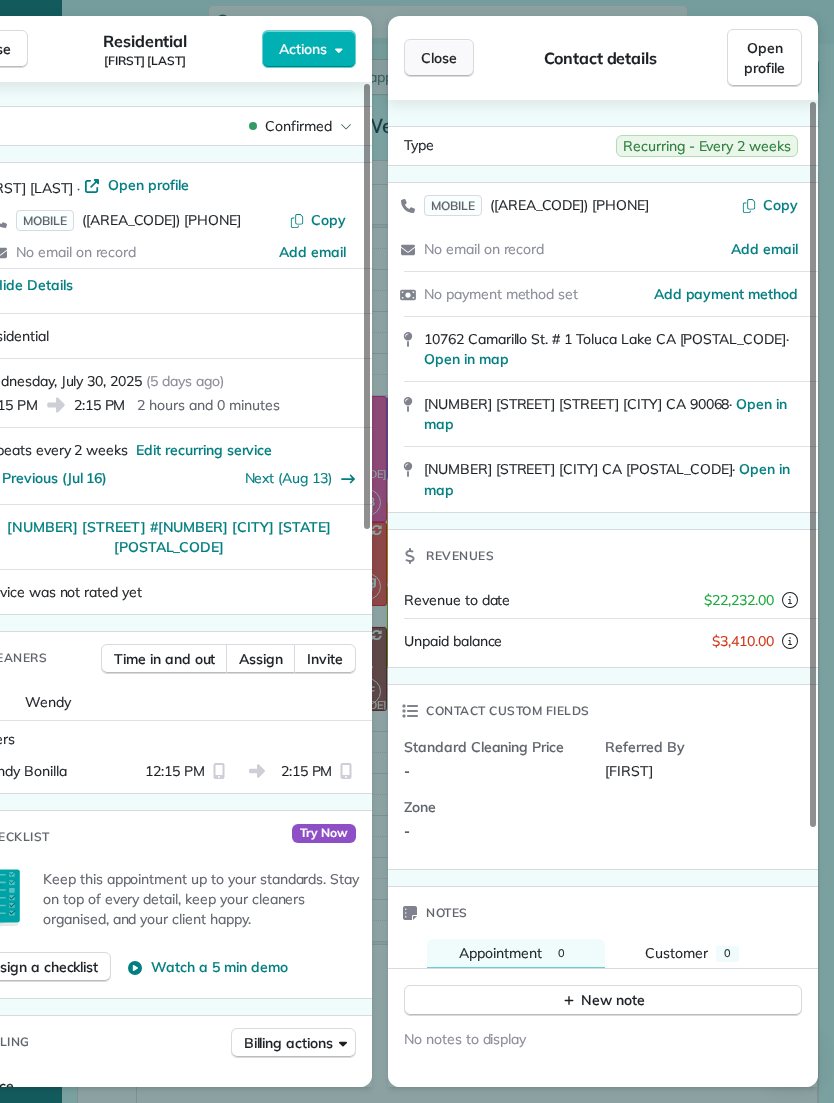 click on "Close" at bounding box center [439, 58] 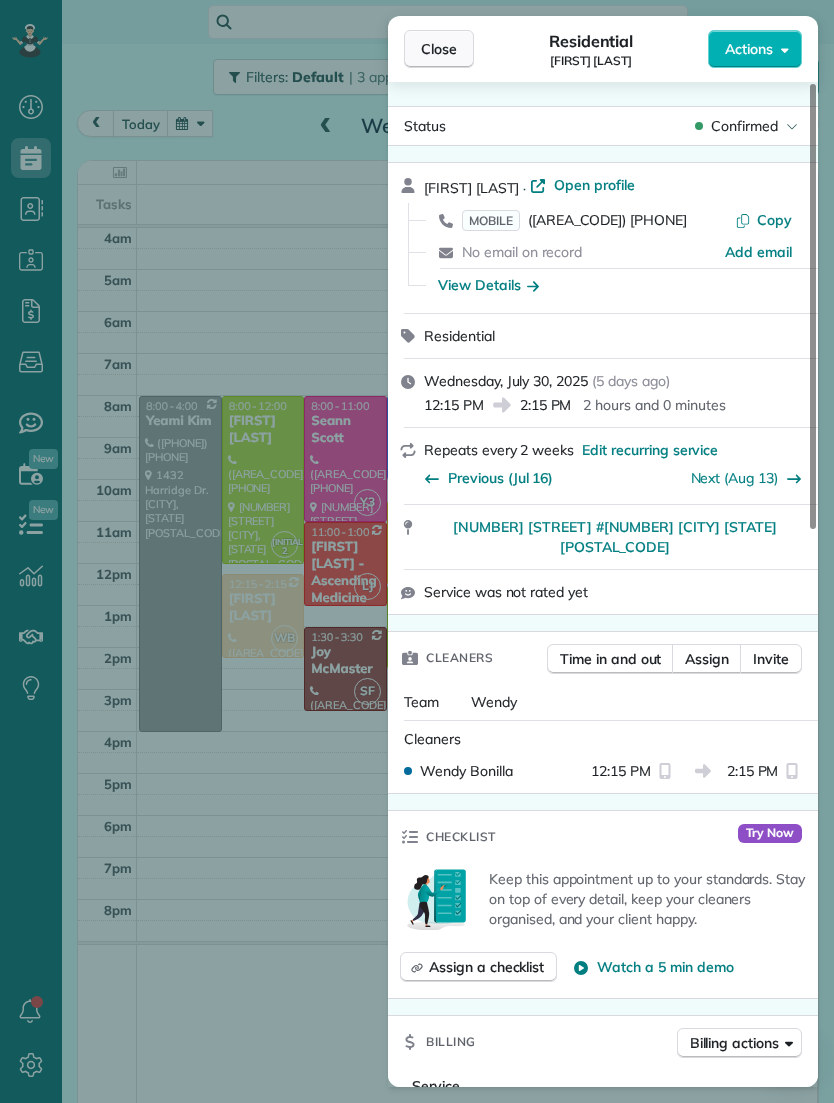 click on "Close" at bounding box center (439, 49) 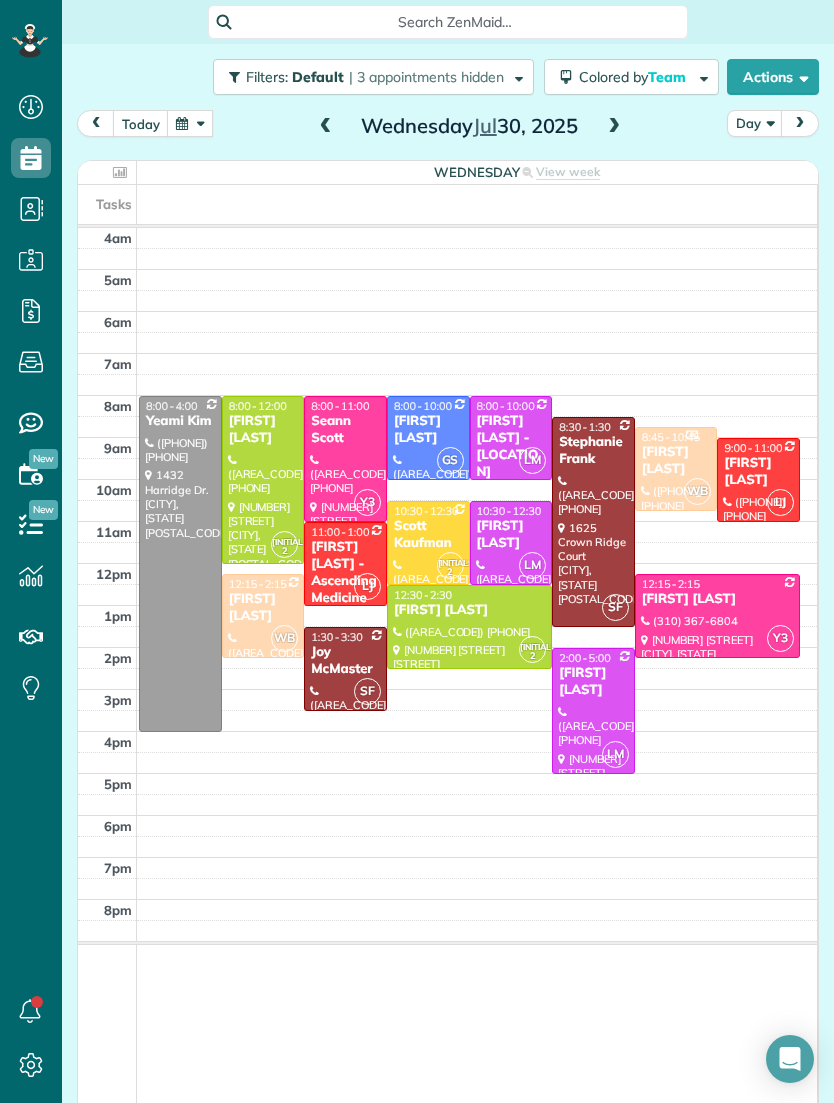 click at bounding box center [190, 123] 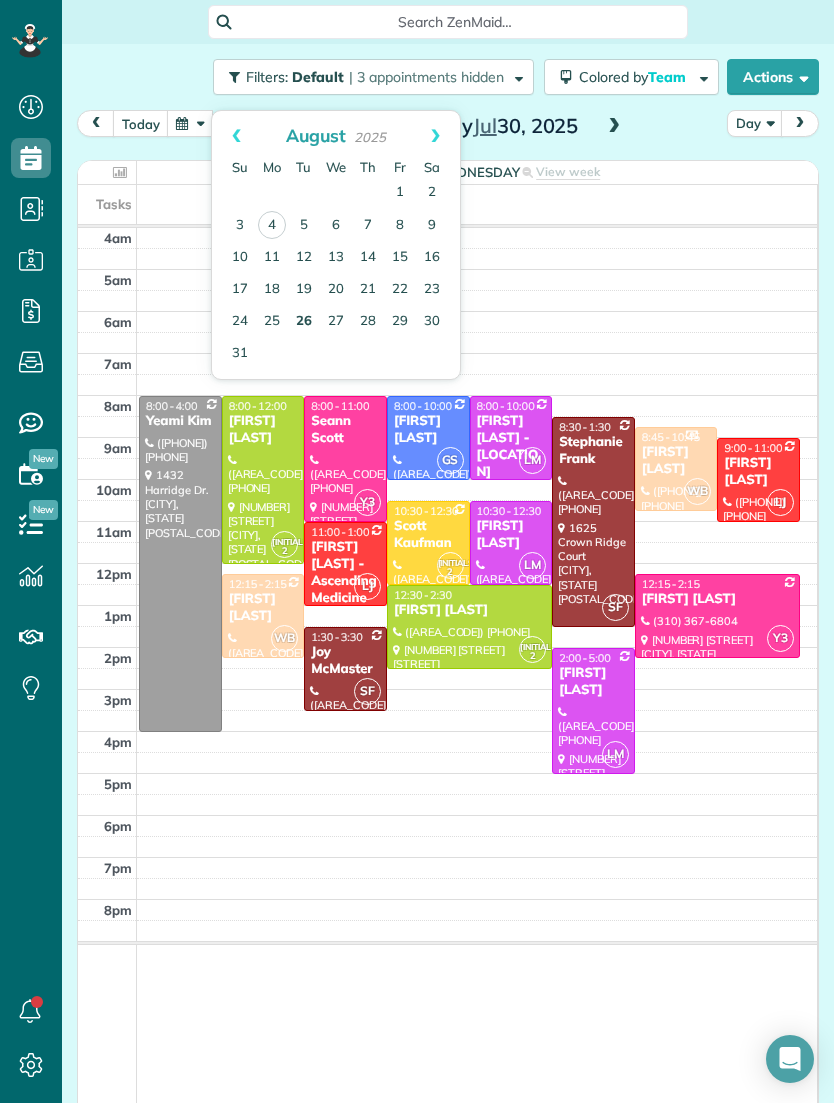 click on "26" at bounding box center [304, 322] 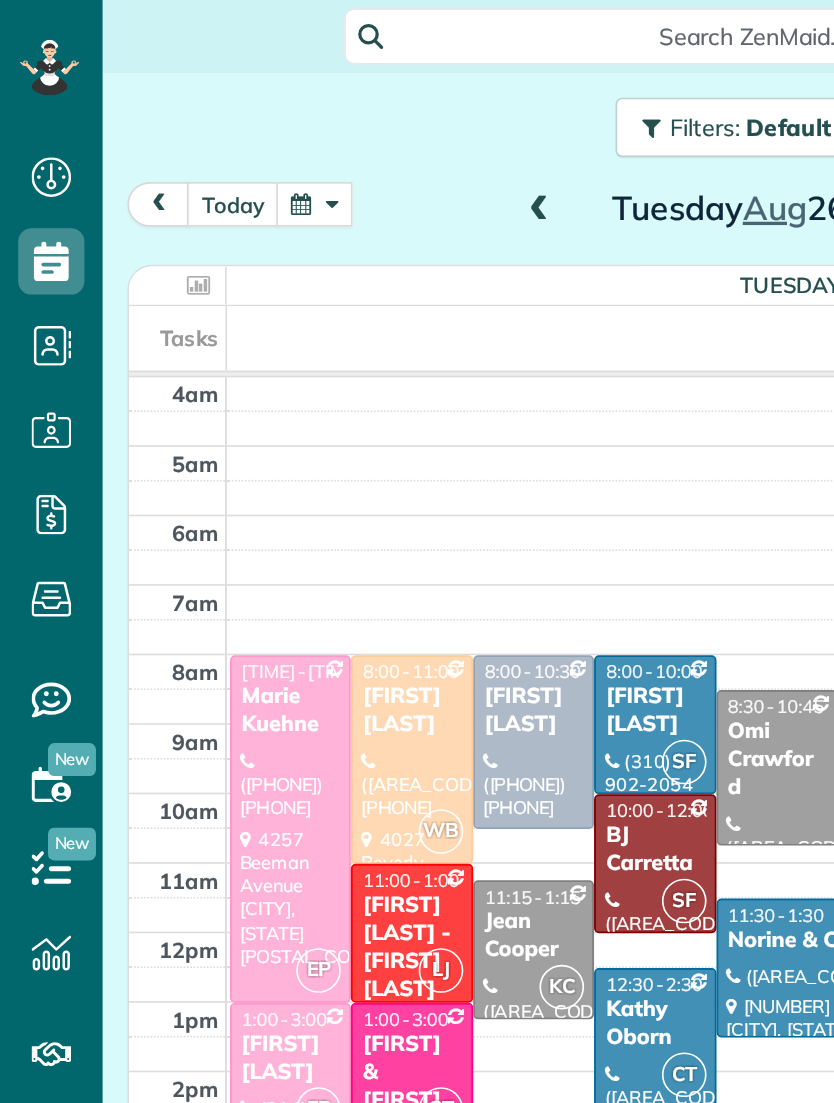 scroll, scrollTop: 1167, scrollLeft: 62, axis: both 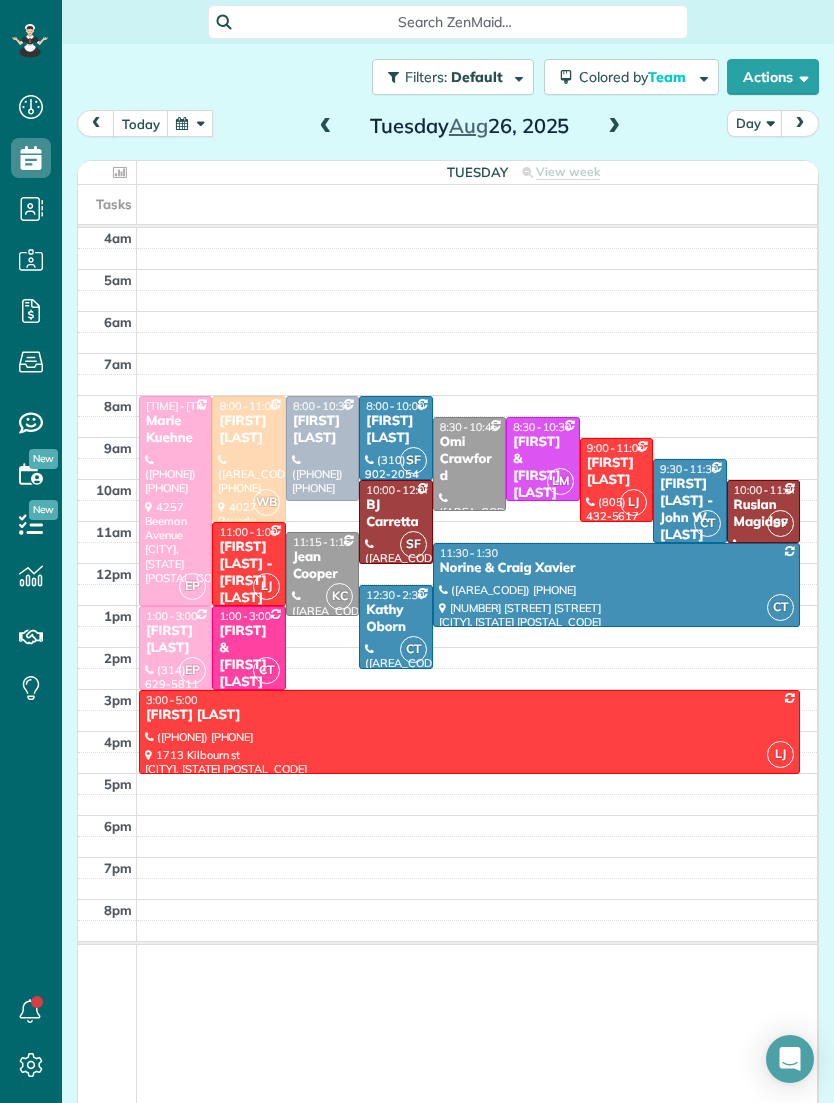 click at bounding box center (190, 123) 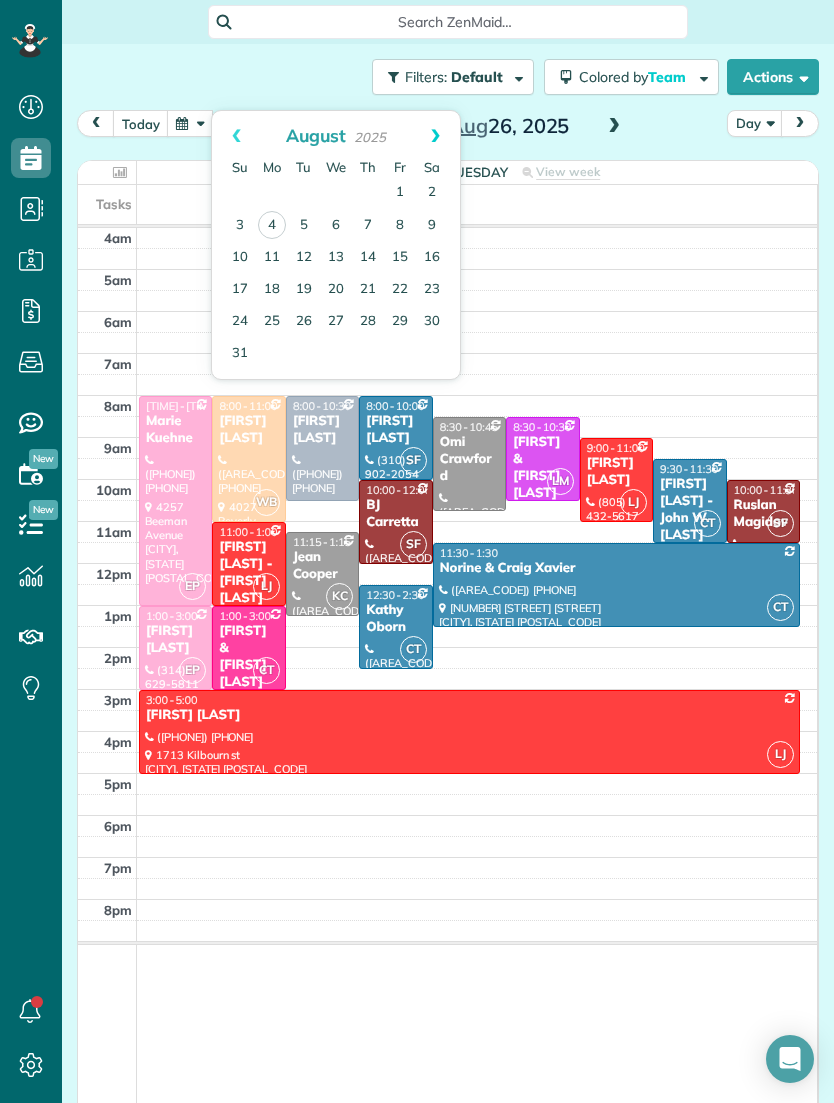 click on "Next" at bounding box center (435, 136) 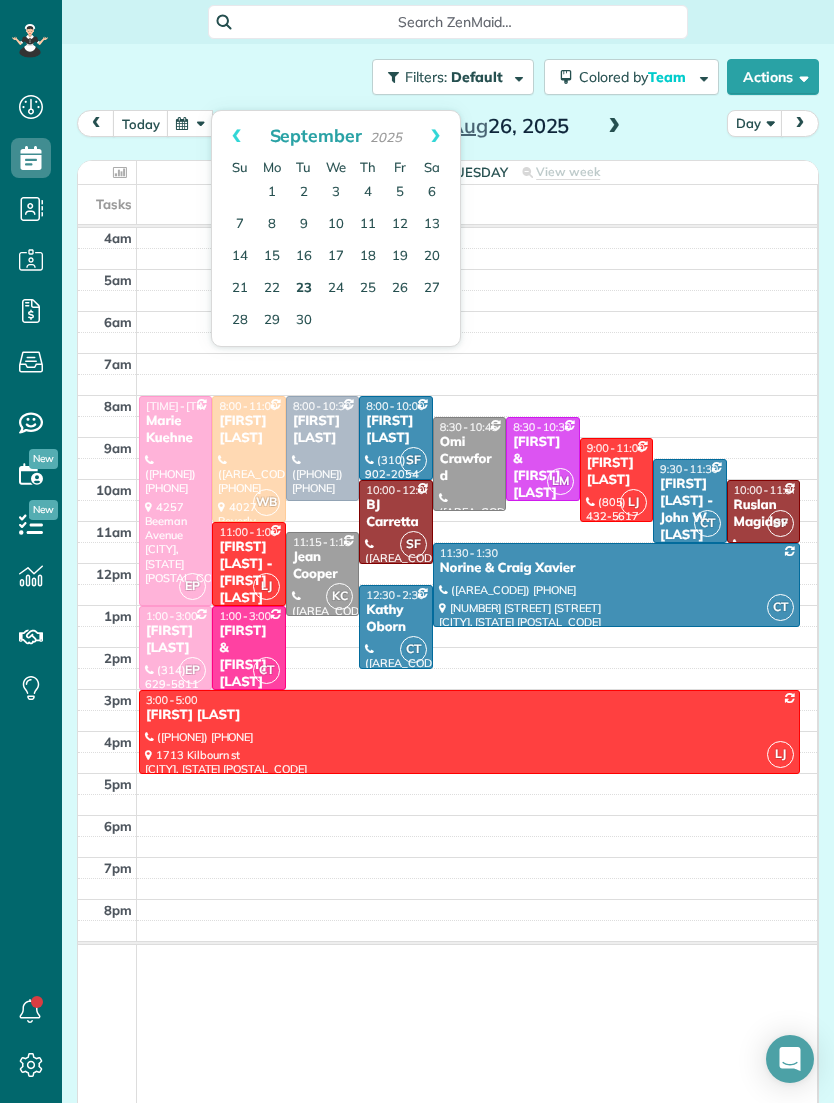 click on "23" at bounding box center (304, 289) 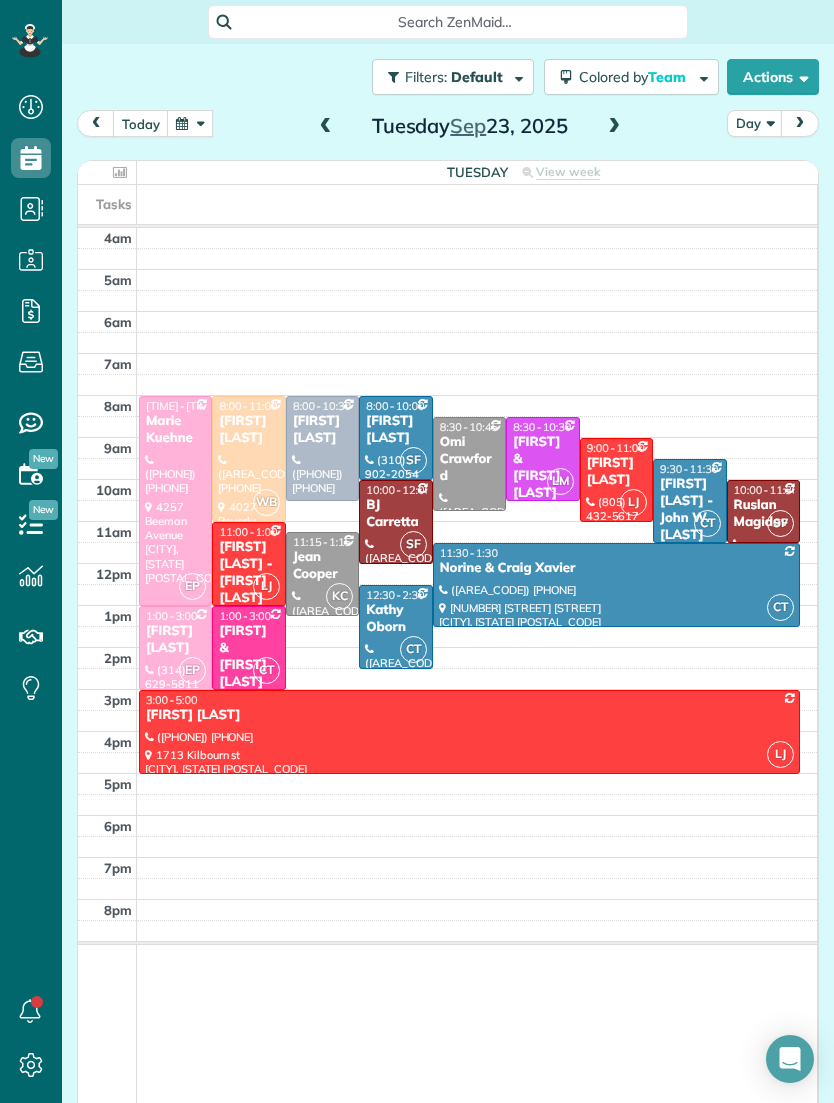 scroll, scrollTop: 1167, scrollLeft: 62, axis: both 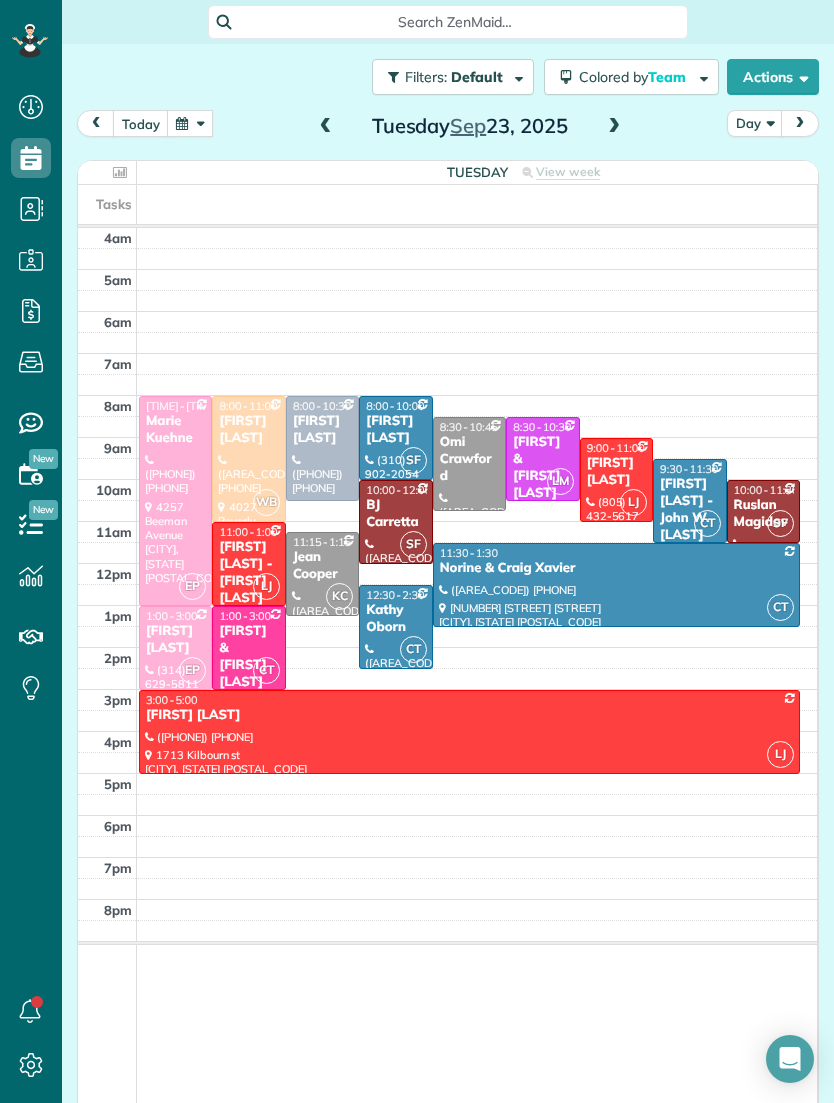 click at bounding box center [190, 123] 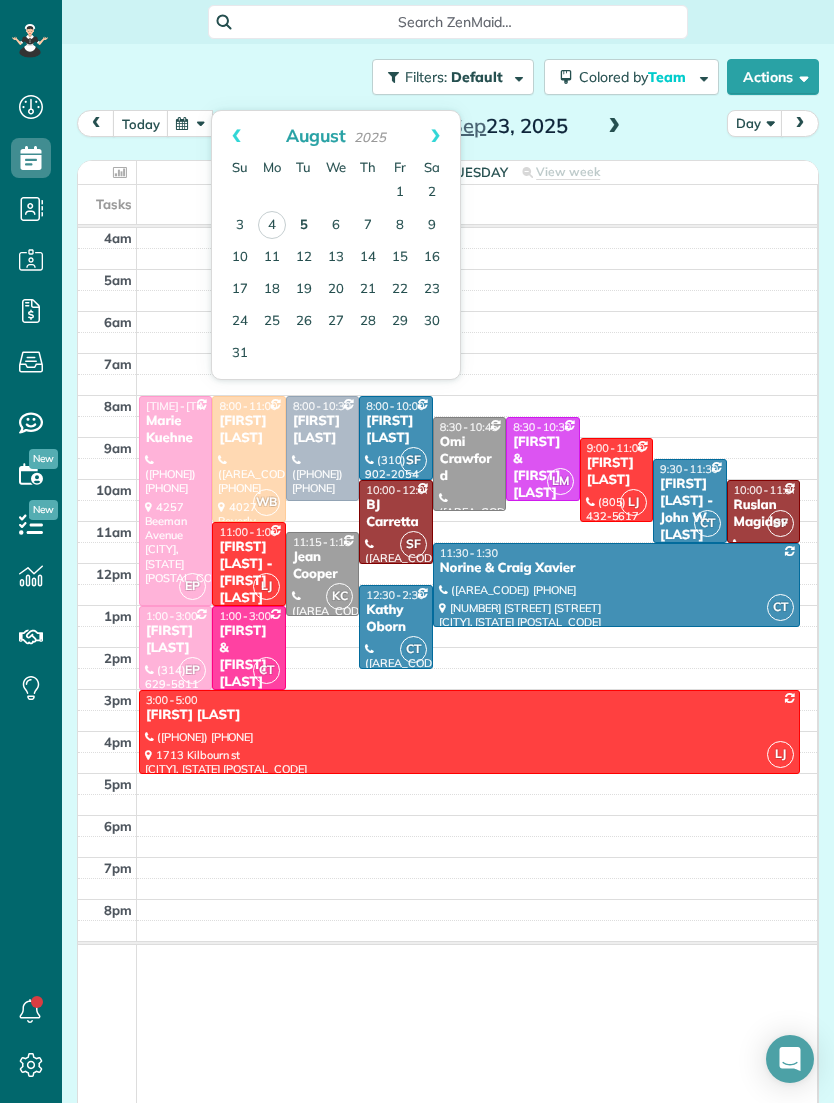 click on "5" at bounding box center [304, 226] 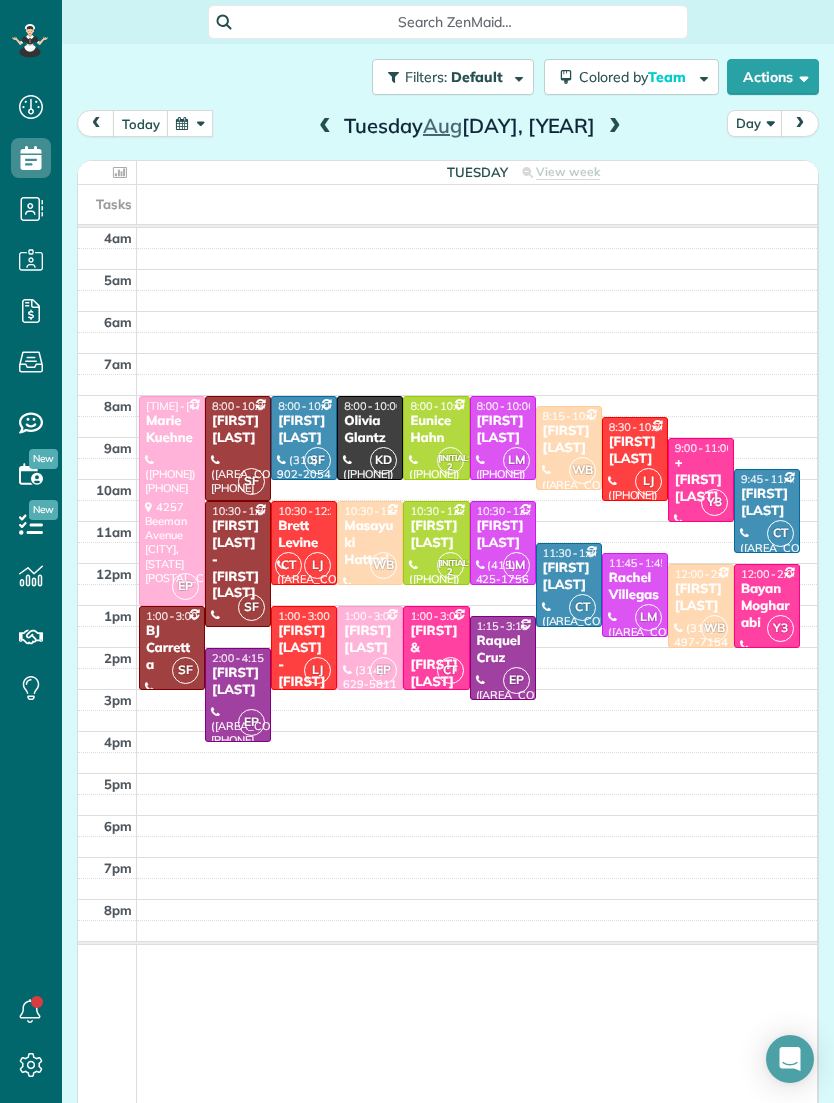 click at bounding box center [615, 127] 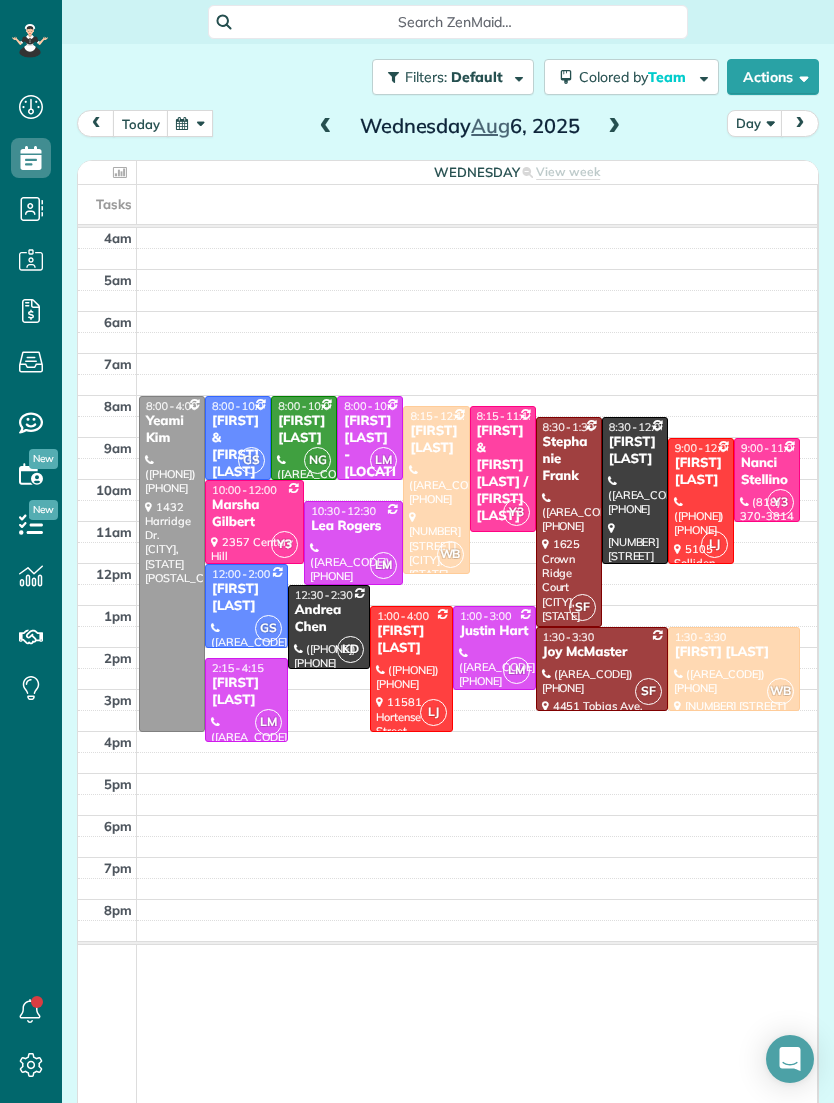 click at bounding box center [614, 127] 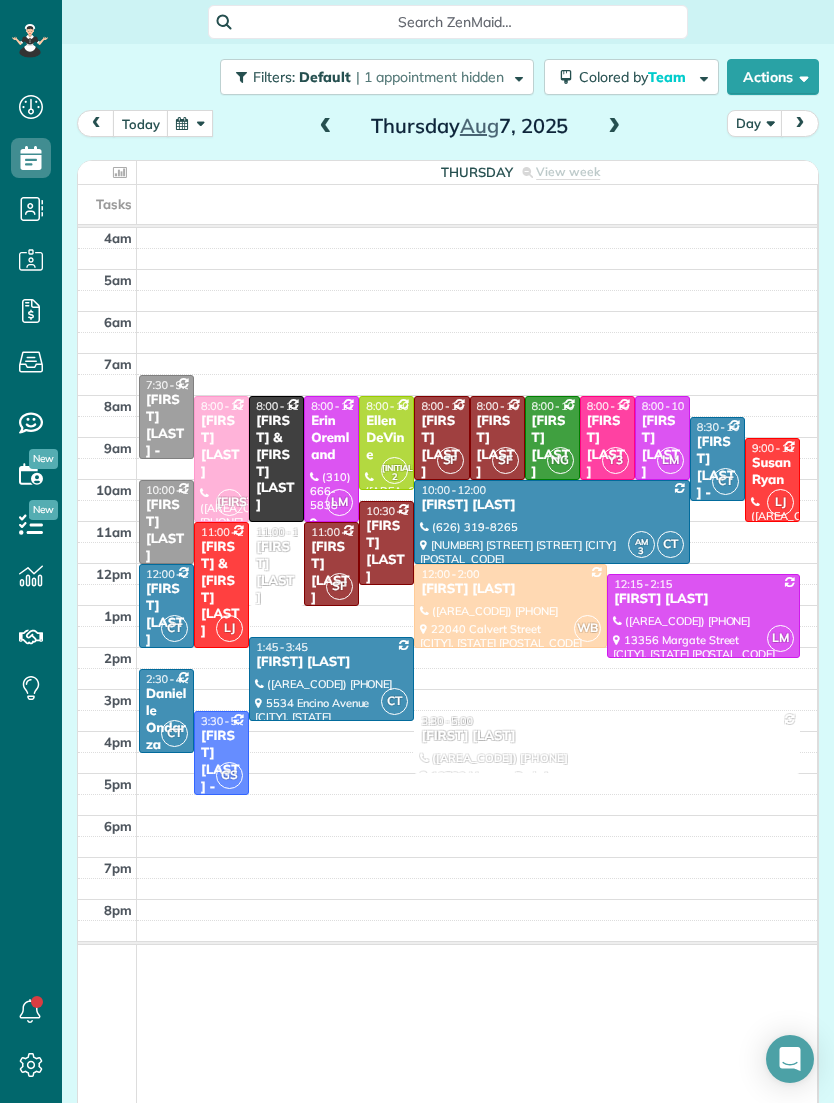 click at bounding box center [614, 127] 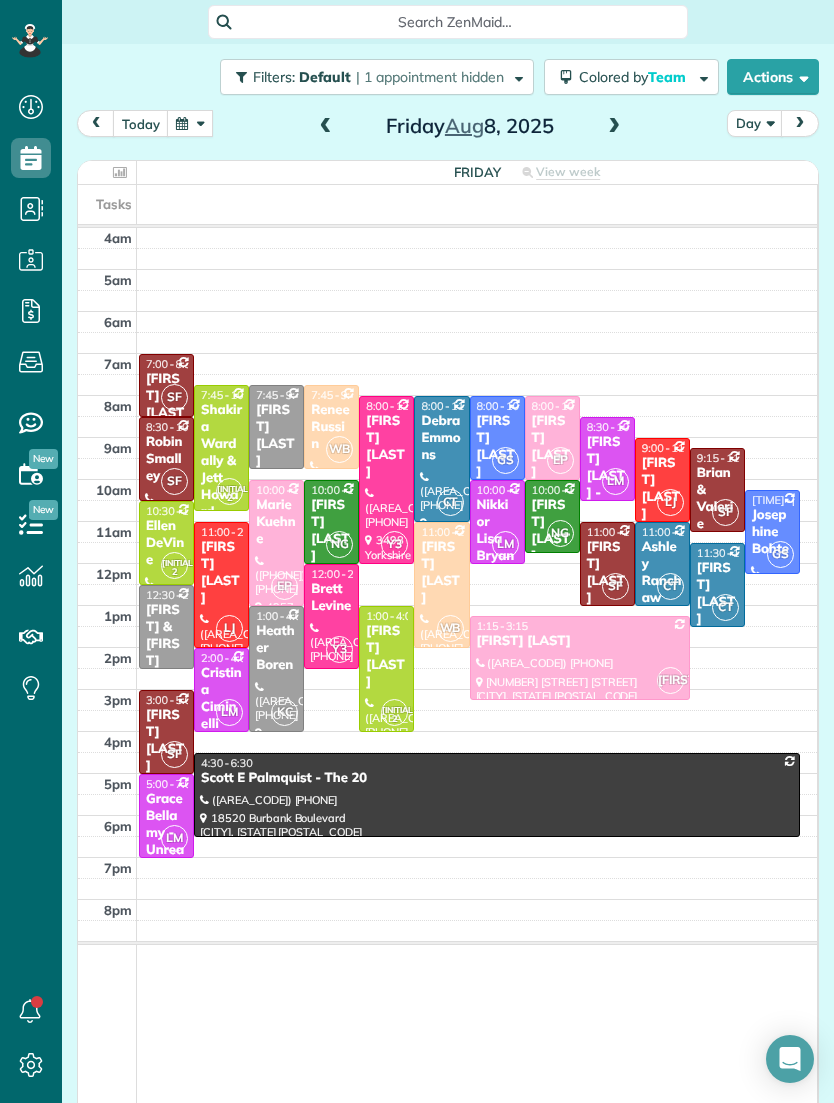 scroll, scrollTop: 1167, scrollLeft: 62, axis: both 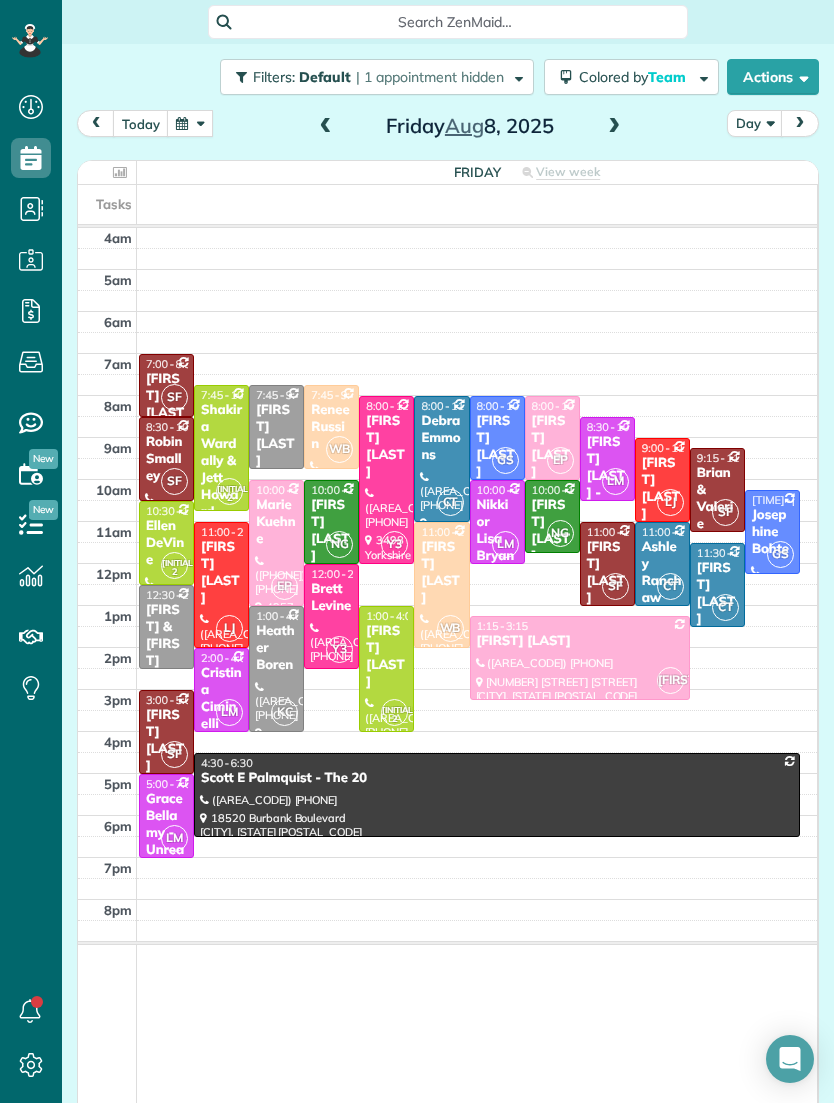 click at bounding box center [190, 123] 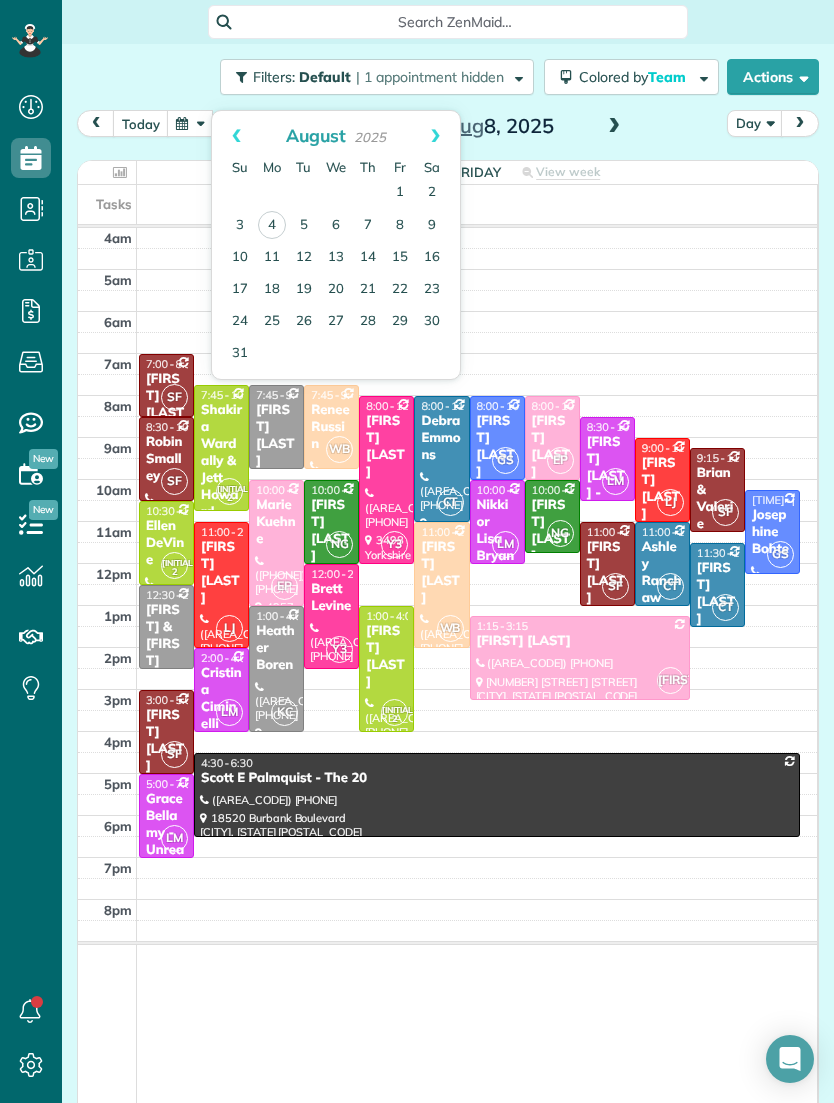 click on "6" at bounding box center [336, 226] 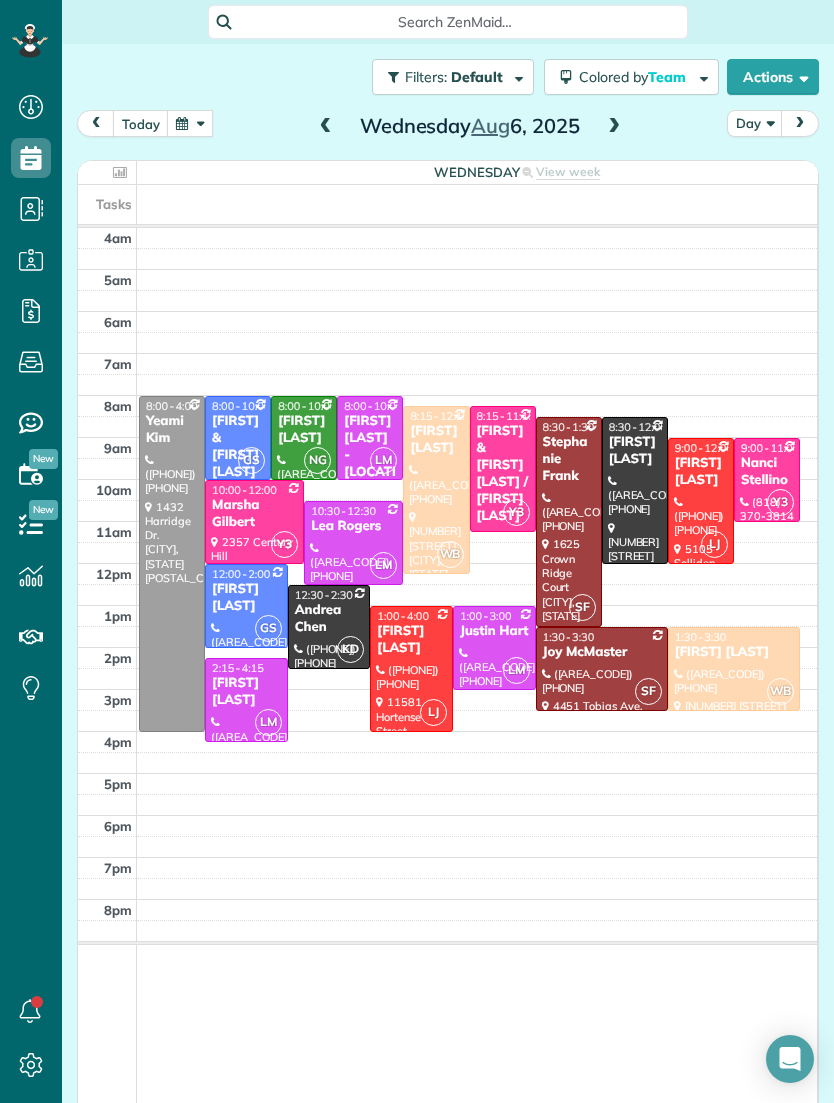 click at bounding box center (614, 127) 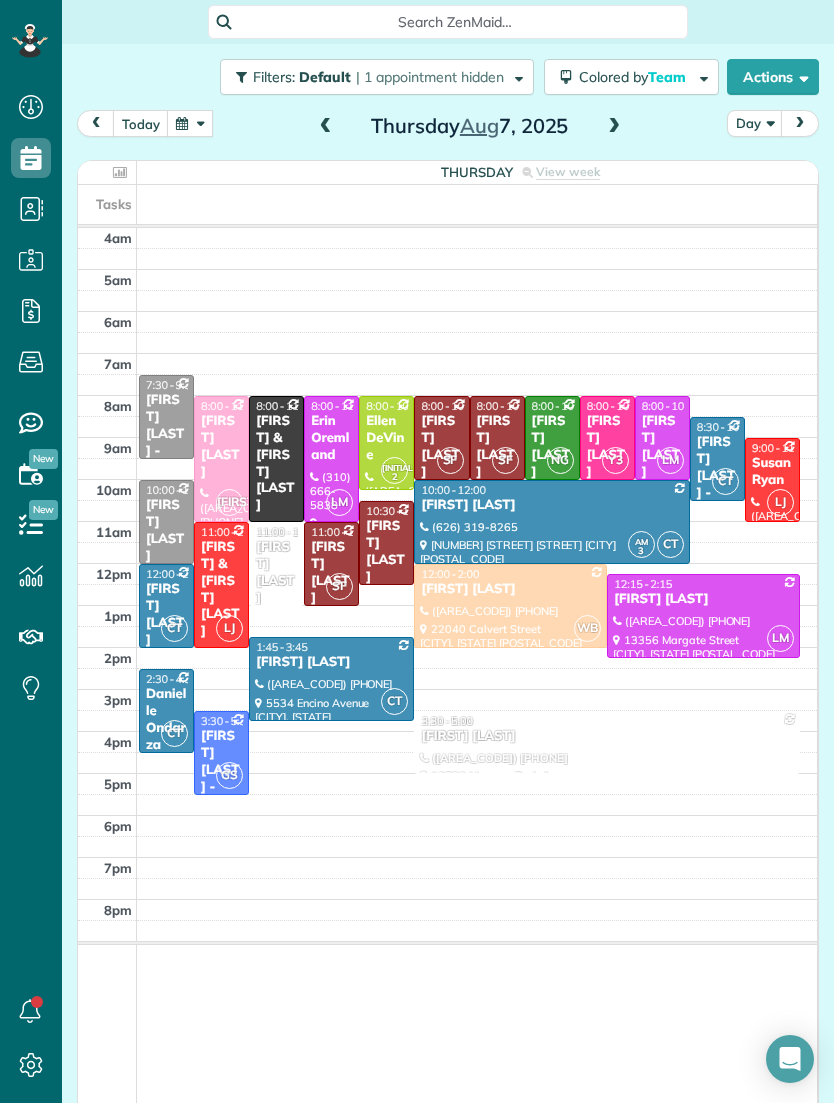 click at bounding box center [614, 127] 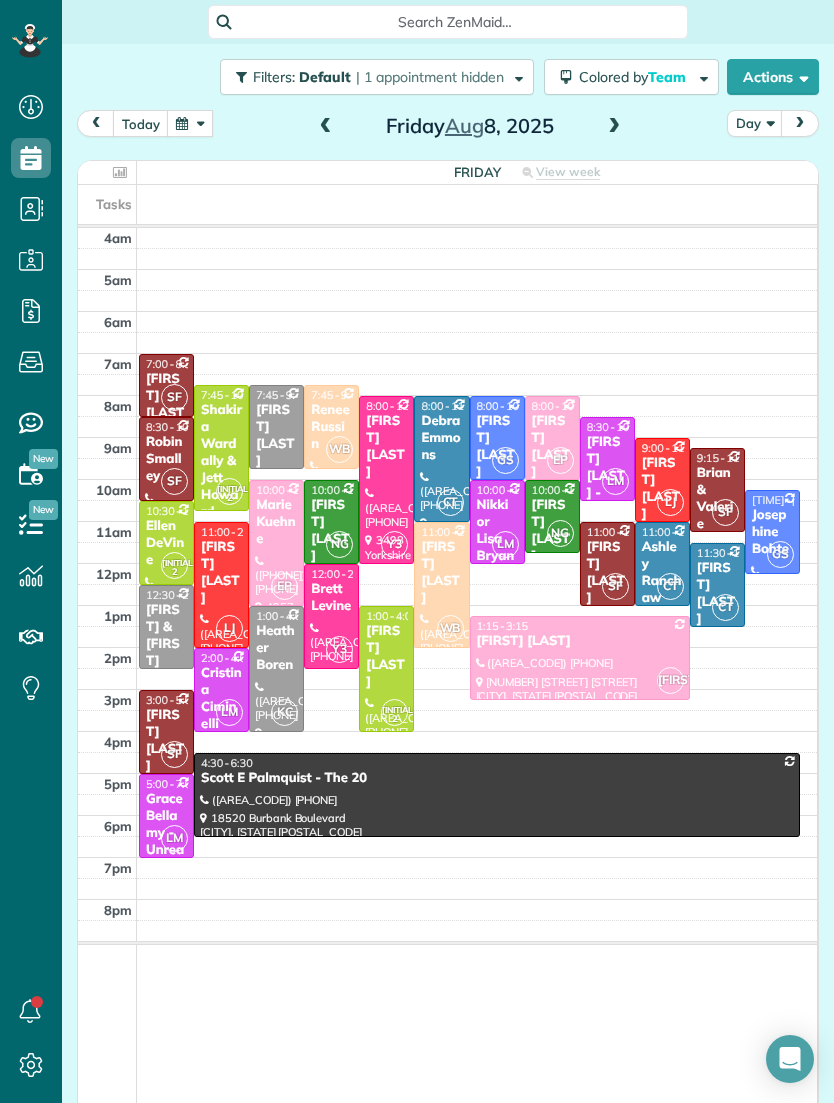 click at bounding box center (190, 123) 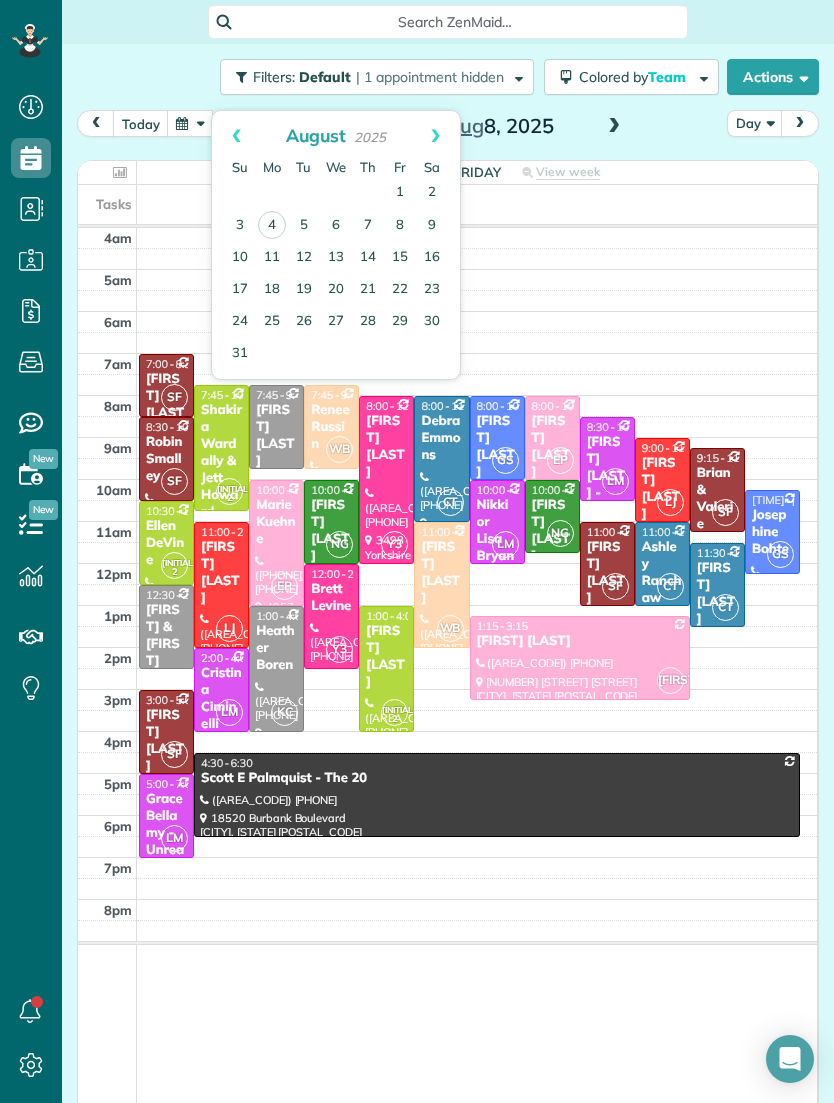 click on "5" at bounding box center (304, 226) 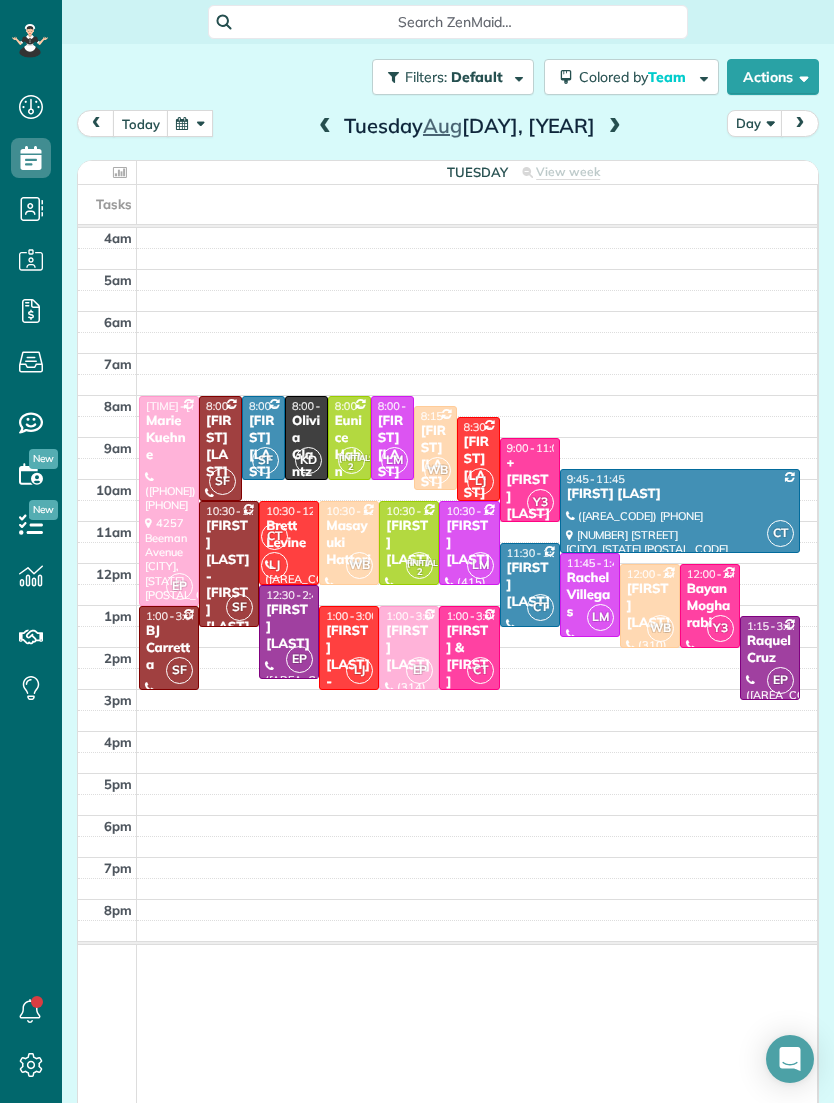 click at bounding box center (190, 123) 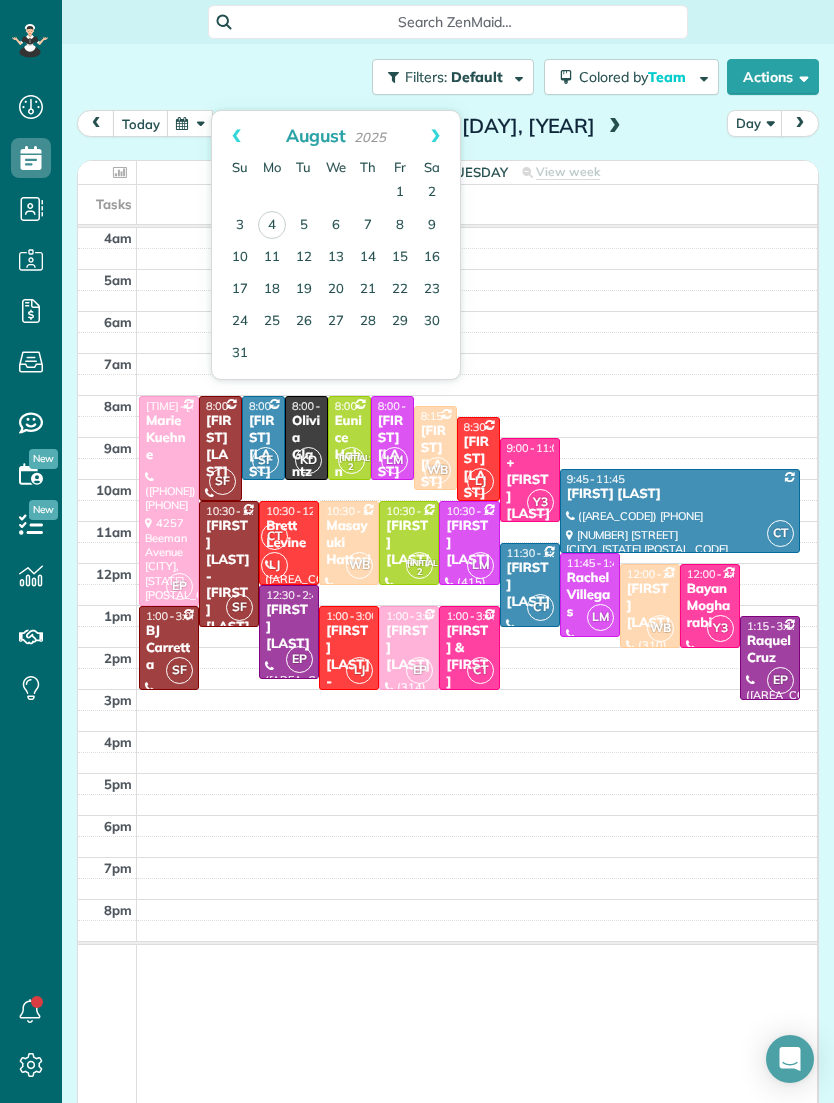 click on "8" at bounding box center [400, 226] 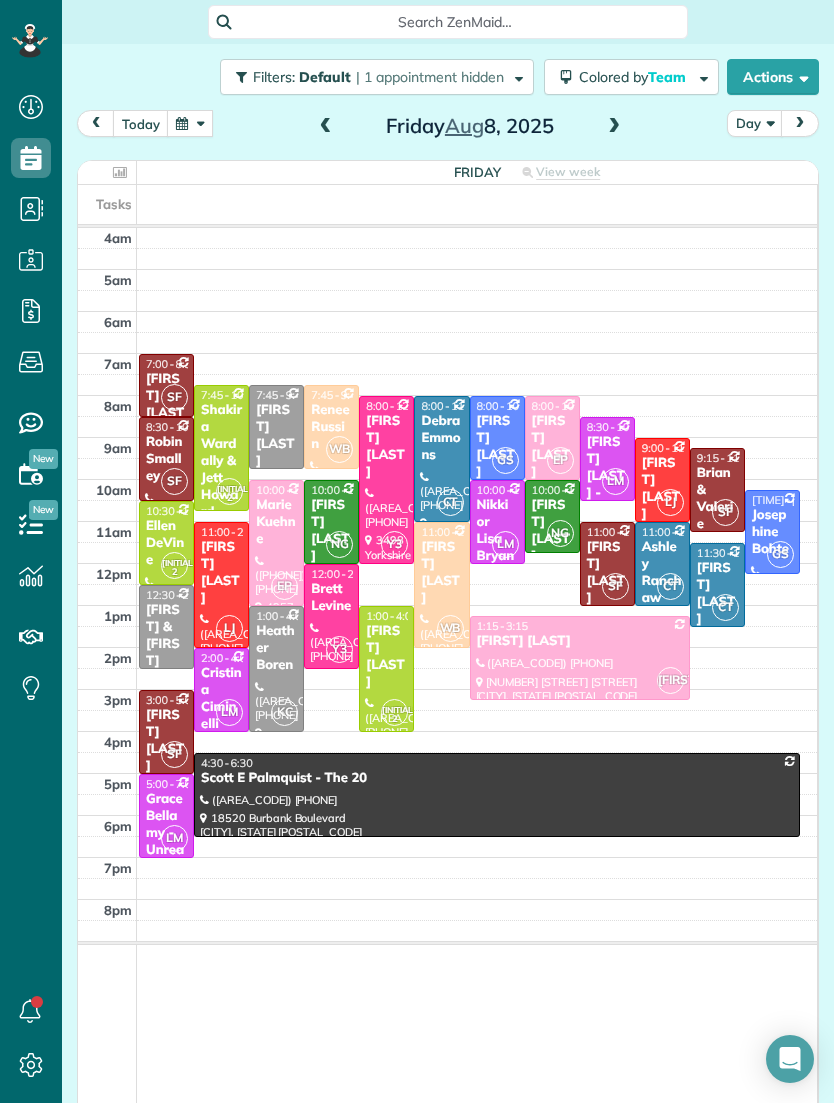 click at bounding box center [614, 127] 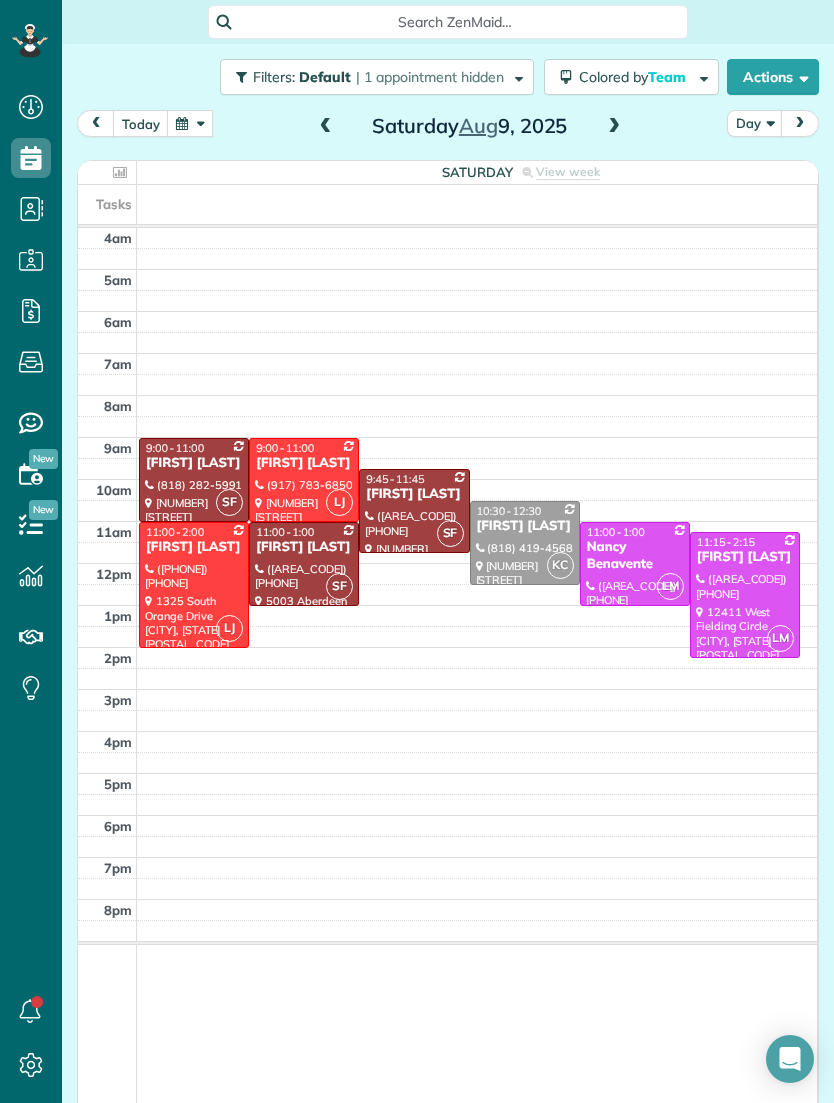 click at bounding box center (326, 127) 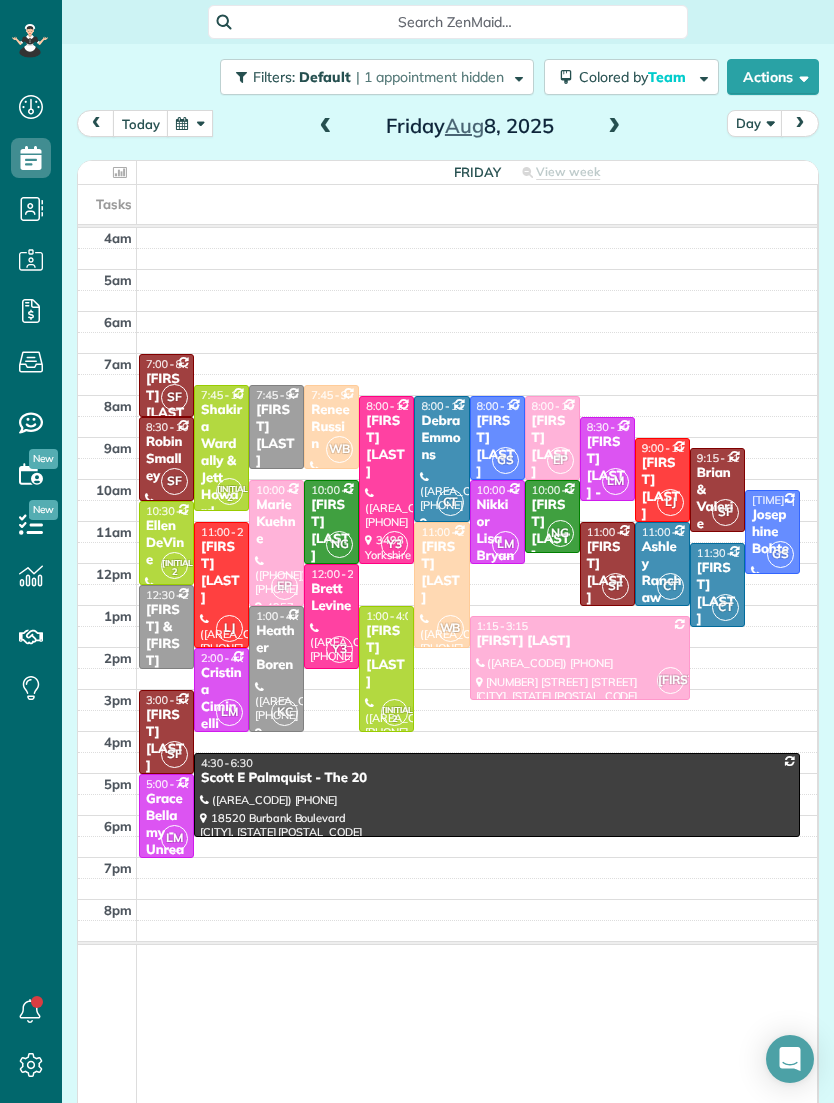 click at bounding box center (326, 127) 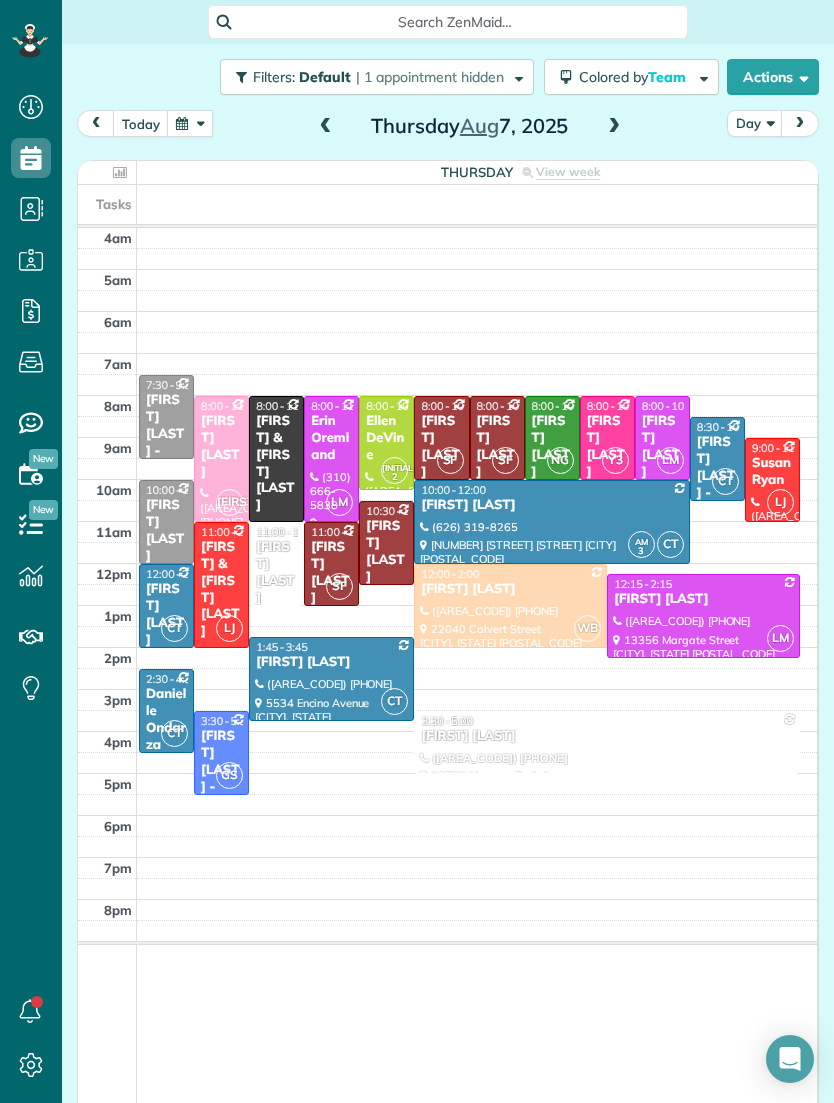 scroll, scrollTop: 1167, scrollLeft: 62, axis: both 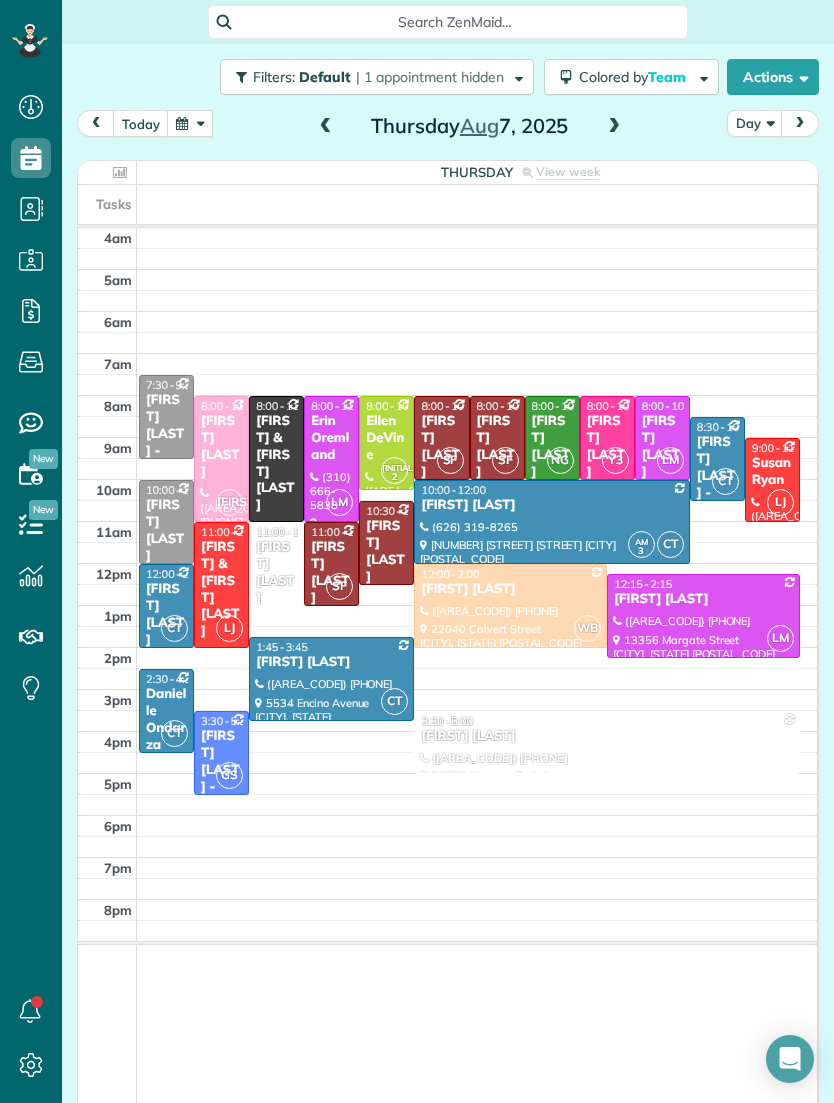 click at bounding box center [190, 123] 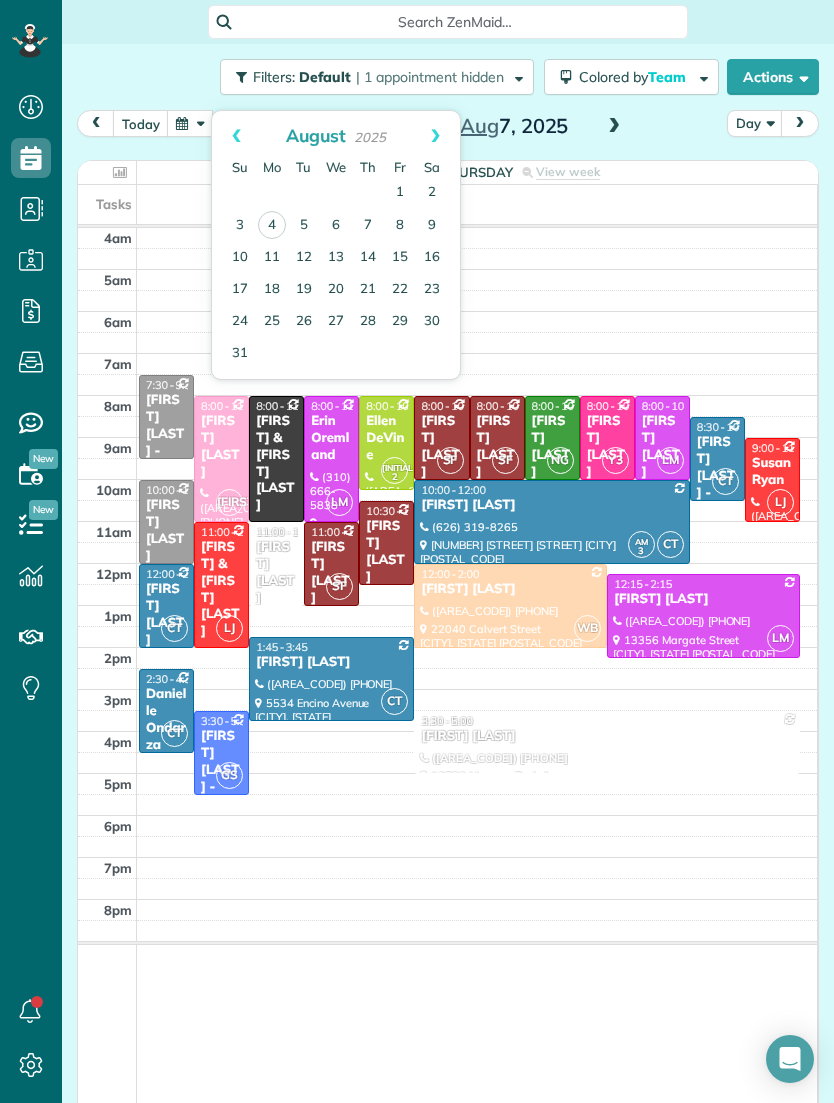 click on "22" at bounding box center [400, 290] 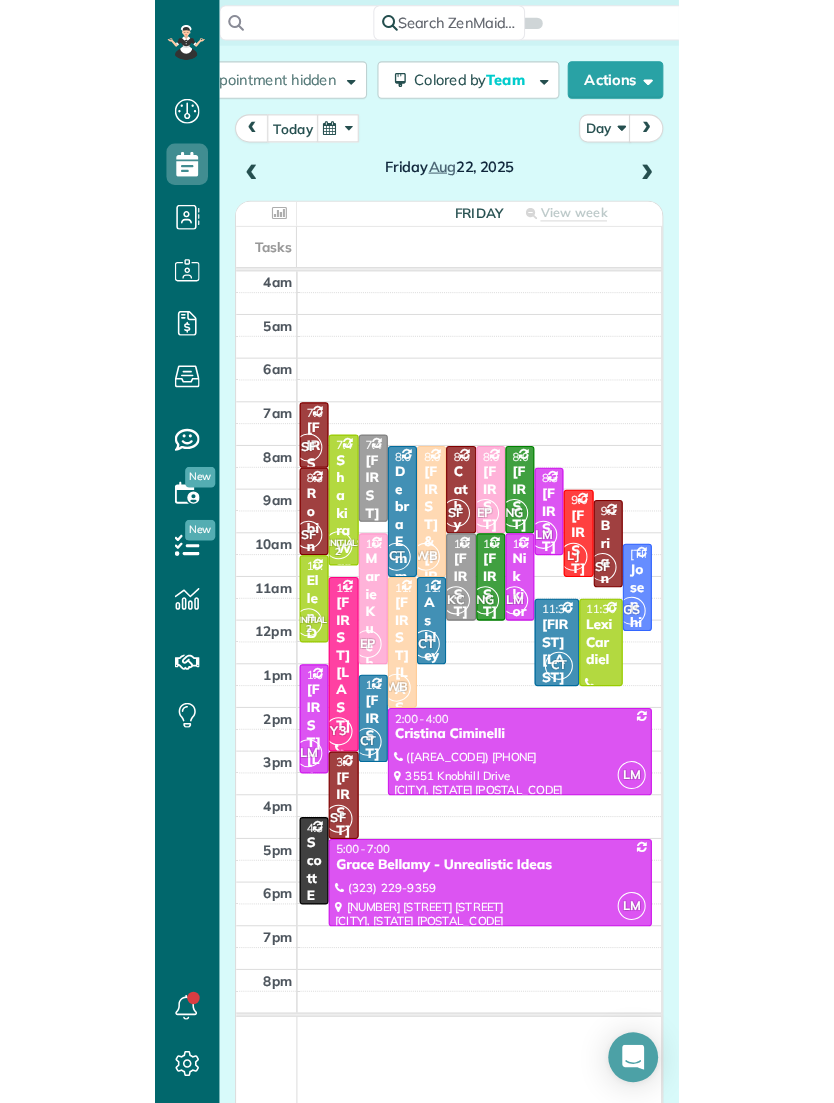 scroll, scrollTop: 1167, scrollLeft: 62, axis: both 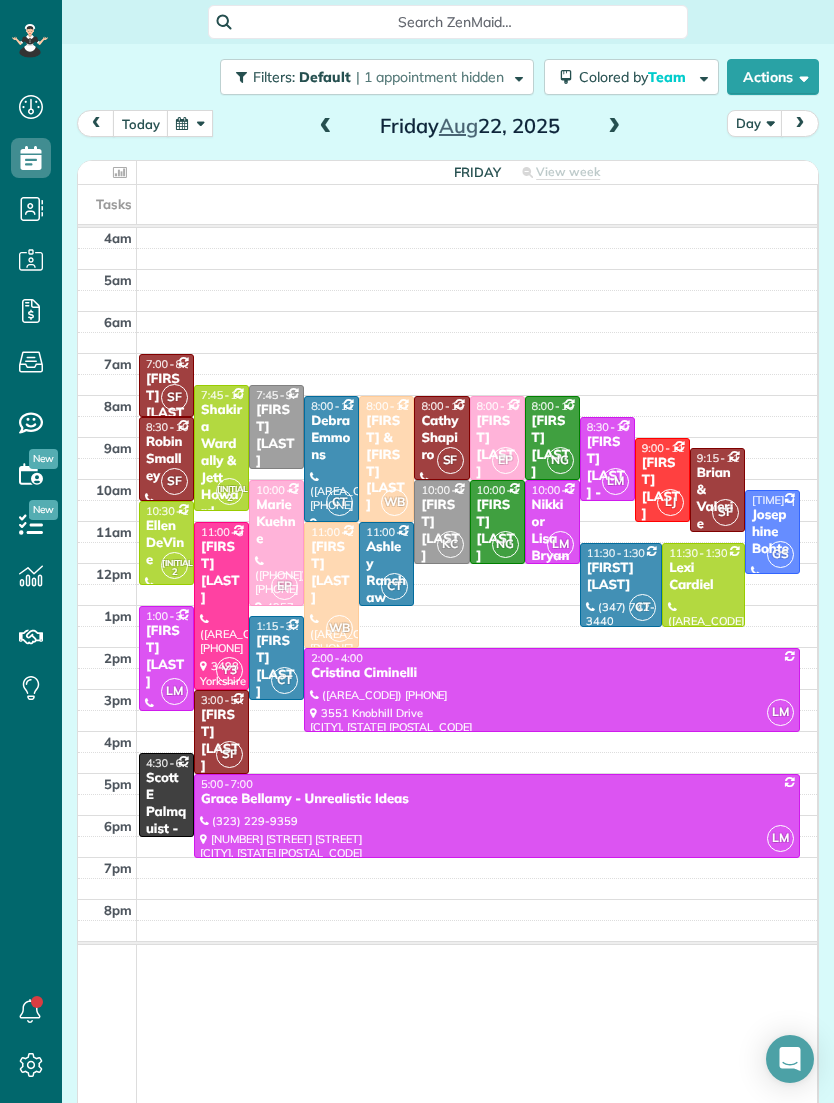 click at bounding box center (190, 123) 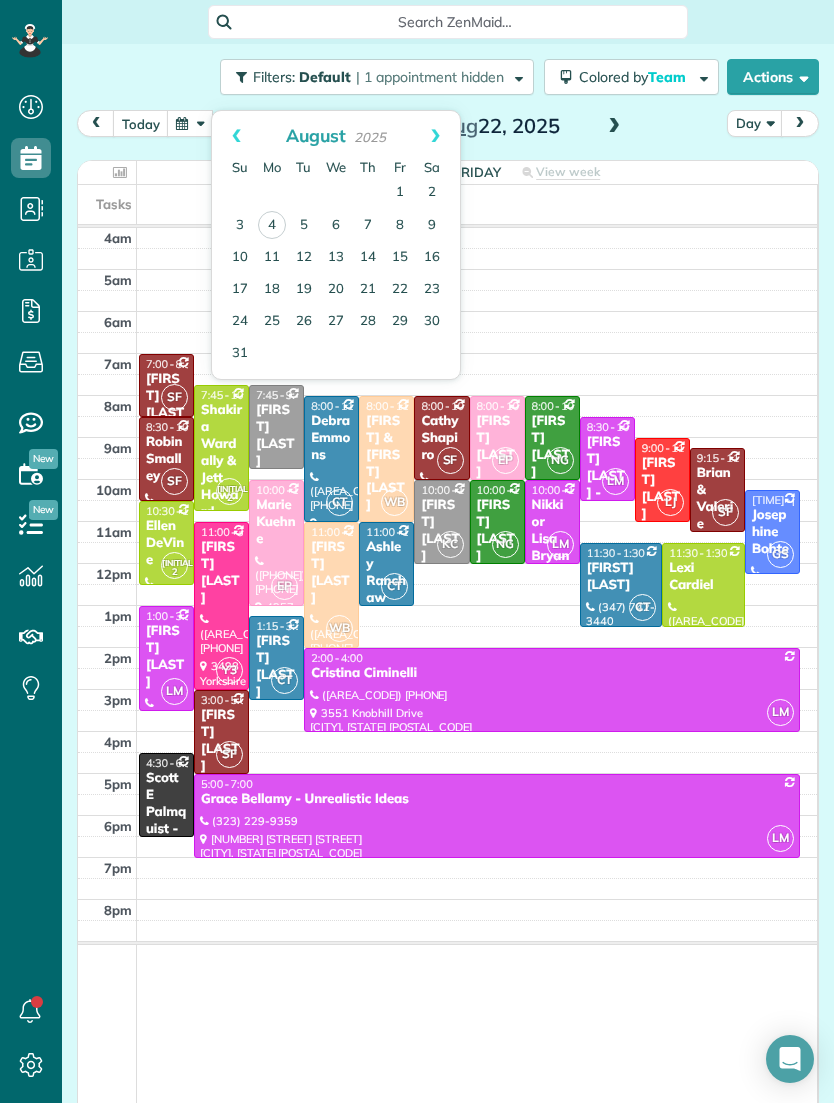 click on "15" at bounding box center (400, 258) 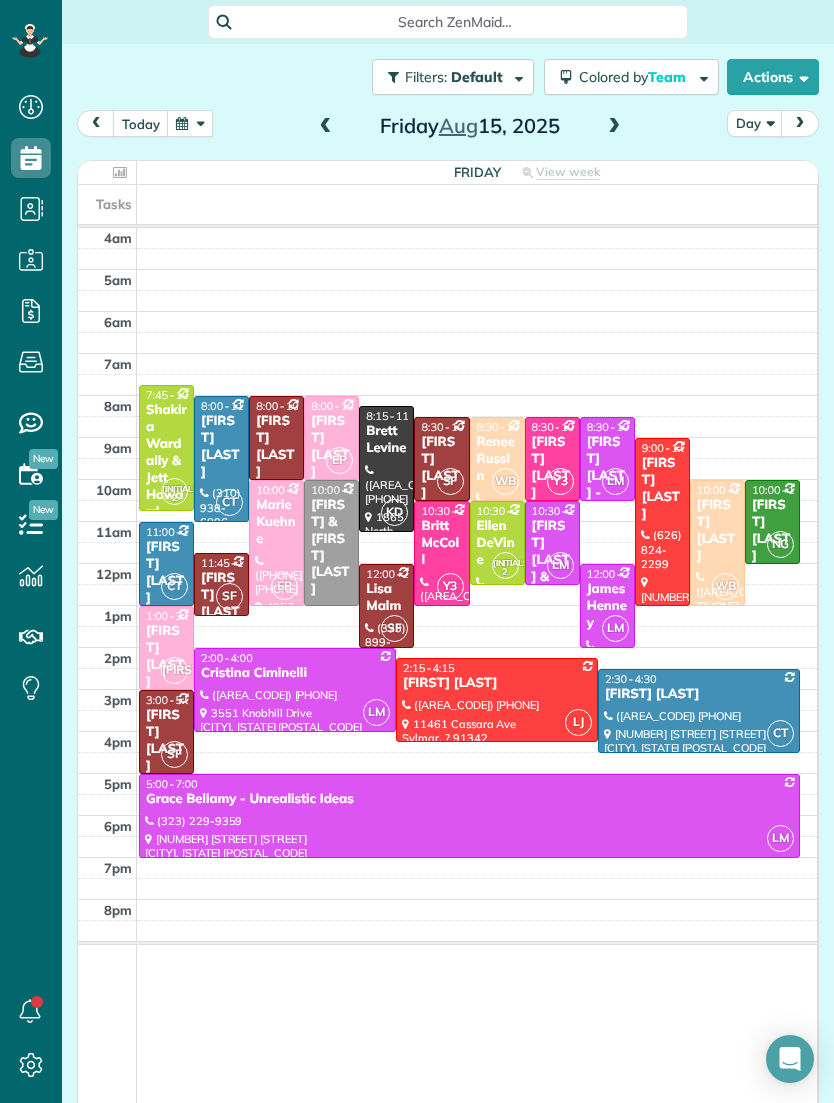 click on "[FIRST] [LAST]" at bounding box center (772, 531) 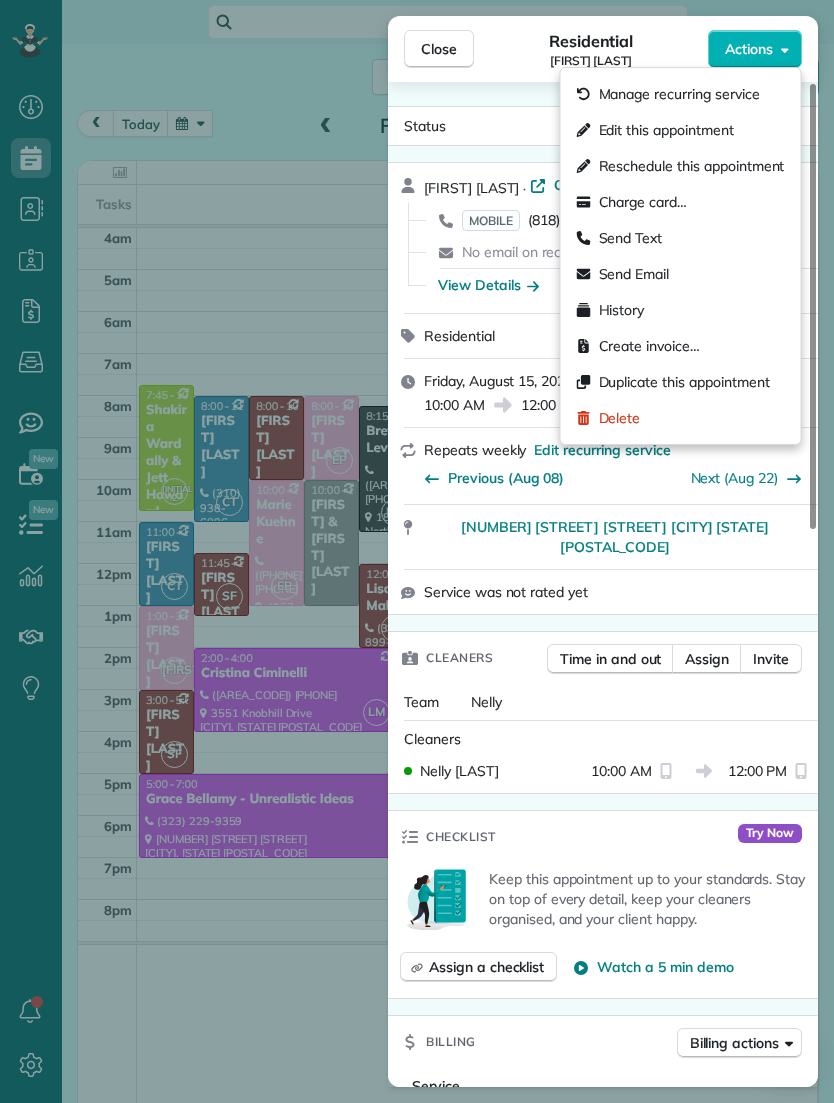 click on "Delete" at bounding box center [620, 418] 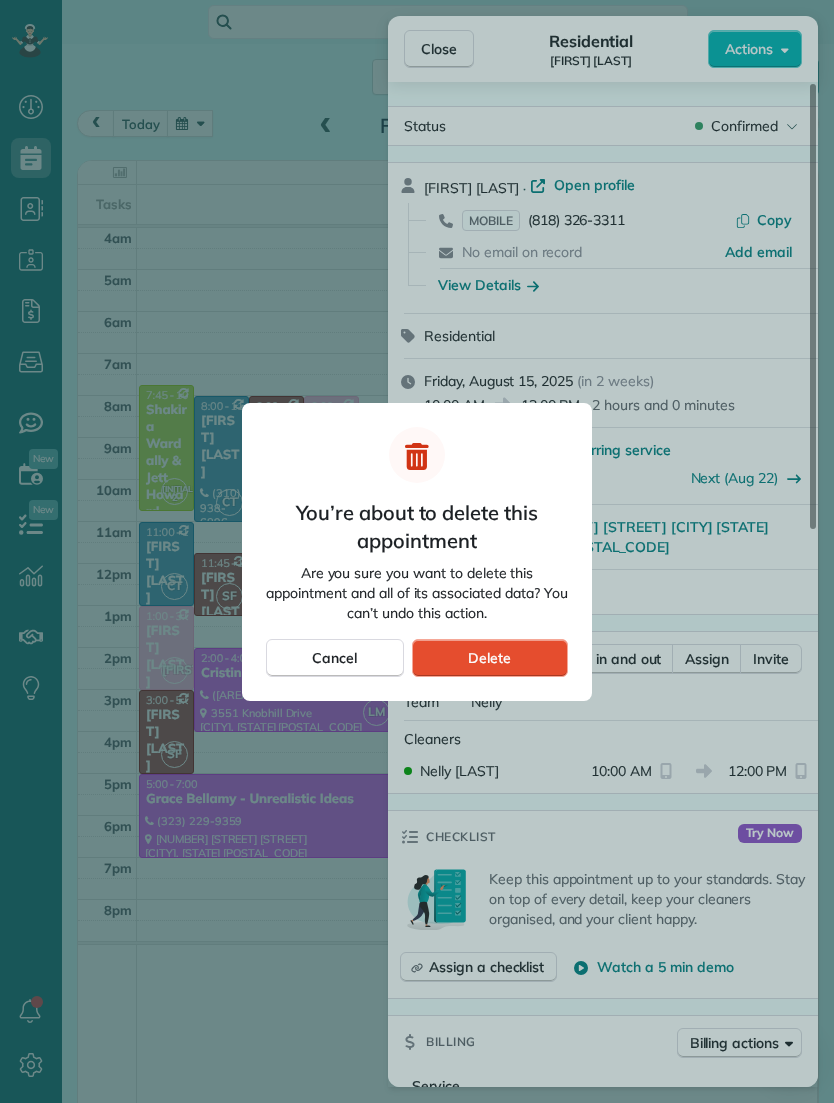 click on "Delete" at bounding box center (490, 658) 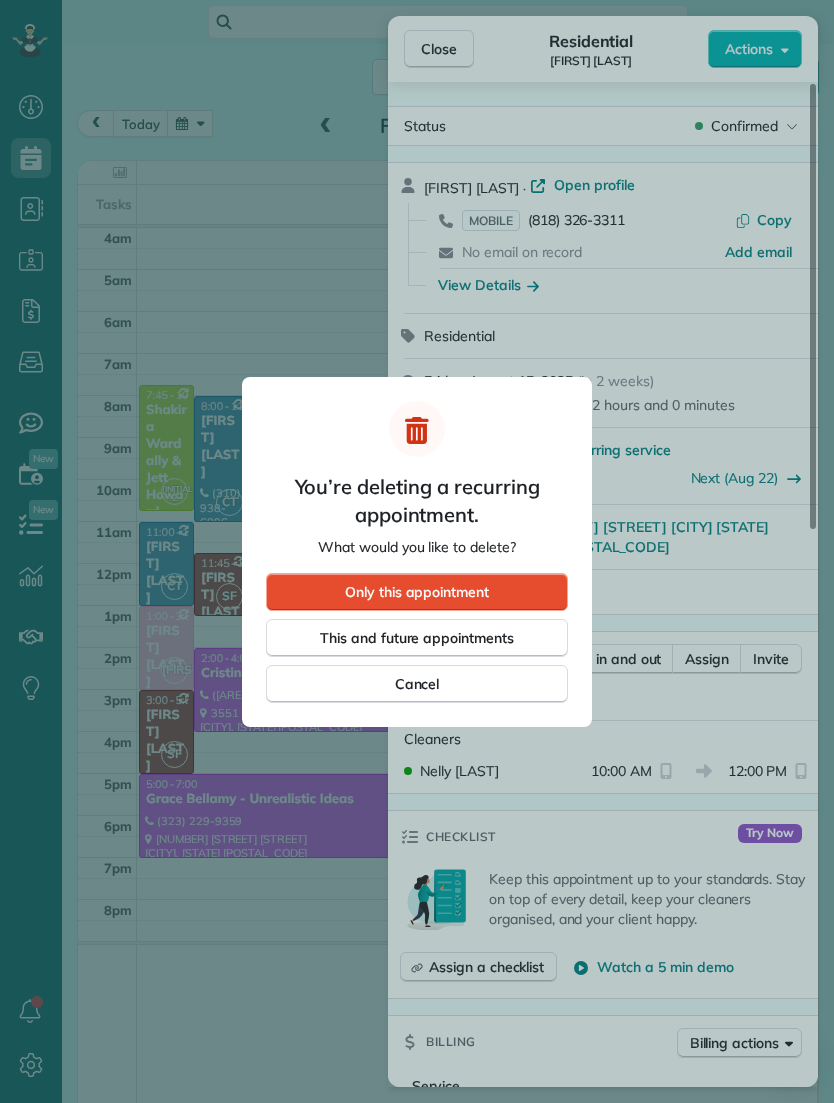 click on "Only this appointment" at bounding box center [417, 592] 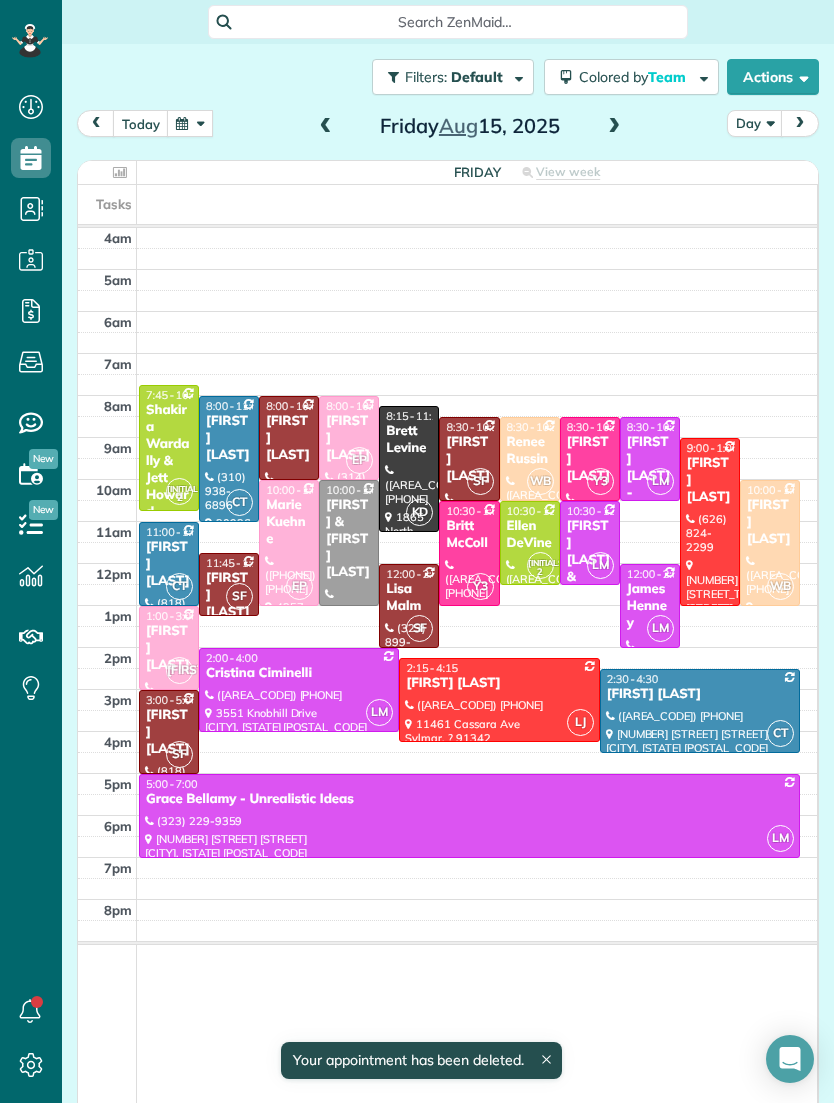 click at bounding box center (190, 123) 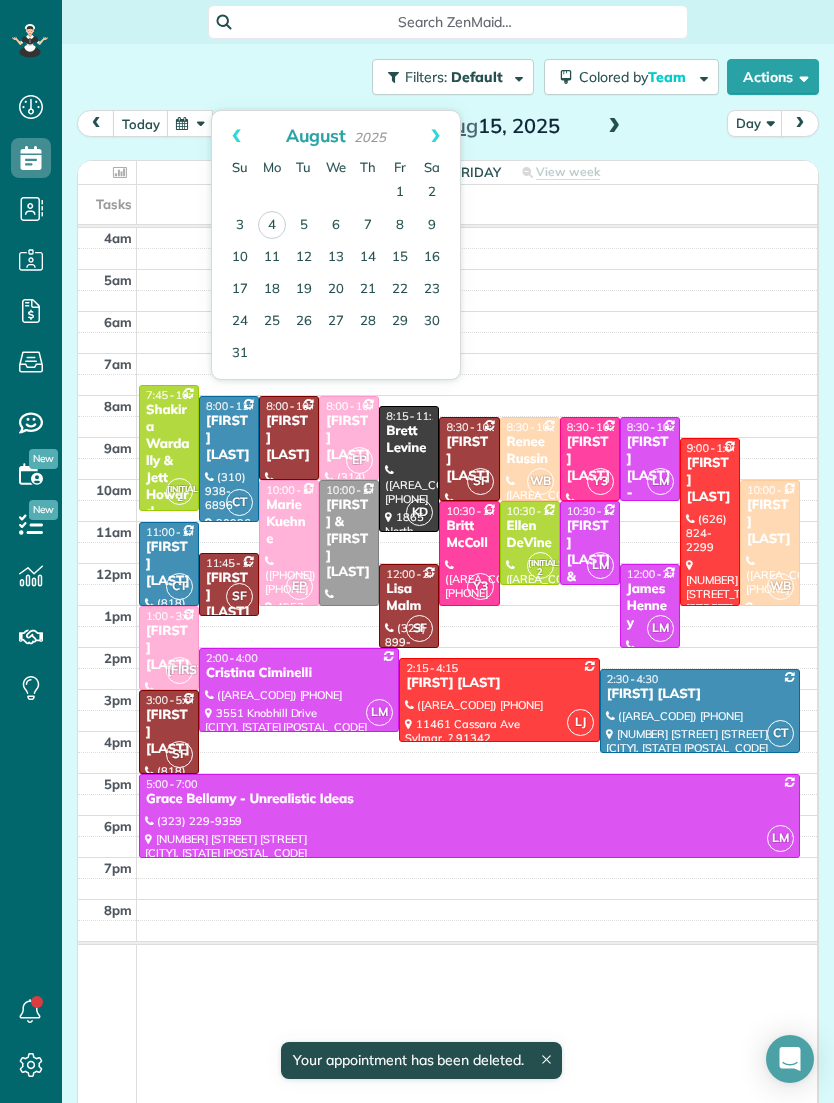 click on "8" at bounding box center [400, 226] 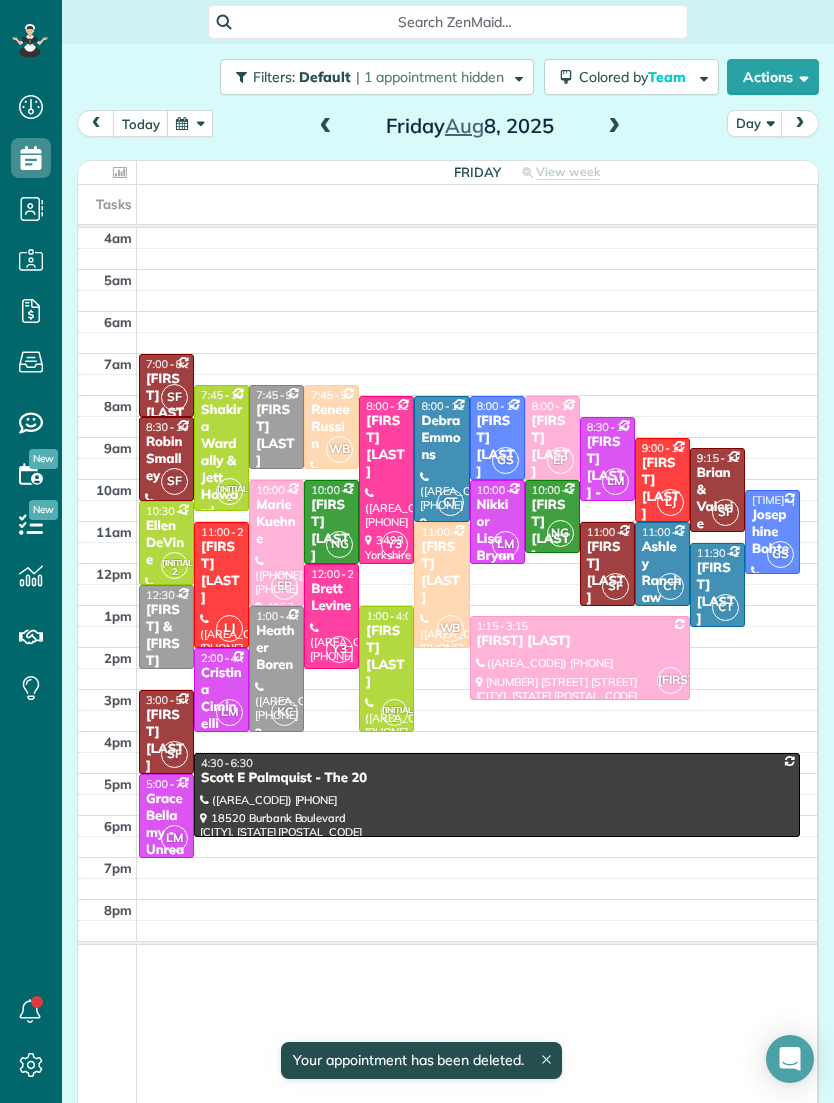 click on "[FIRST] [LAST]" at bounding box center (331, 531) 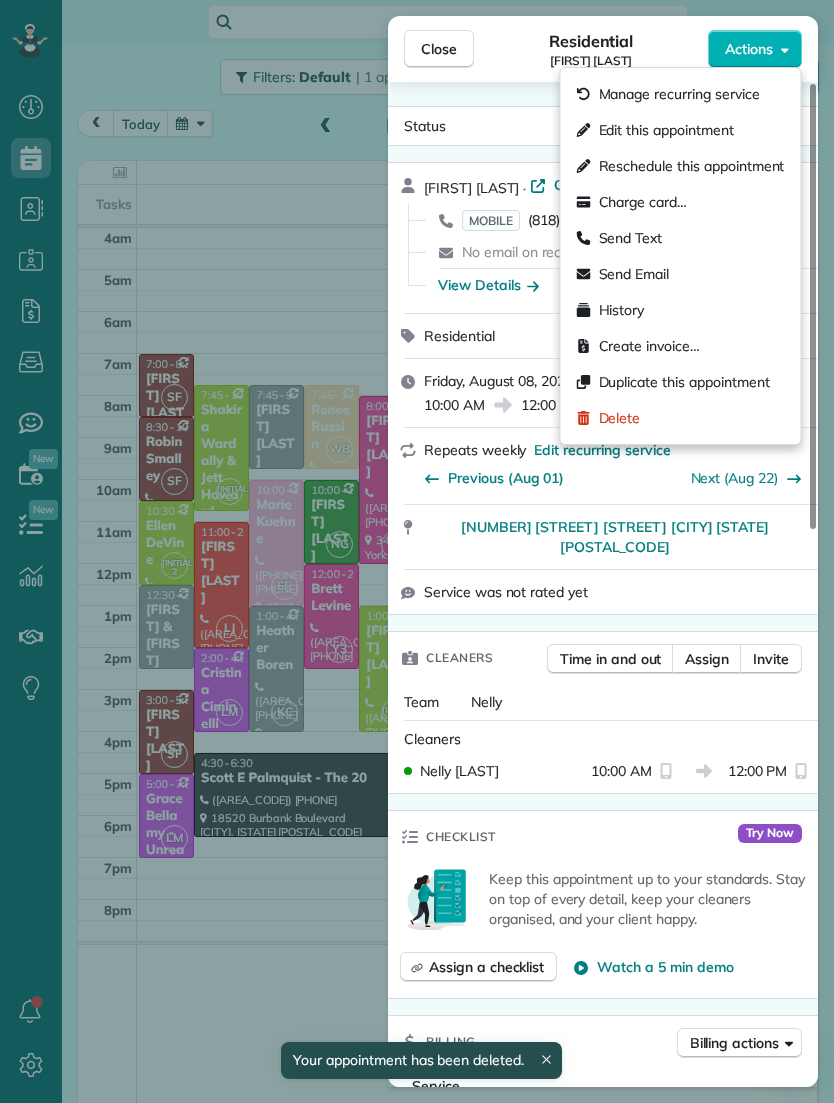 click on "Delete" at bounding box center [620, 418] 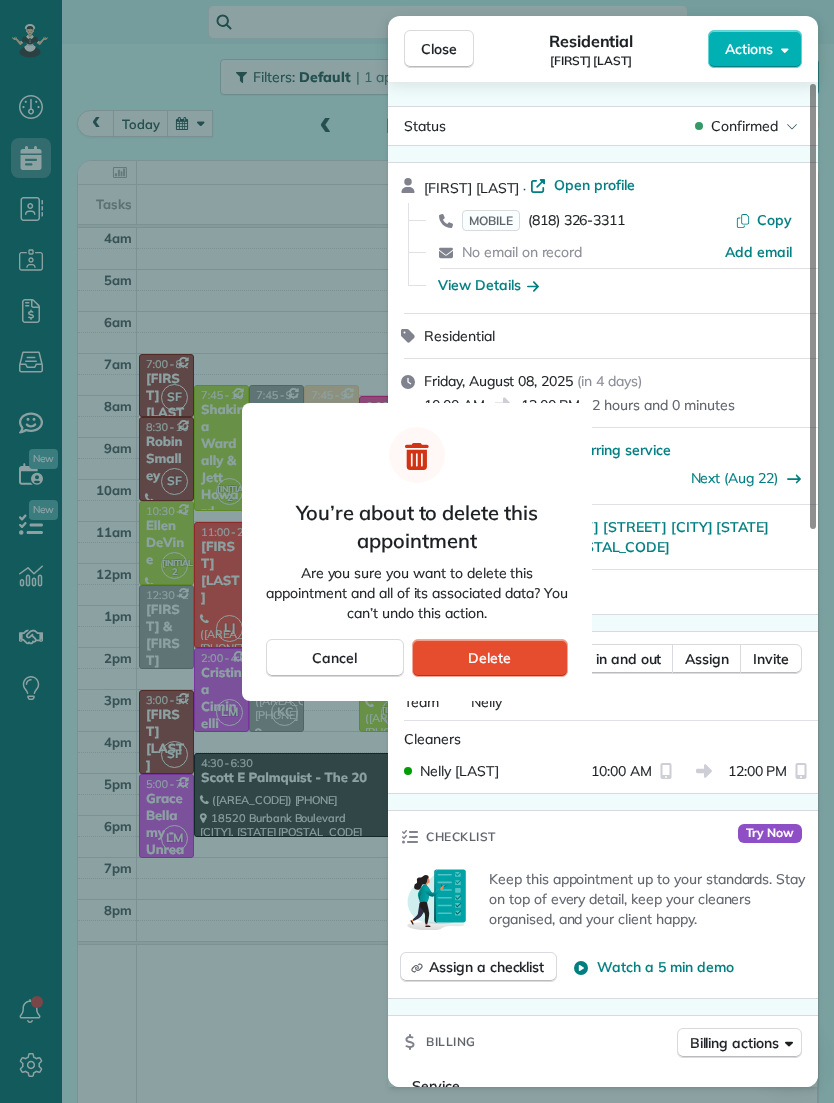 click on "Delete" at bounding box center (489, 658) 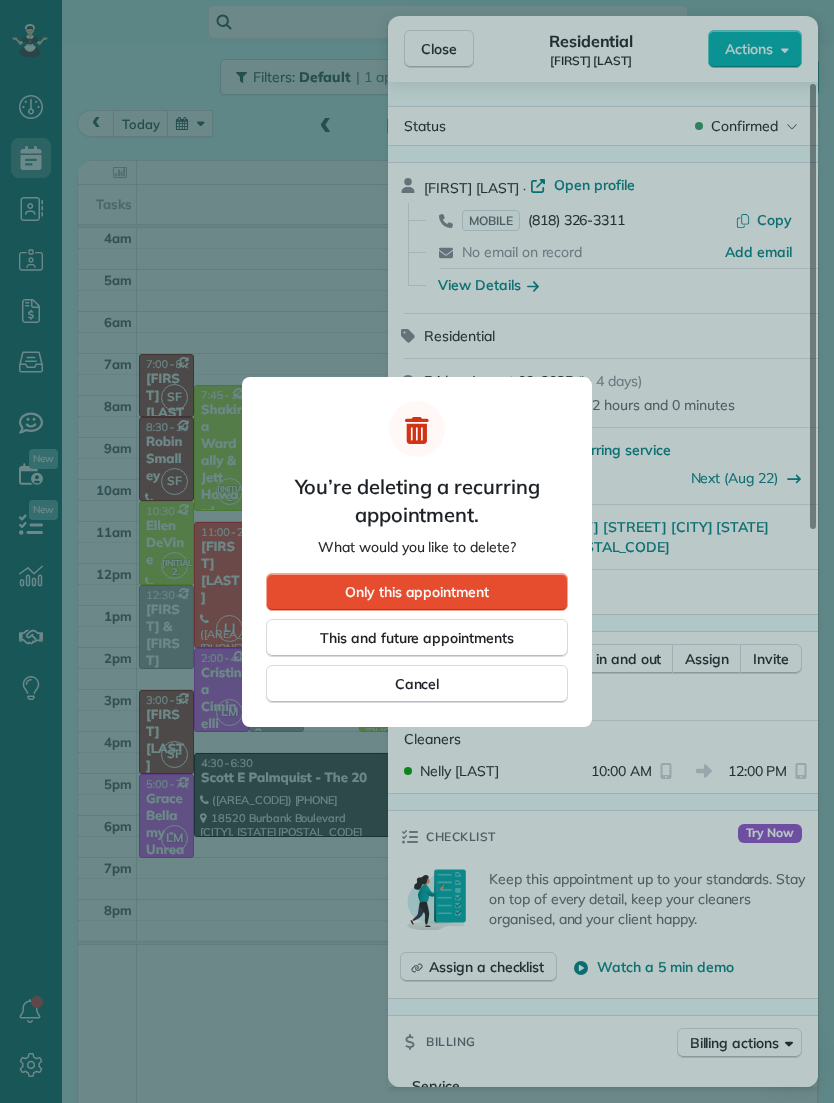 click on "Only this appointment" at bounding box center (417, 592) 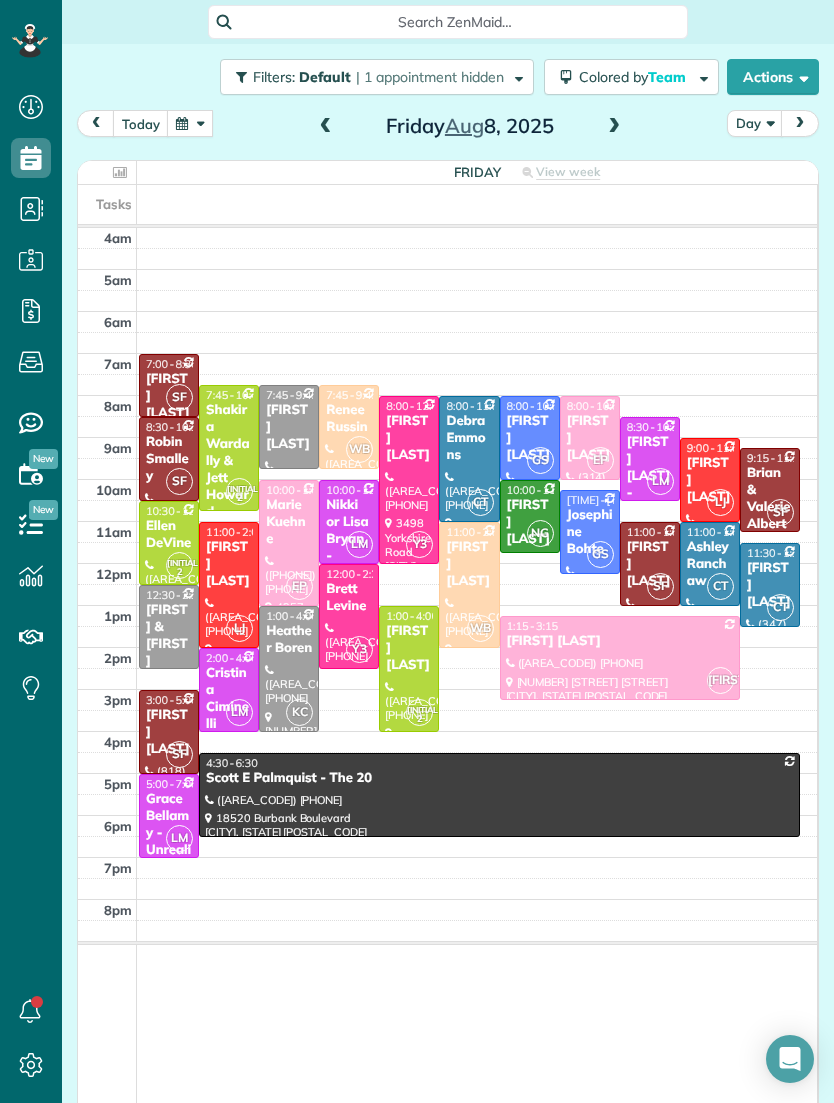 scroll, scrollTop: 1167, scrollLeft: 62, axis: both 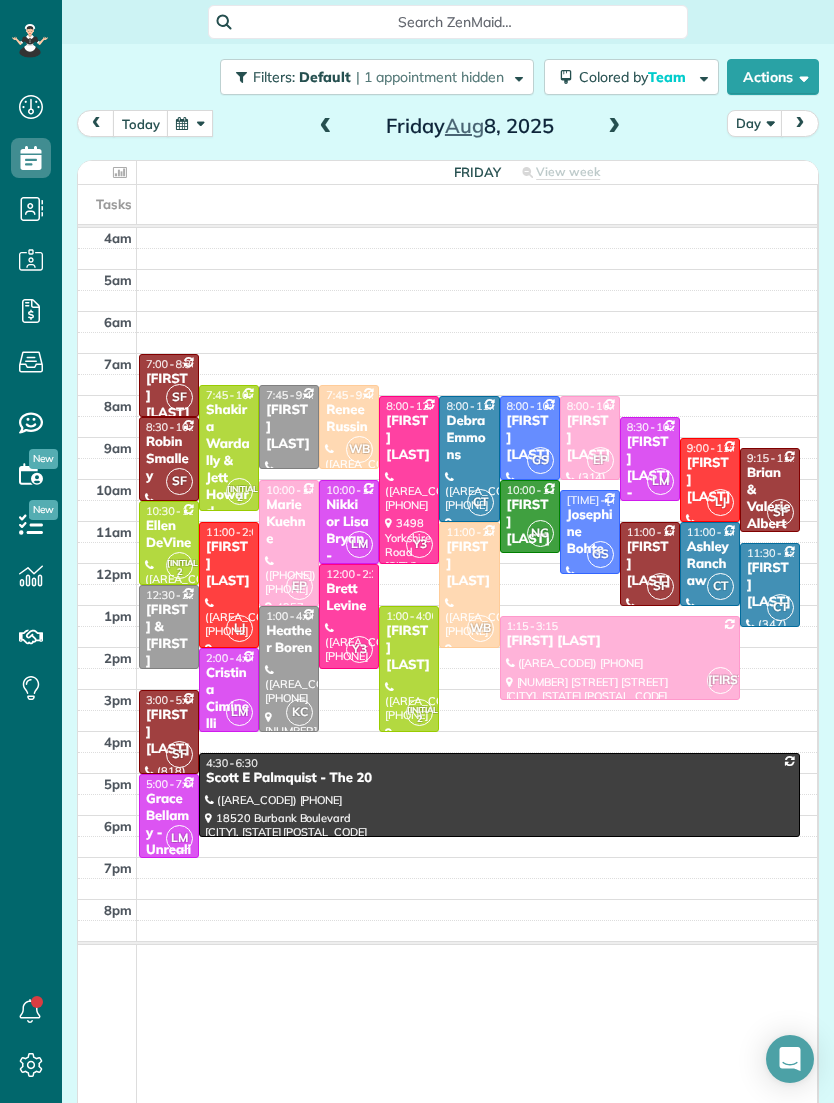 click at bounding box center [190, 123] 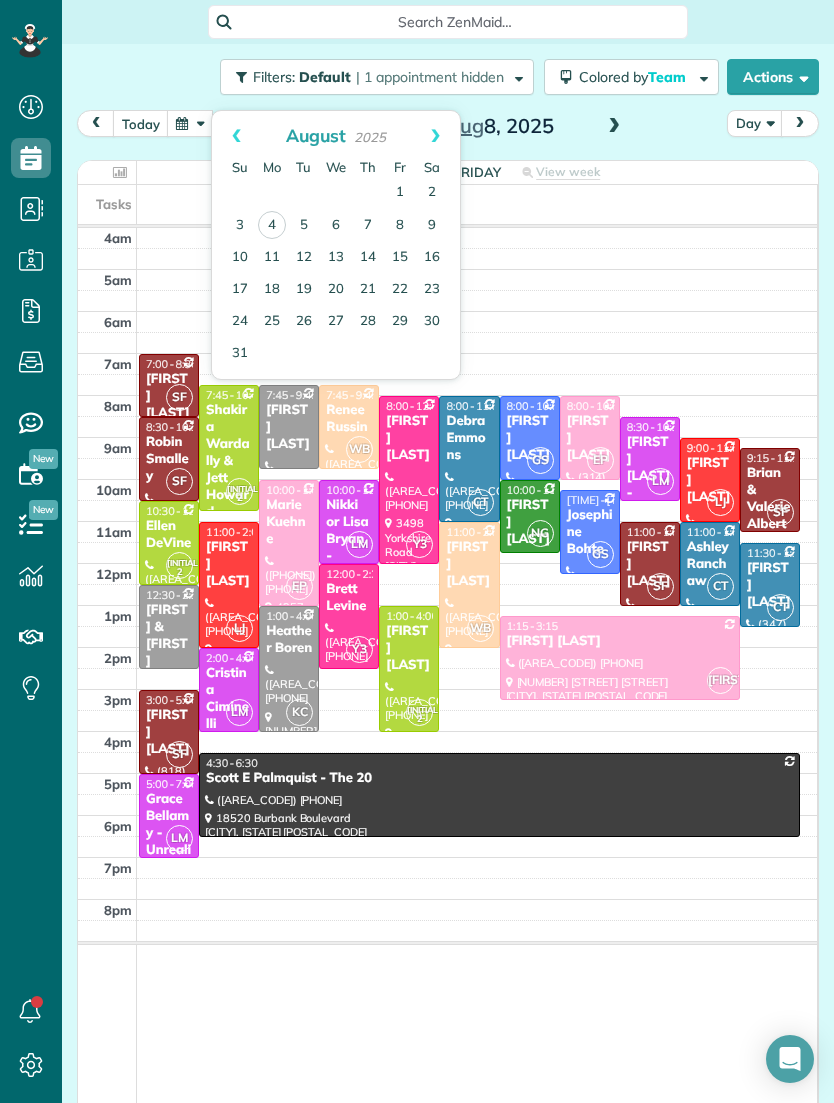 click on "5" at bounding box center [304, 226] 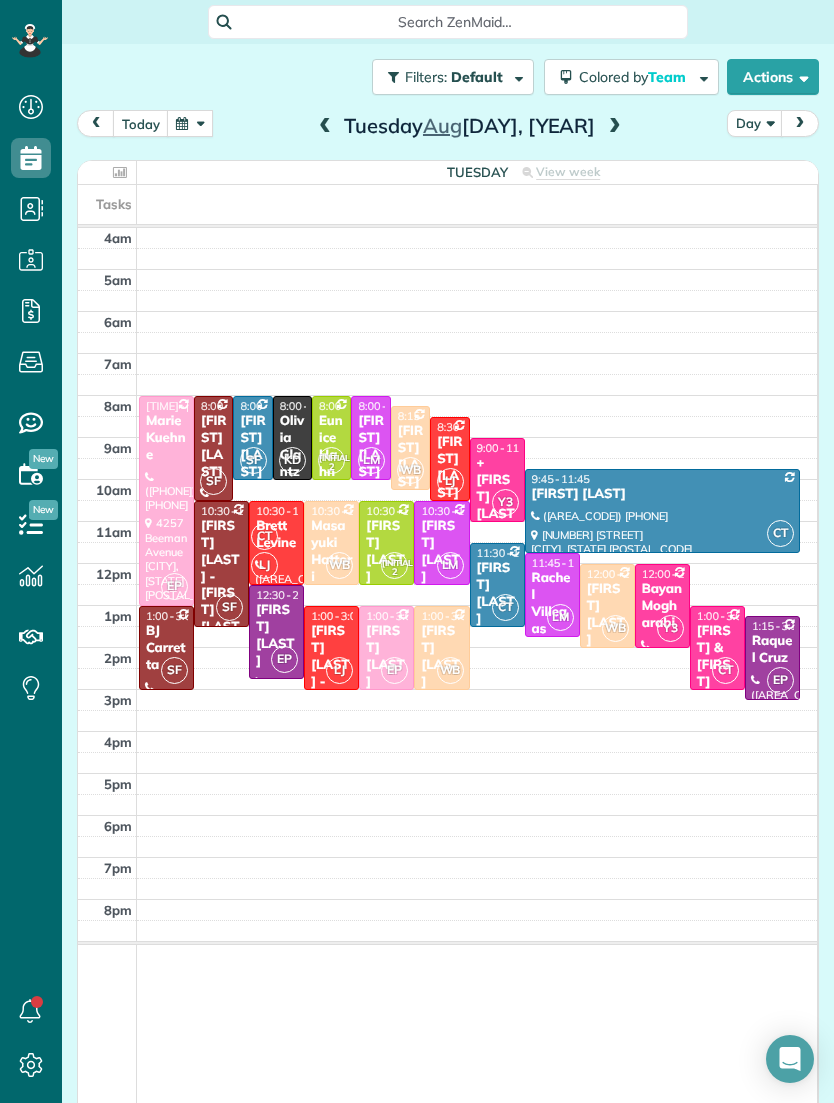 click at bounding box center (615, 127) 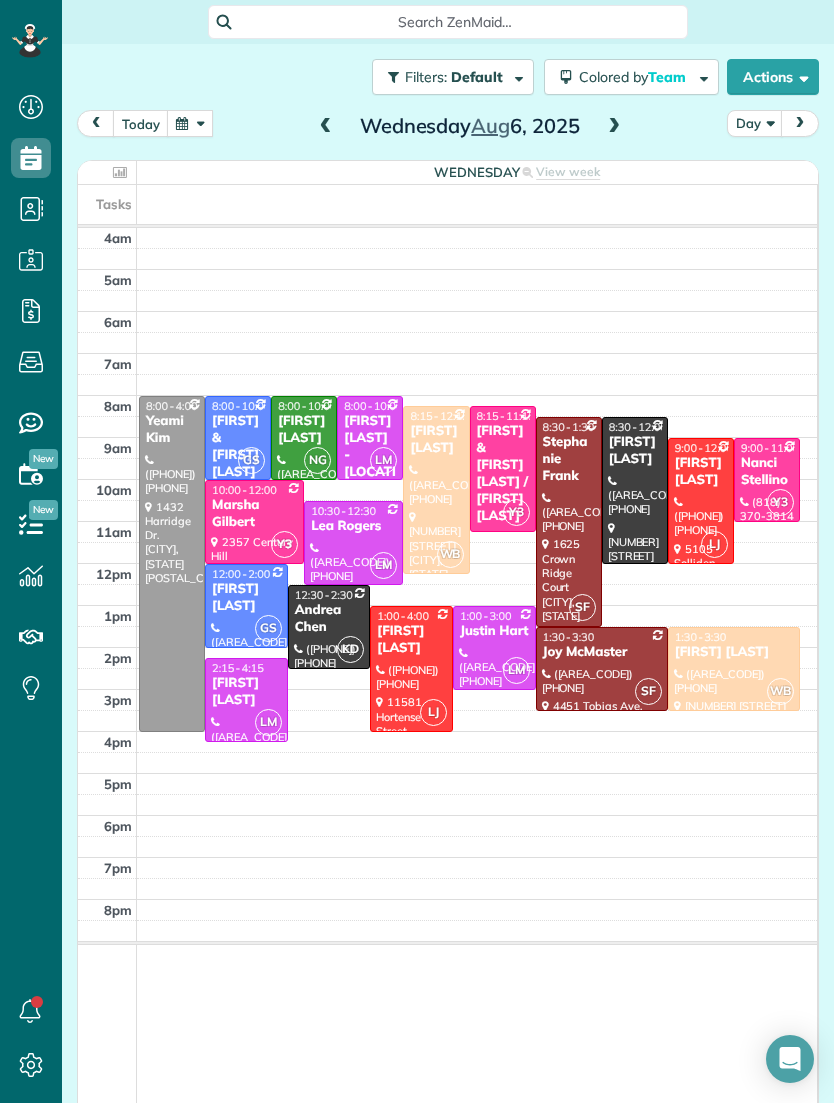click at bounding box center [614, 127] 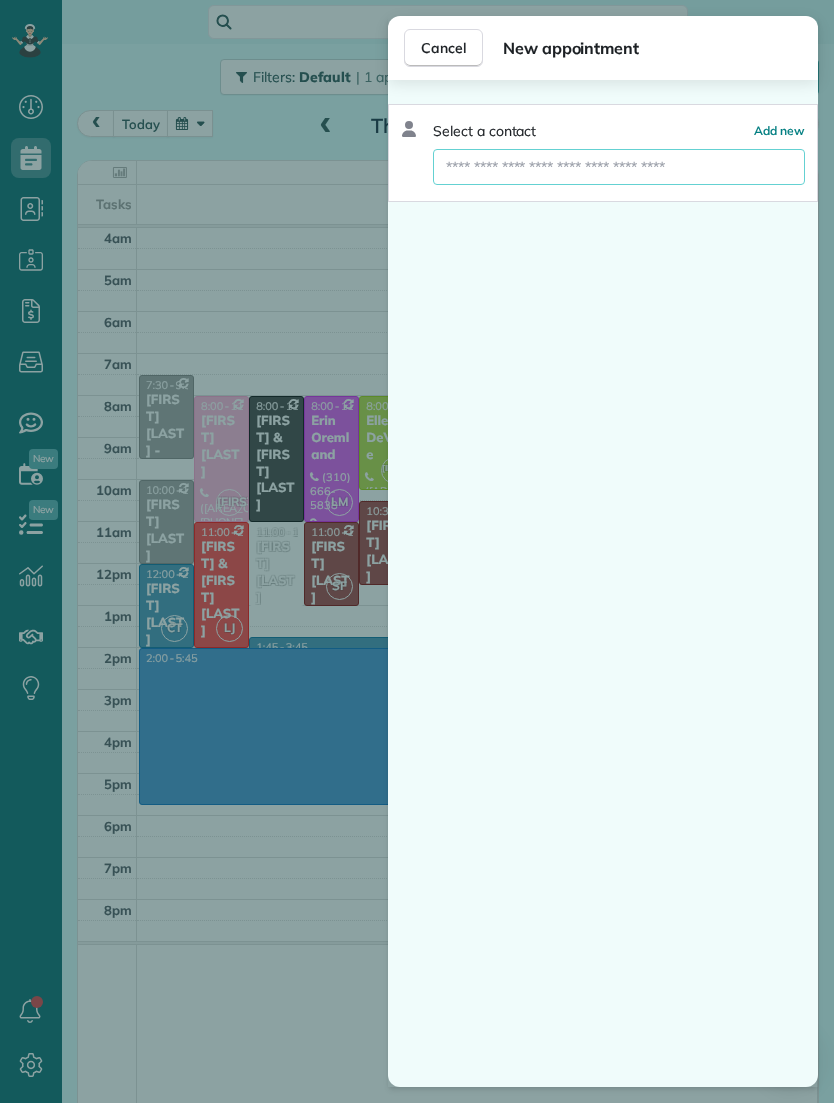 click at bounding box center (619, 167) 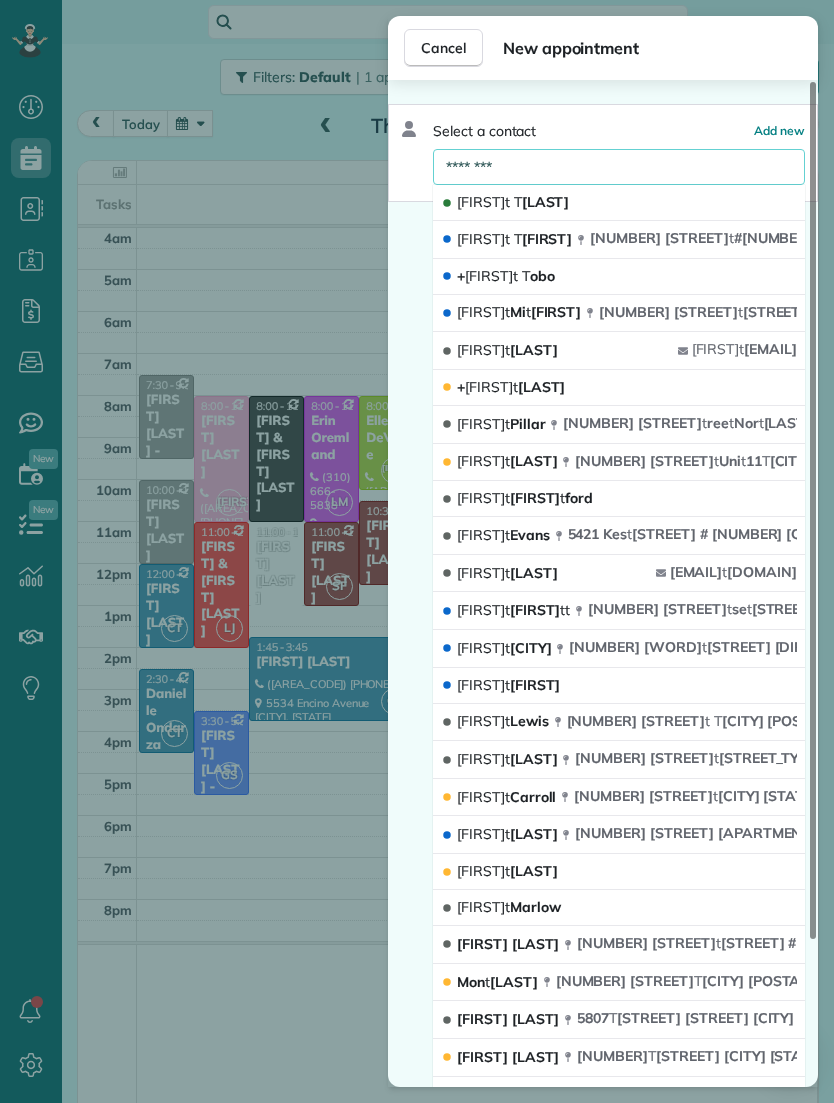 type on "********" 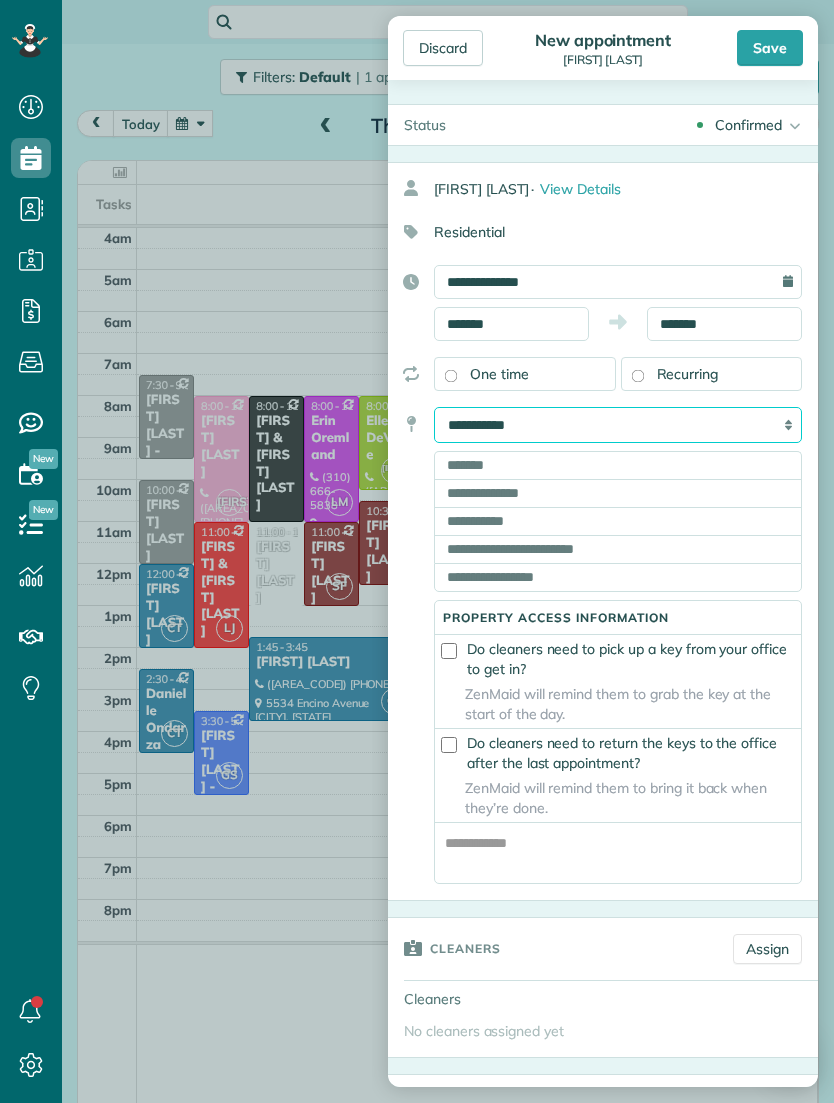 click on "**********" at bounding box center [618, 425] 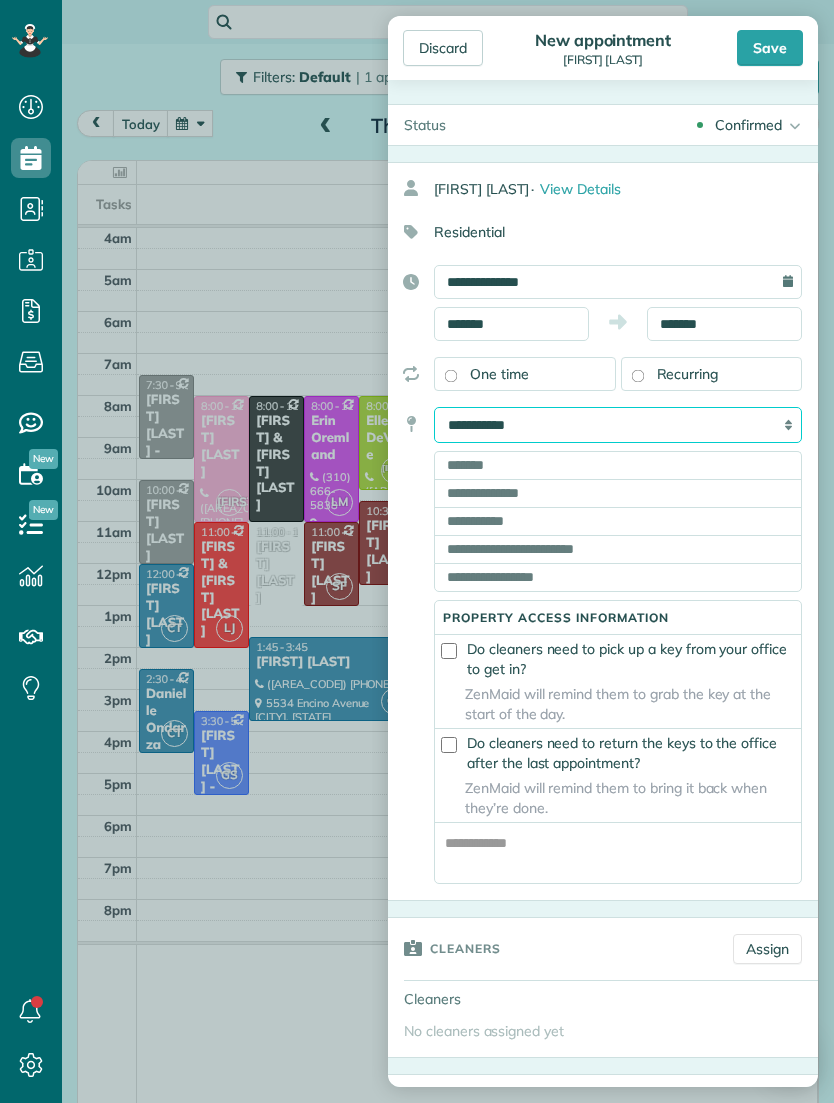 scroll, scrollTop: 1167, scrollLeft: 62, axis: both 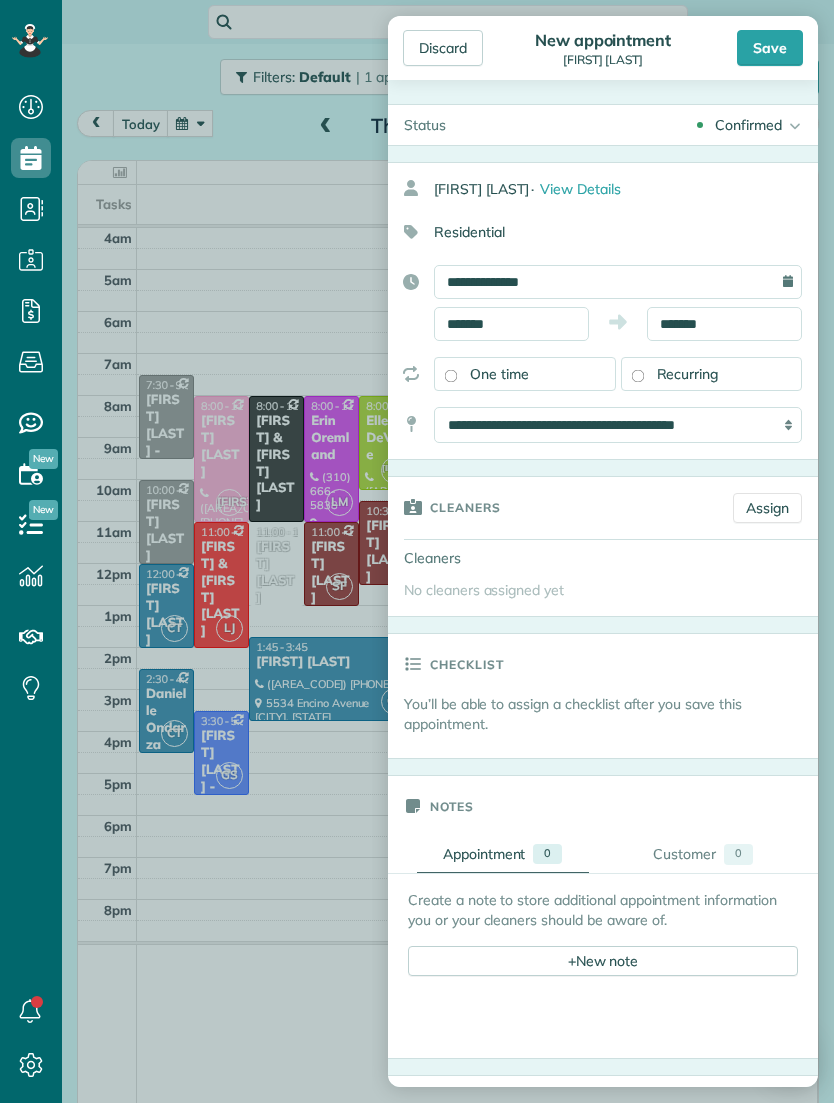 click on "Assign" at bounding box center (767, 508) 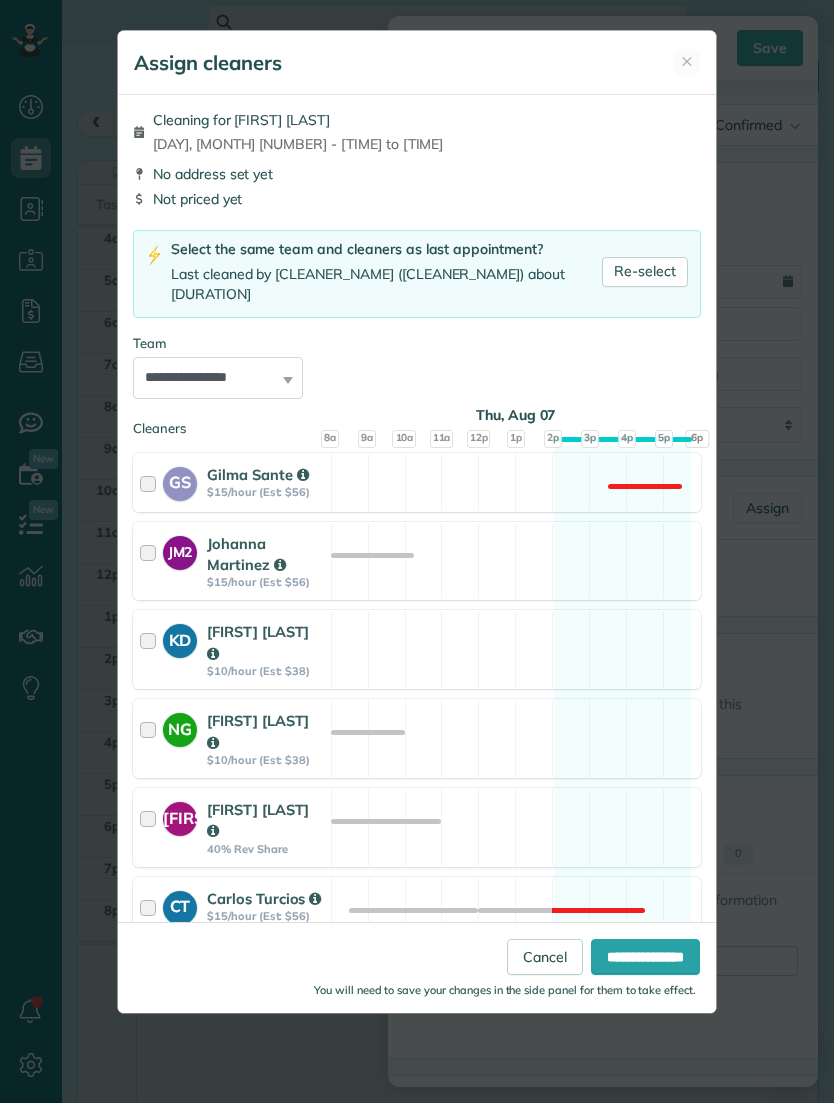 click on "Re-select" at bounding box center [645, 272] 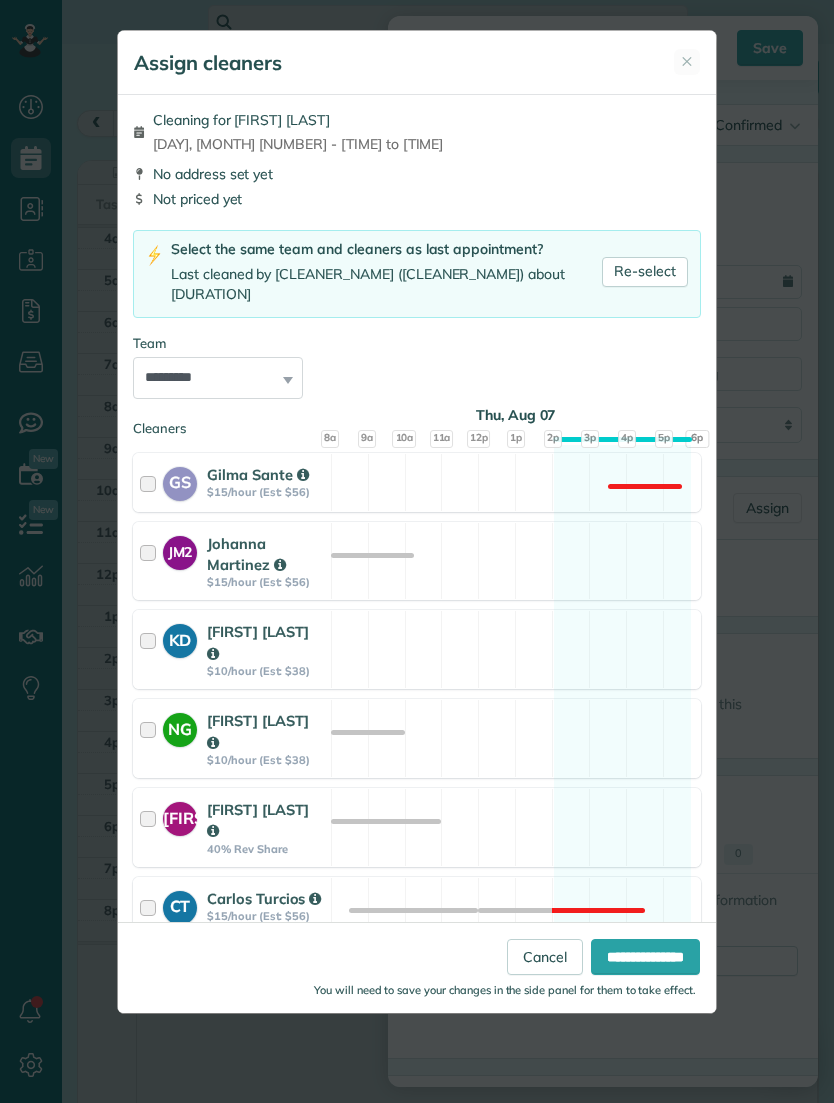 click on "**********" at bounding box center (645, 957) 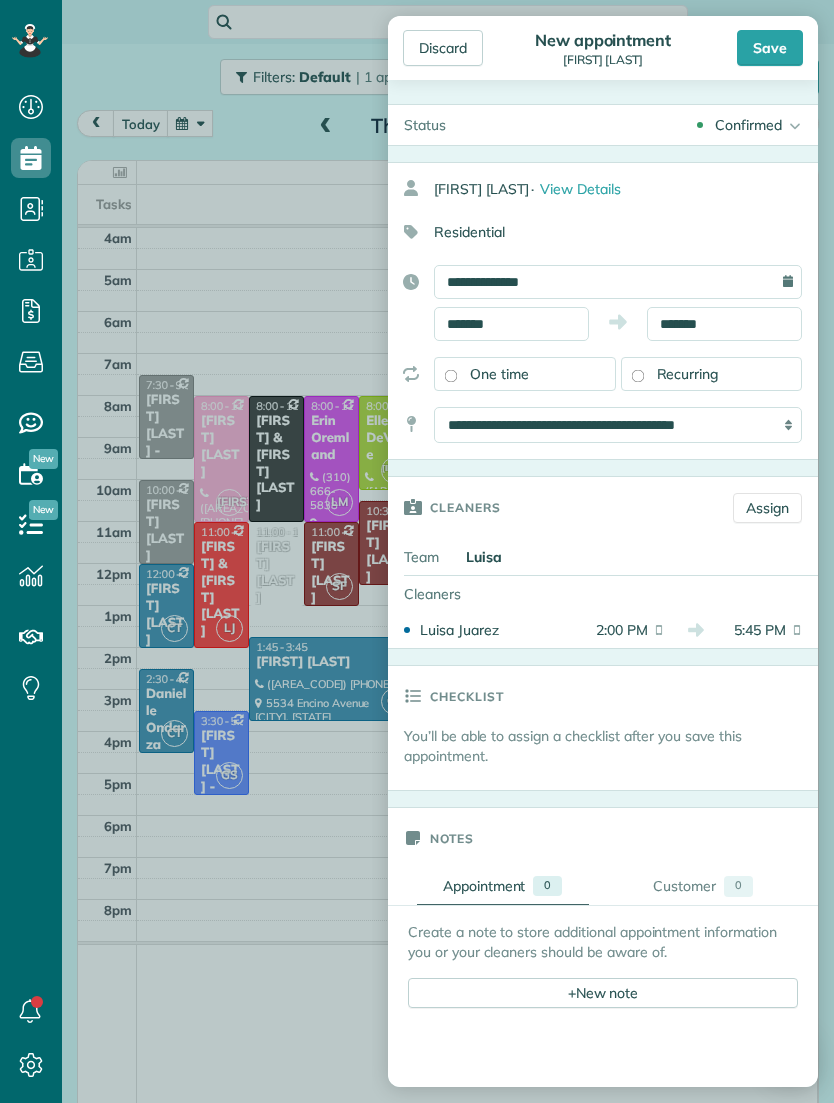 click on "Save" at bounding box center [770, 48] 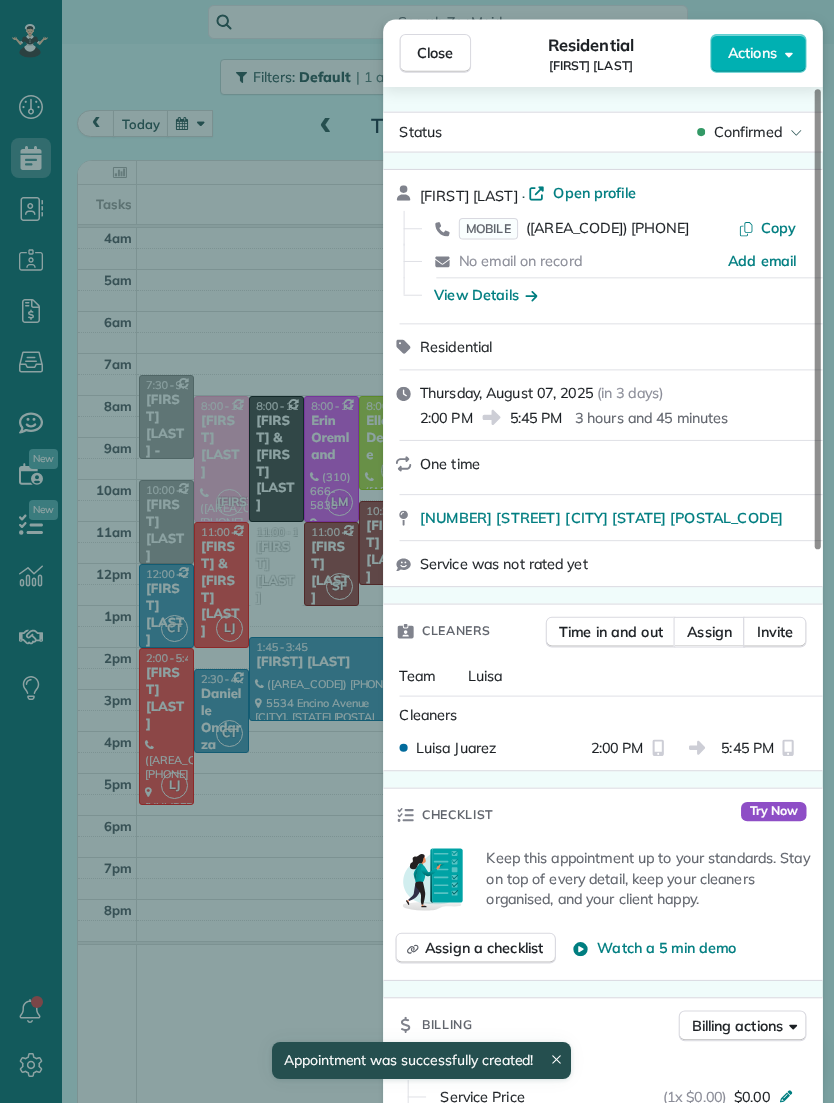 scroll, scrollTop: 1167, scrollLeft: 62, axis: both 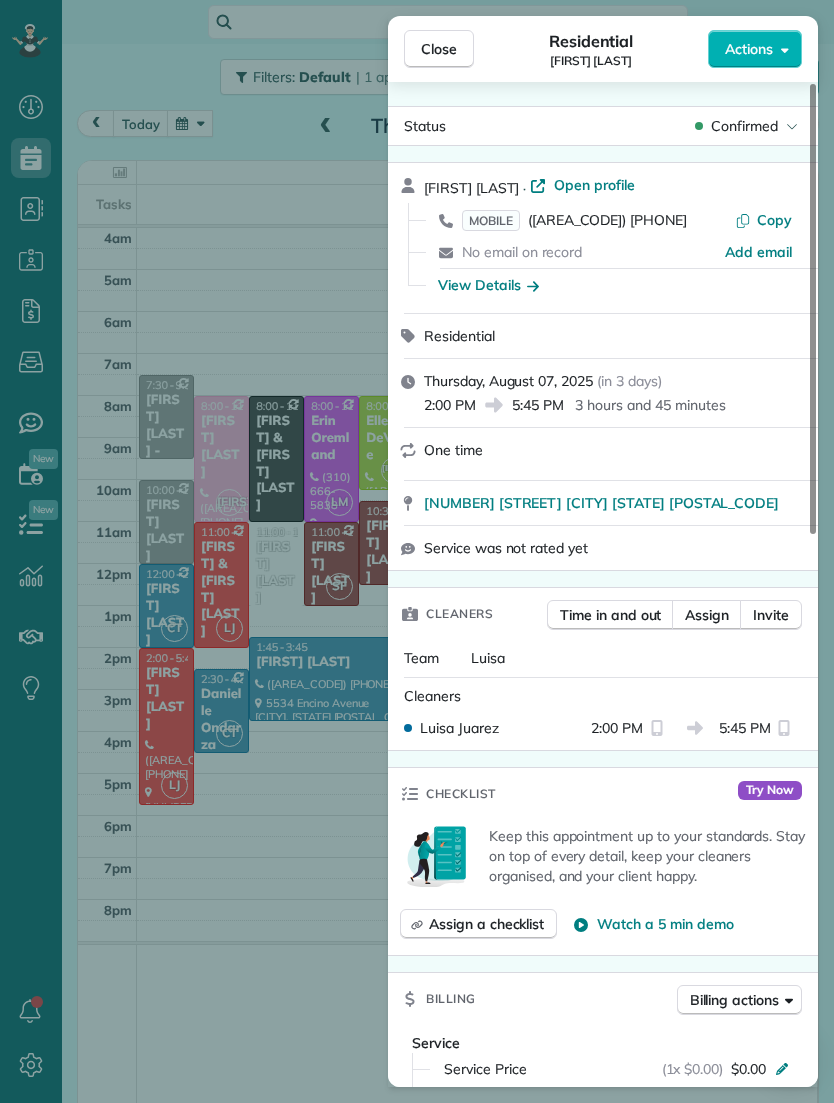 click on "Close" at bounding box center (439, 49) 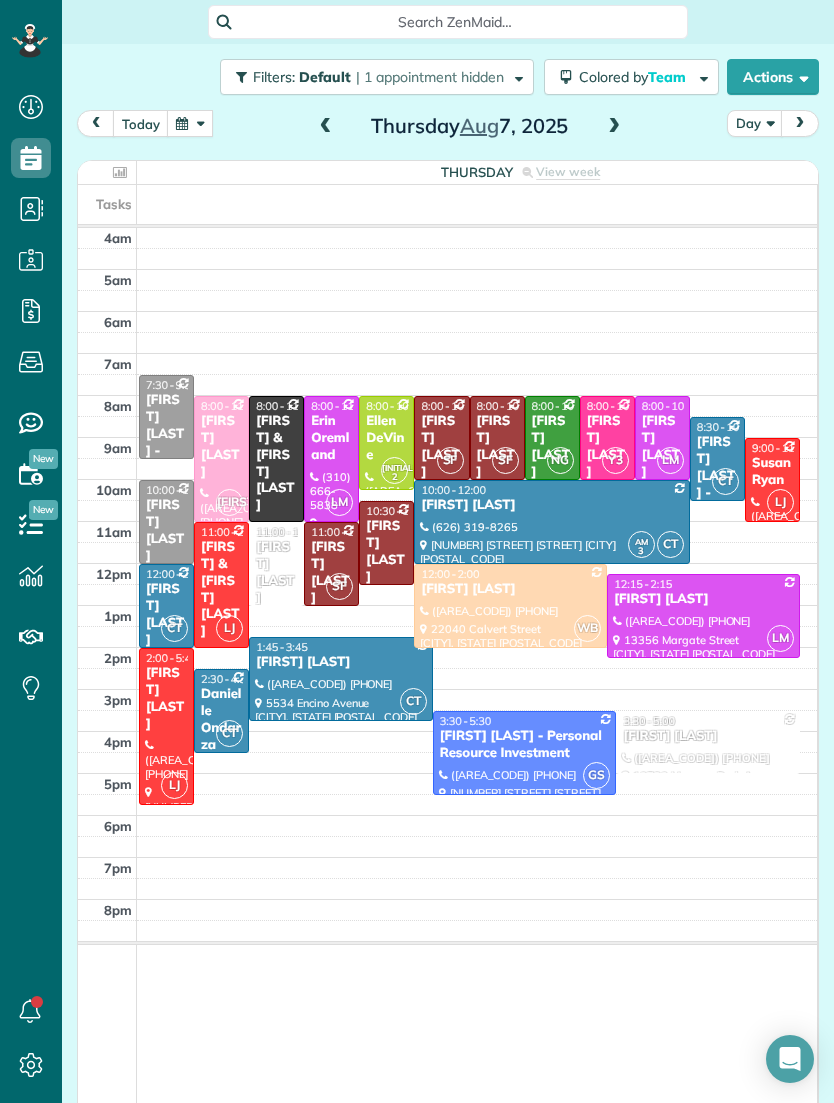 click at bounding box center [190, 123] 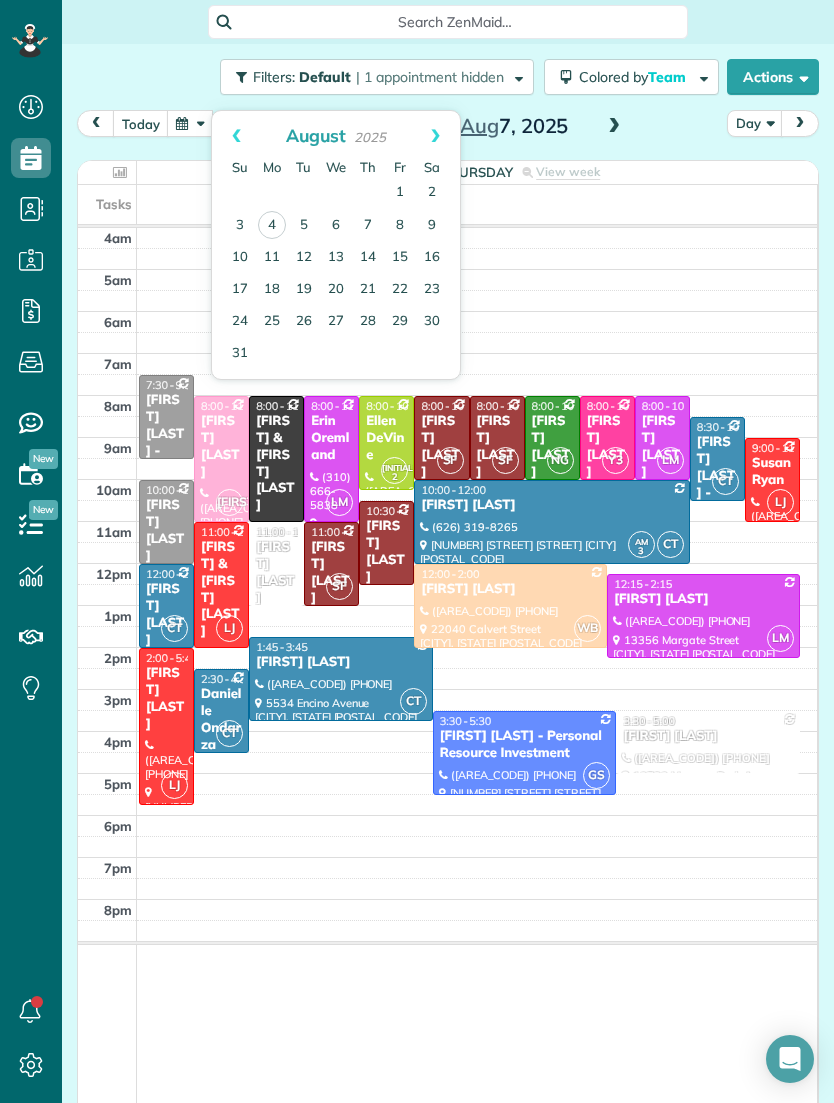 click on "6" at bounding box center (336, 226) 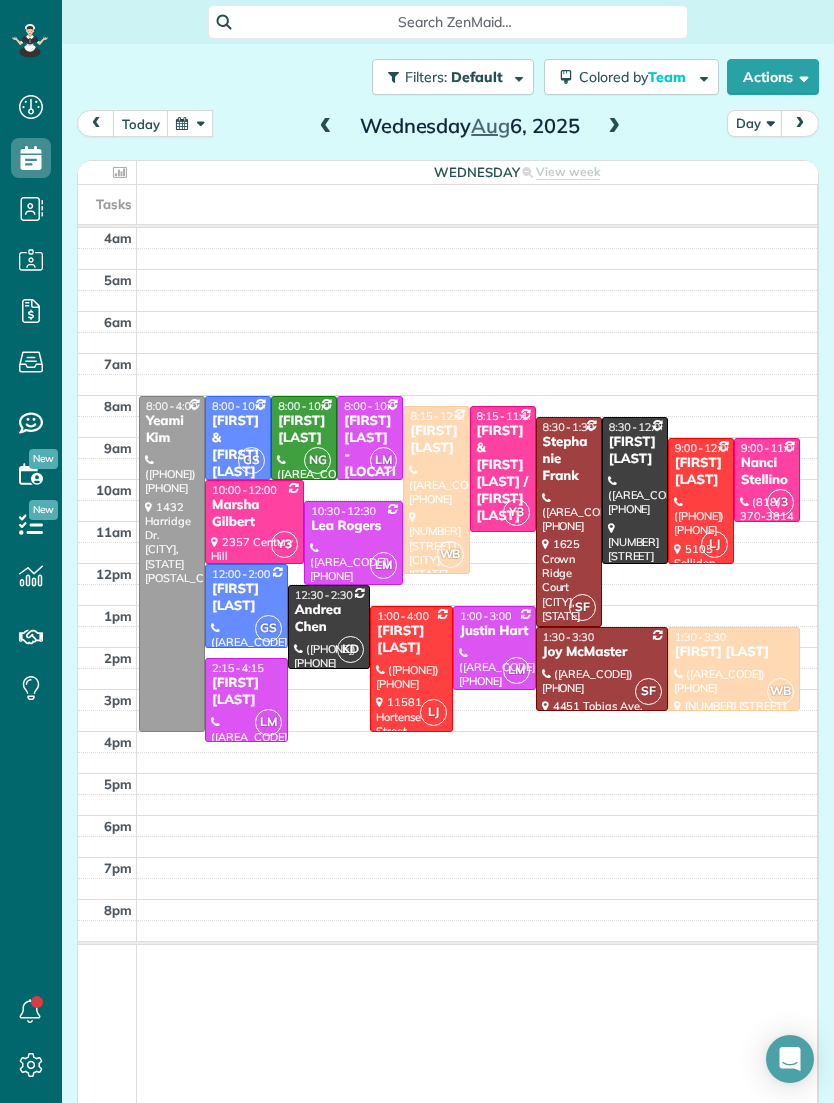 click at bounding box center (614, 127) 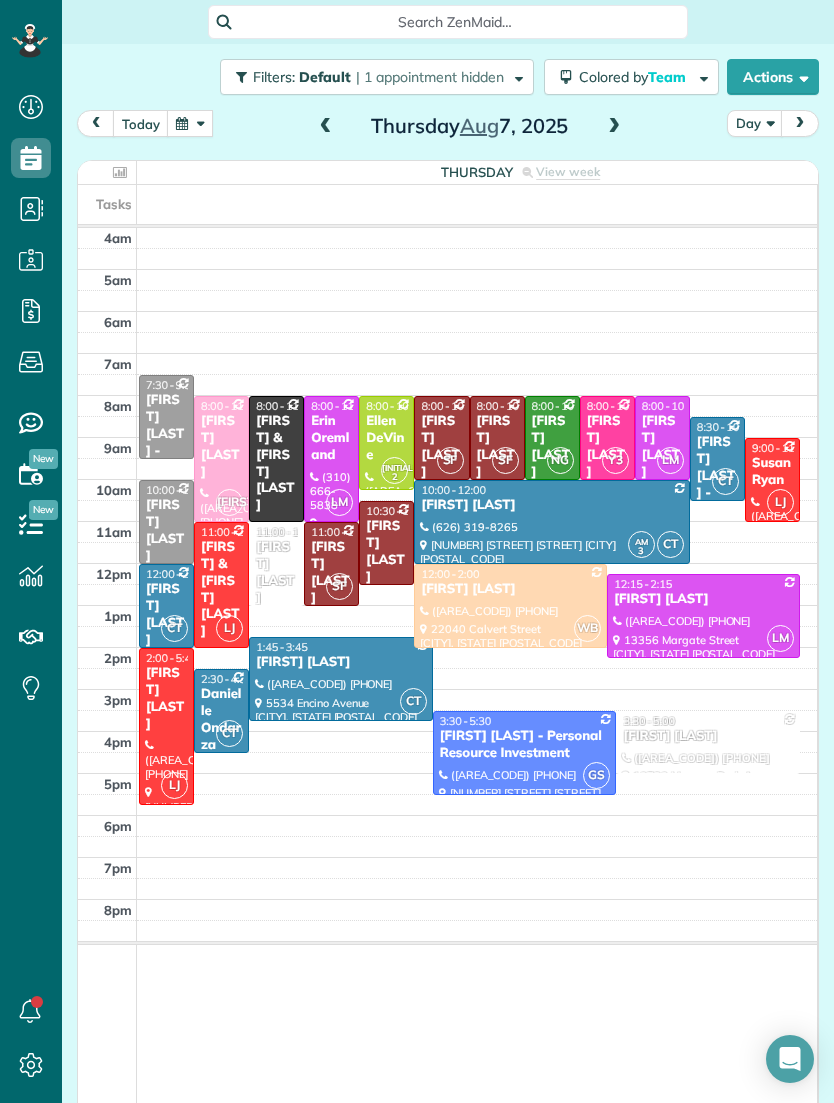 click at bounding box center [614, 127] 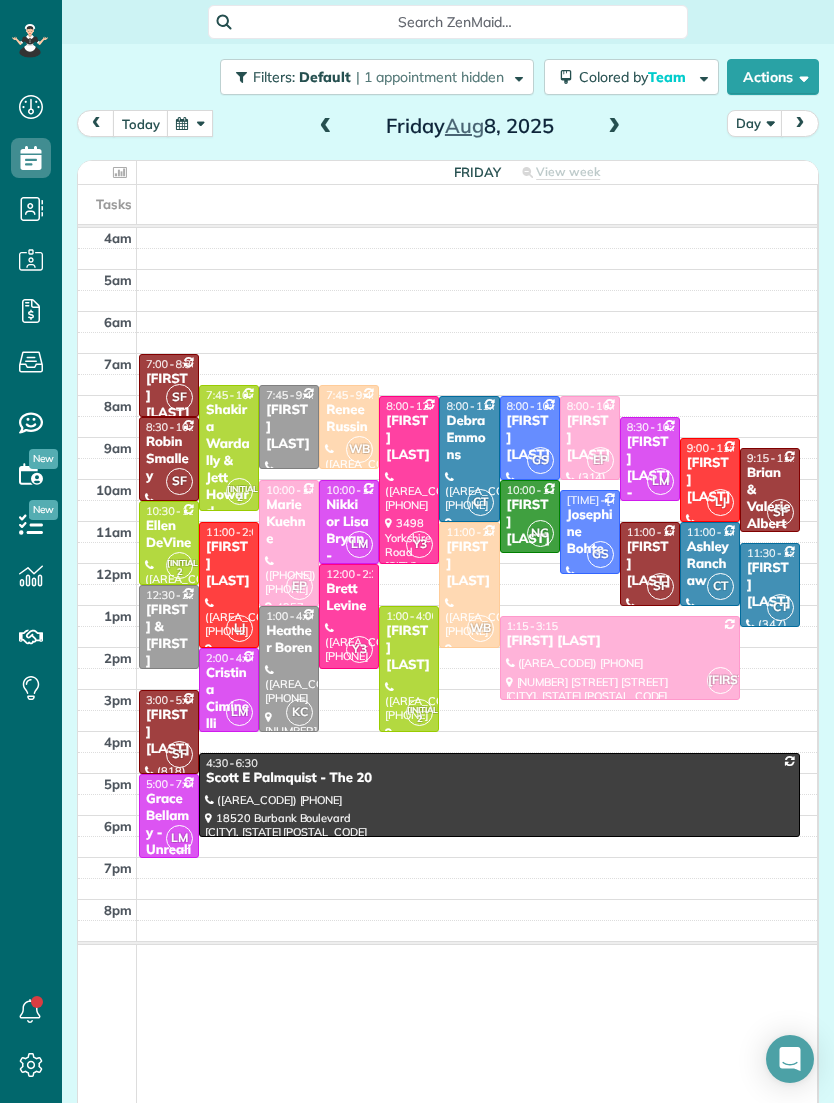 click at bounding box center (614, 127) 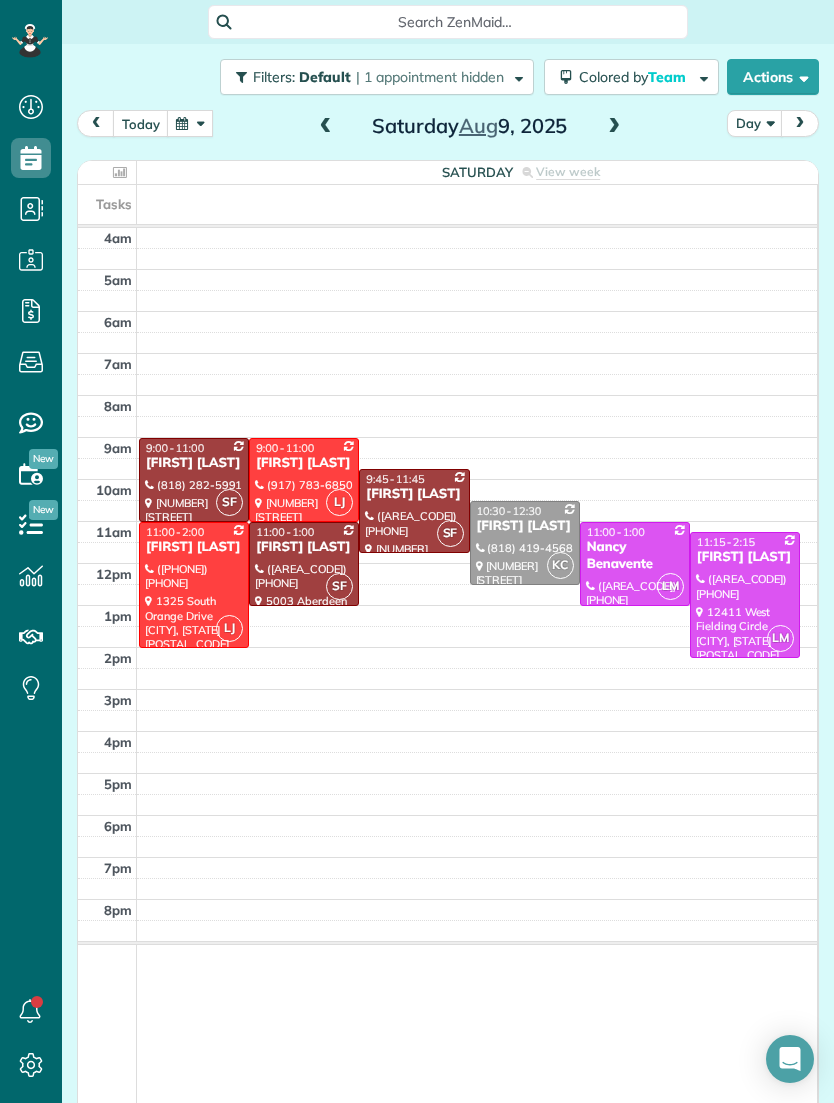 scroll, scrollTop: 1167, scrollLeft: 62, axis: both 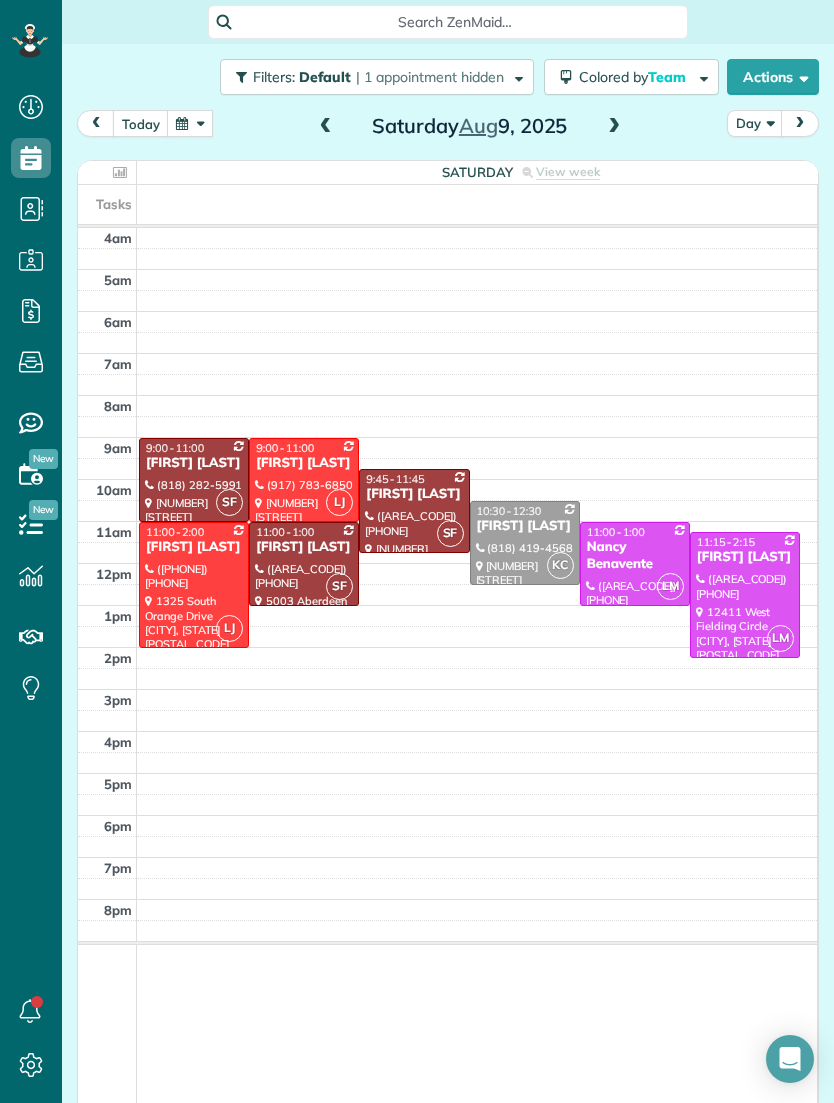 click on "Filters:   Default
|  1 appointment hidden
Colored by  Team
Color by Cleaner
Color by Team
Color by Status
Color by Recurrence
Color by Paid/Unpaid
Filters  Default
Schedule Changes
Actions
Create Appointment
Create Task
Clock In/Out
Send Work Orders
Print Route Sheets
Today's Emails/Texts
View Metrics" at bounding box center [448, 77] 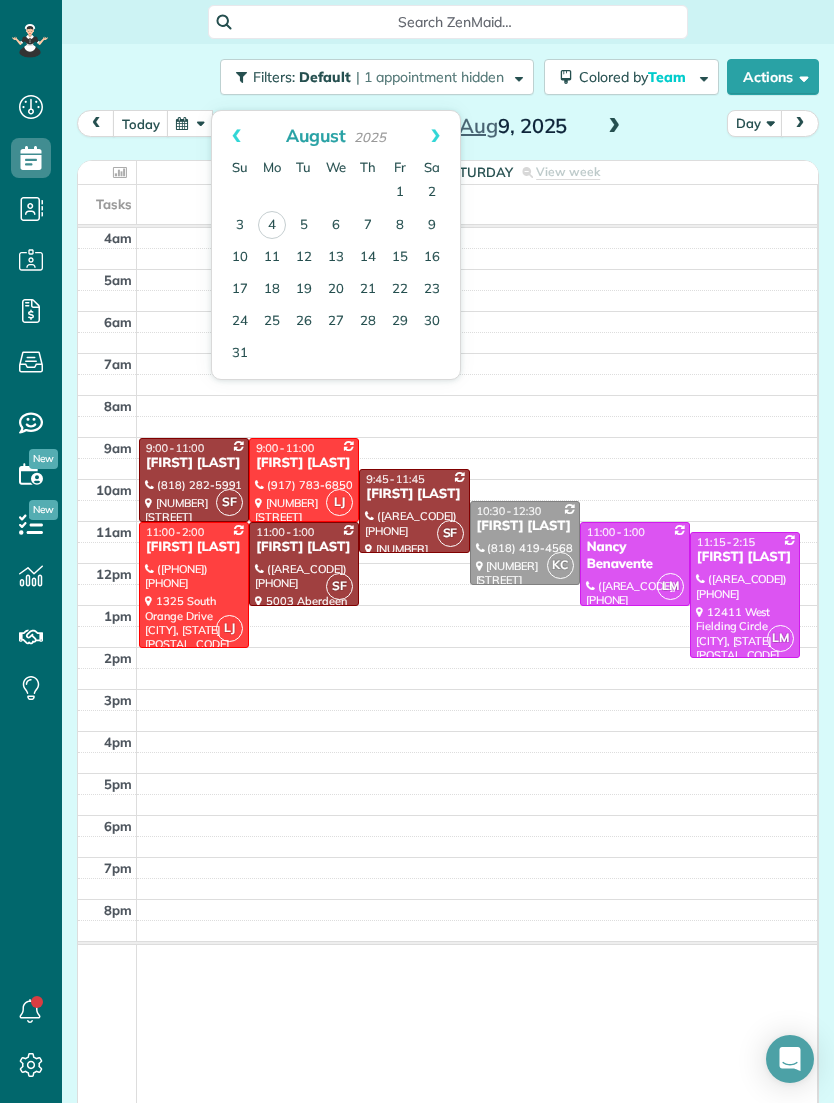 click on "5" at bounding box center [304, 226] 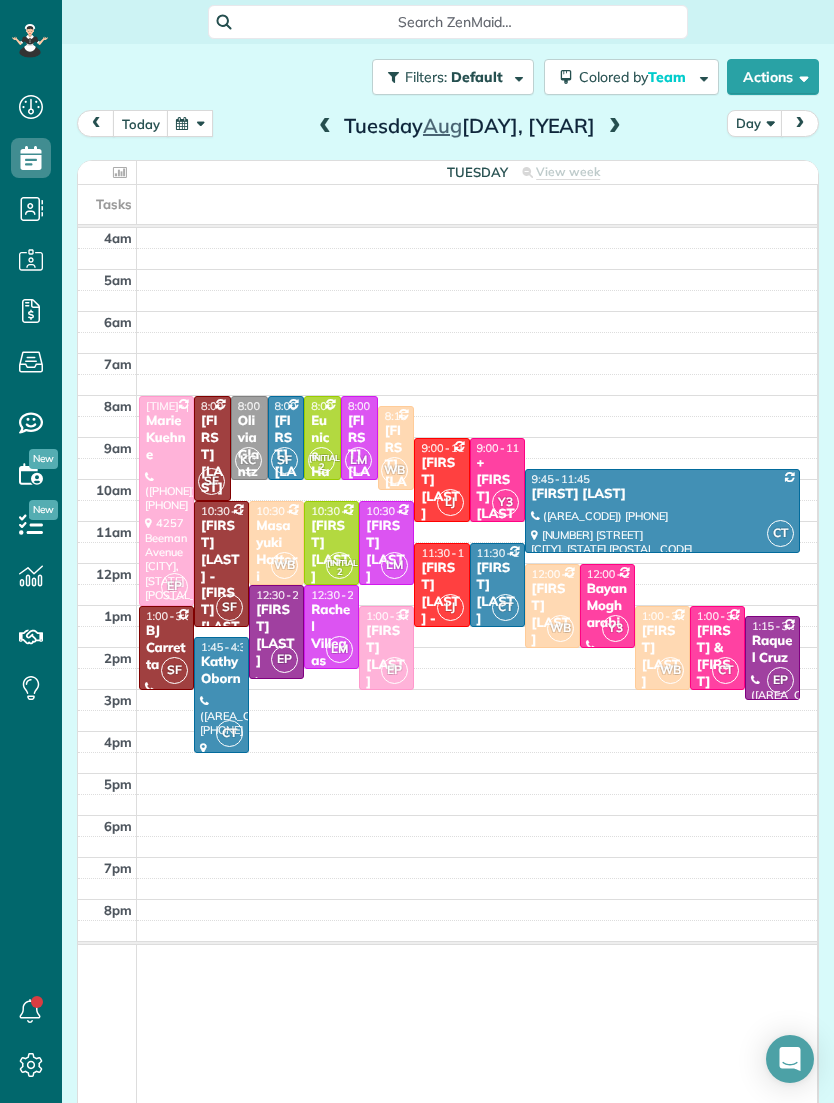 scroll, scrollTop: 1167, scrollLeft: 62, axis: both 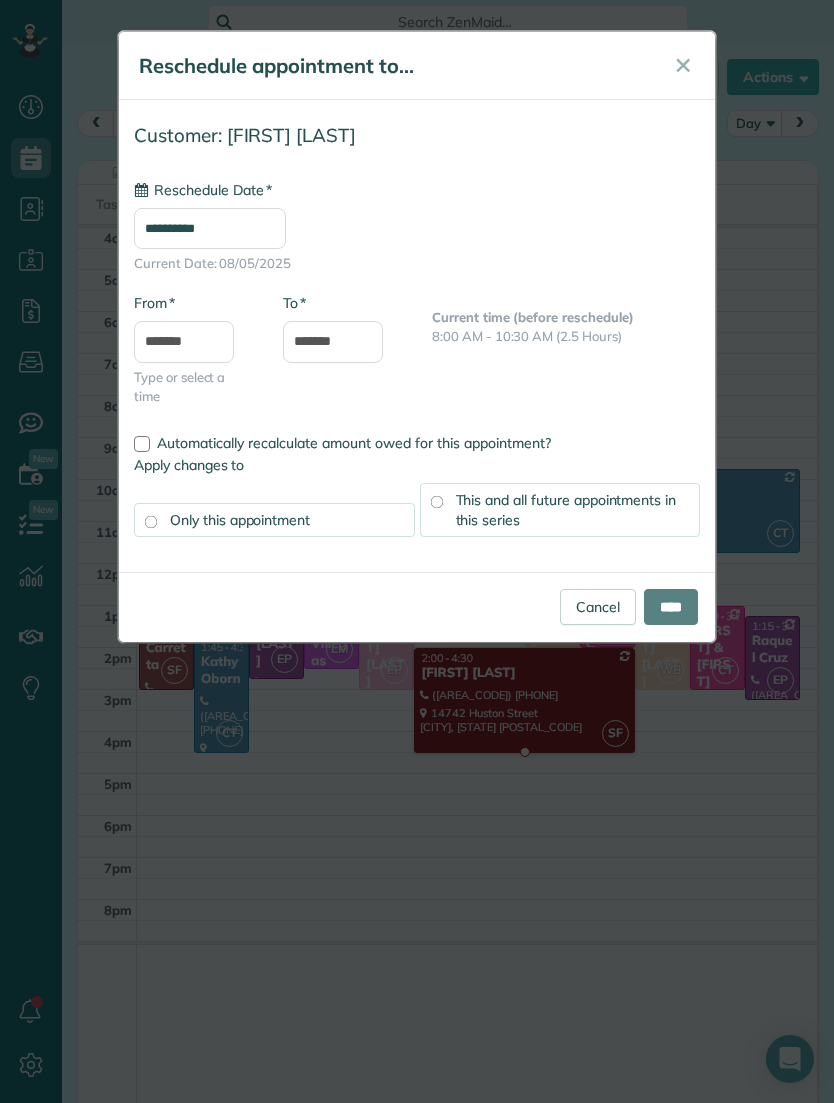 click on "**********" at bounding box center (210, 228) 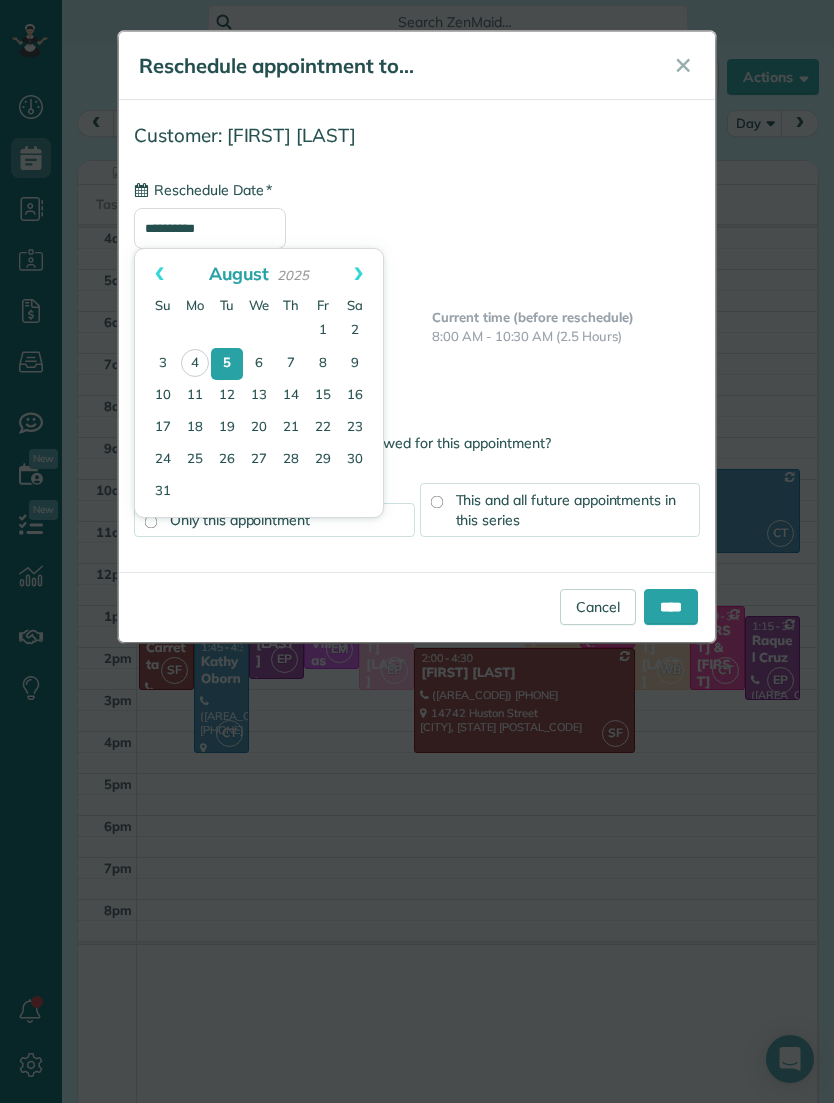 click on "9" at bounding box center [355, 364] 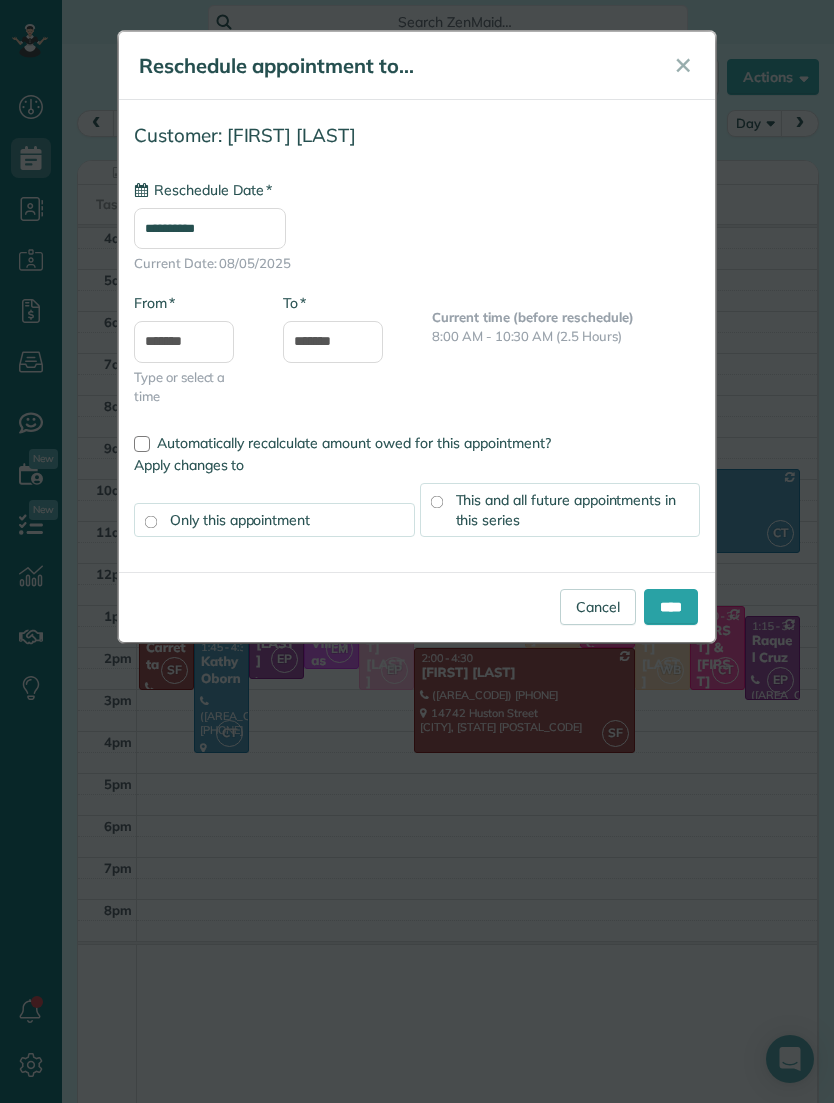 click on "****" at bounding box center (671, 607) 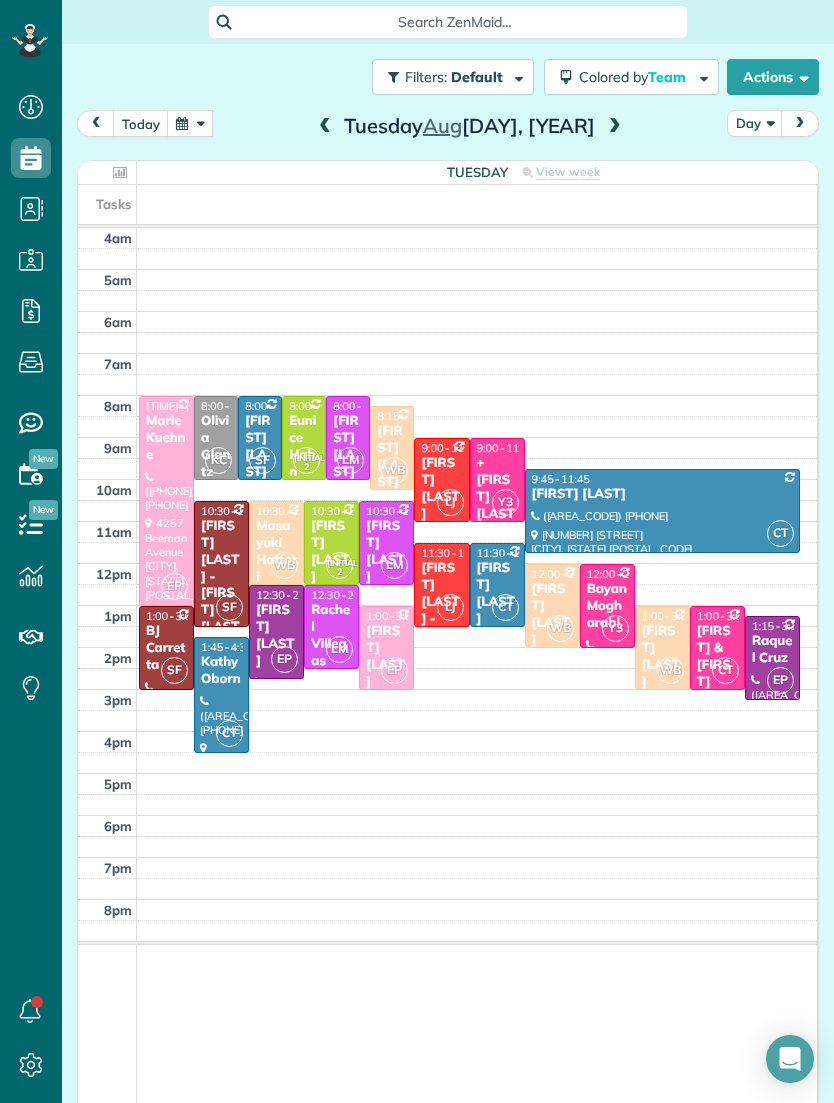 scroll, scrollTop: 1167, scrollLeft: 62, axis: both 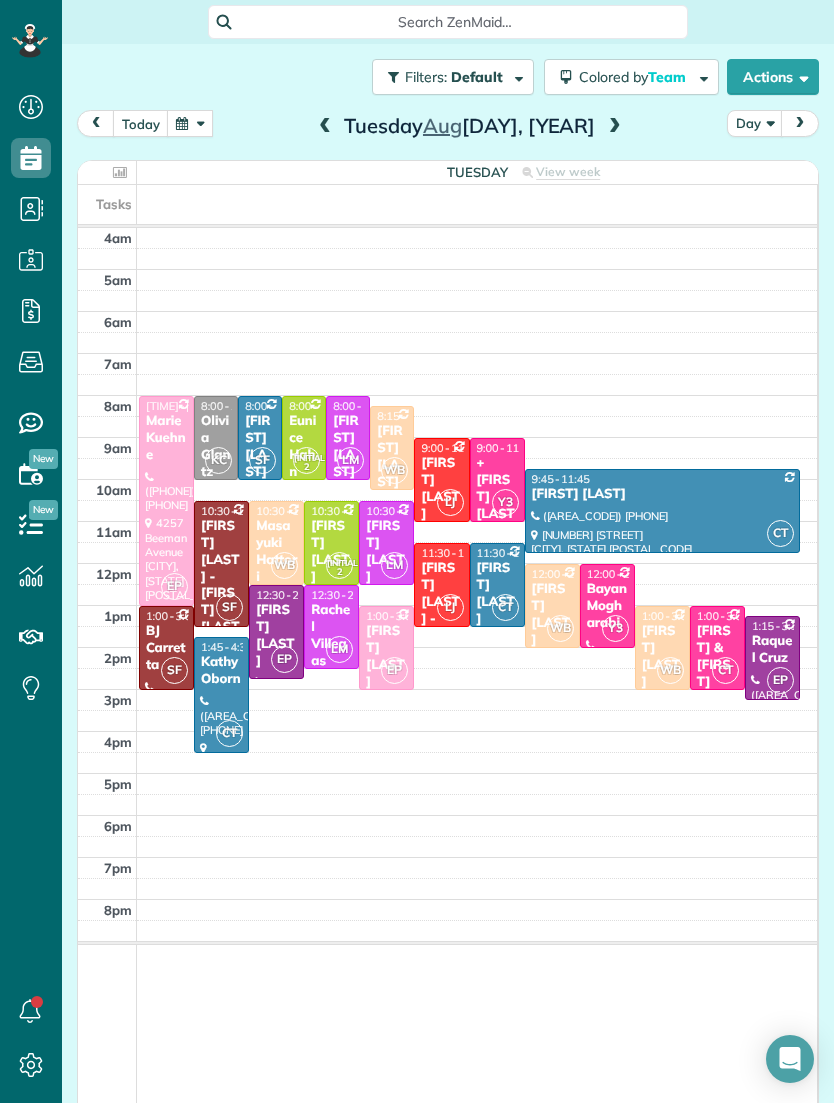 click at bounding box center [190, 123] 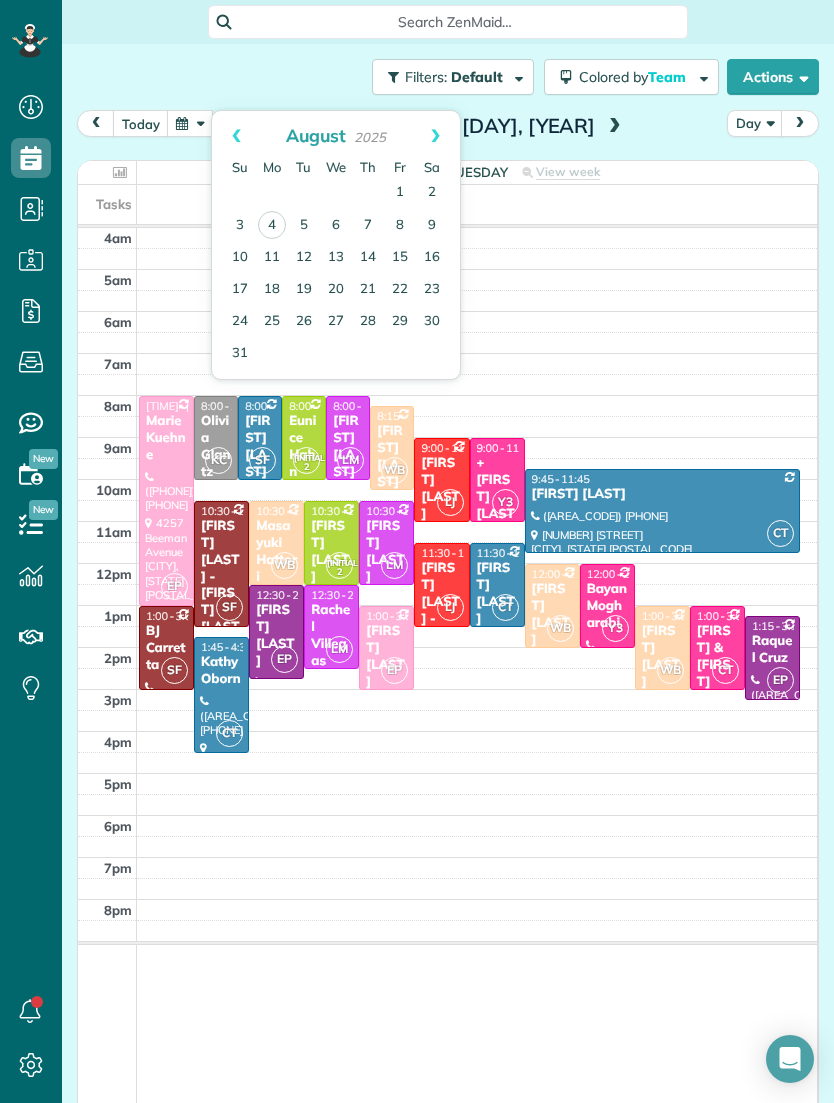 click on "7" at bounding box center [368, 226] 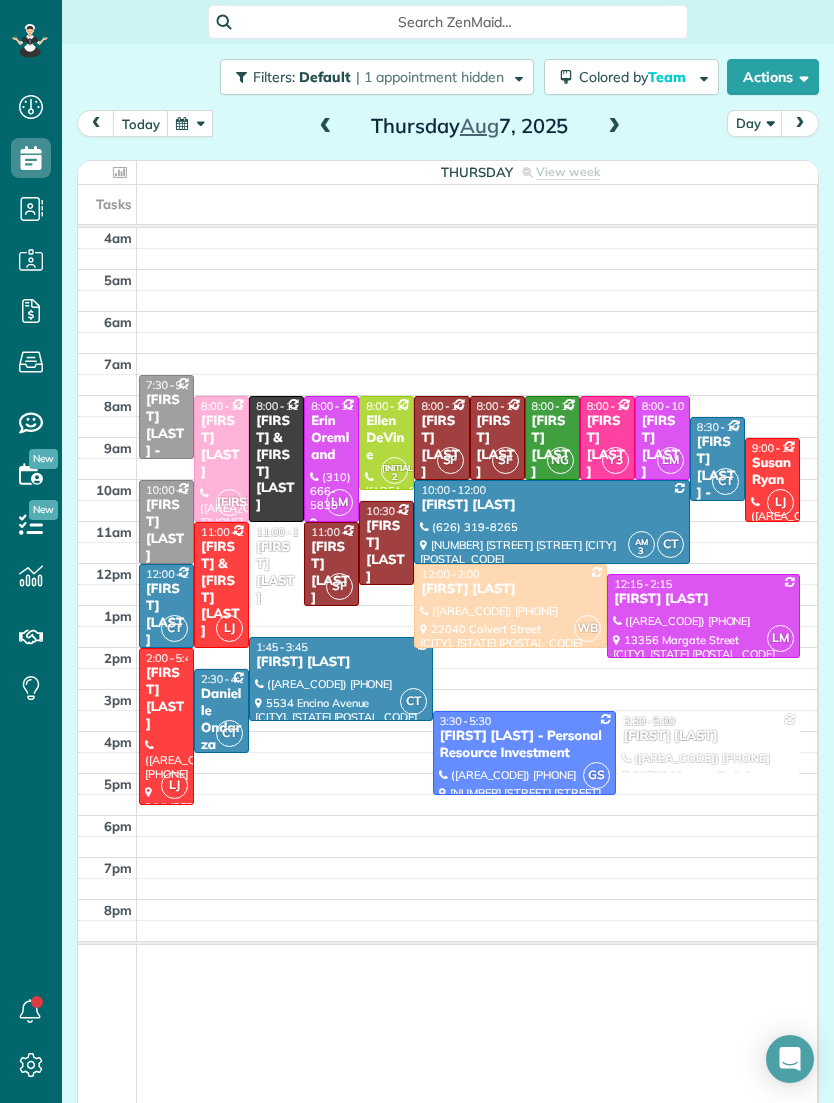 click at bounding box center (166, 727) 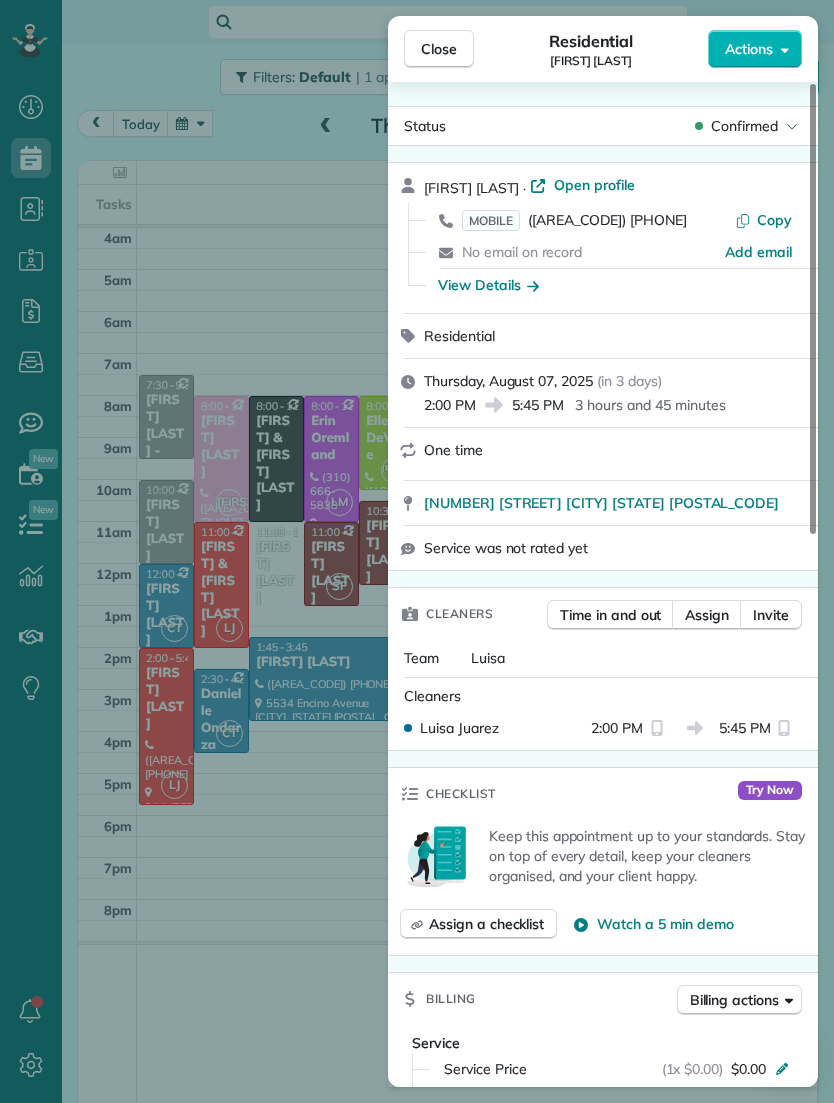 scroll, scrollTop: 1167, scrollLeft: 62, axis: both 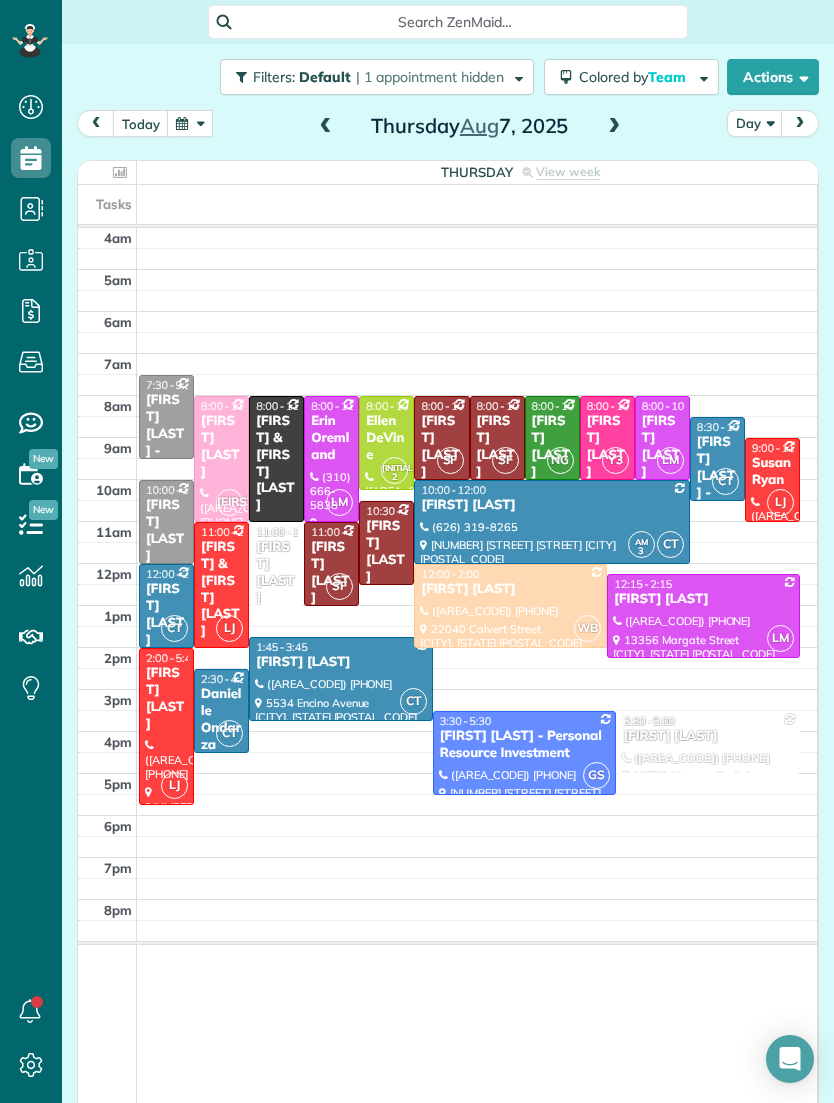 click at bounding box center (190, 123) 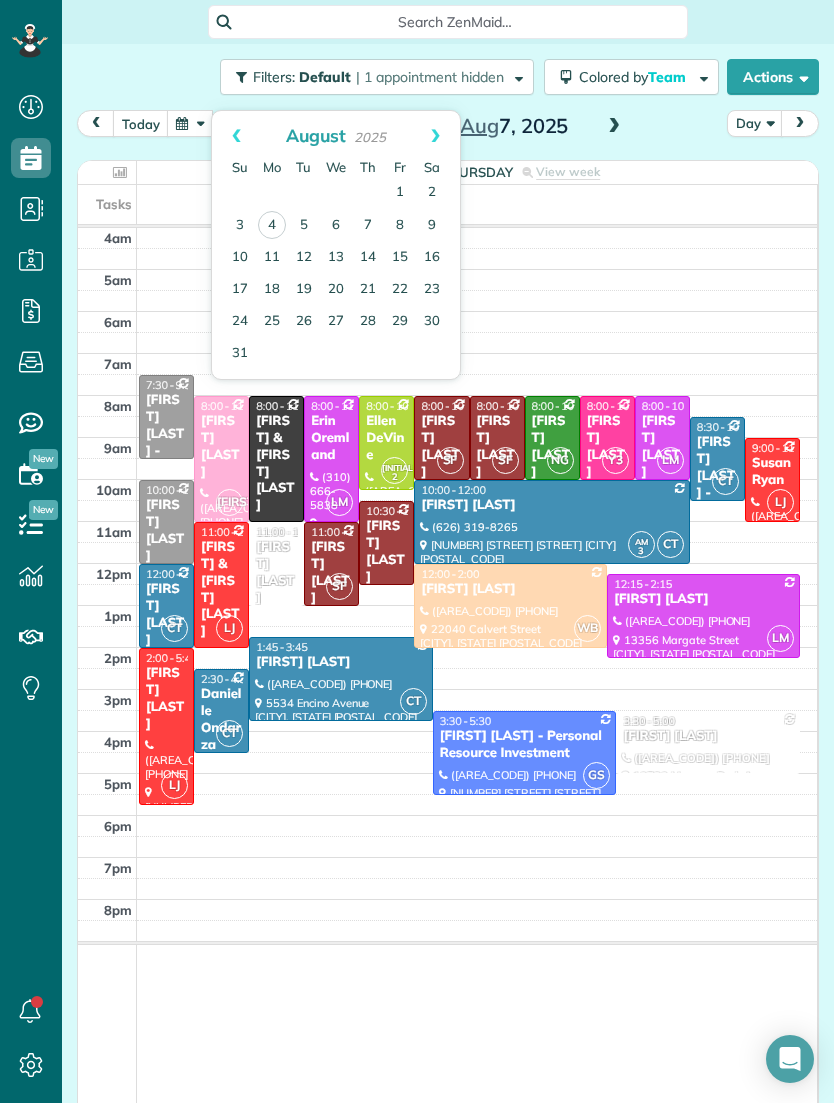 click on "5" at bounding box center [304, 226] 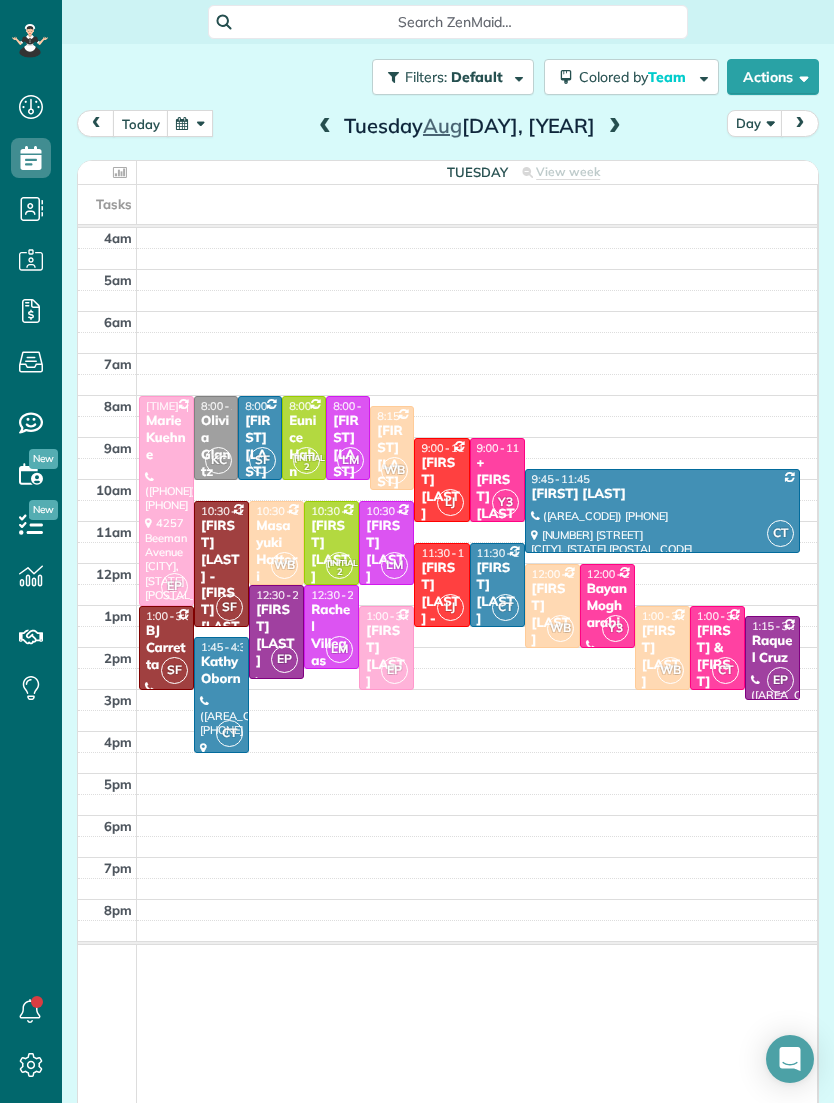 click on "Eunice Hahn" at bounding box center [304, 447] 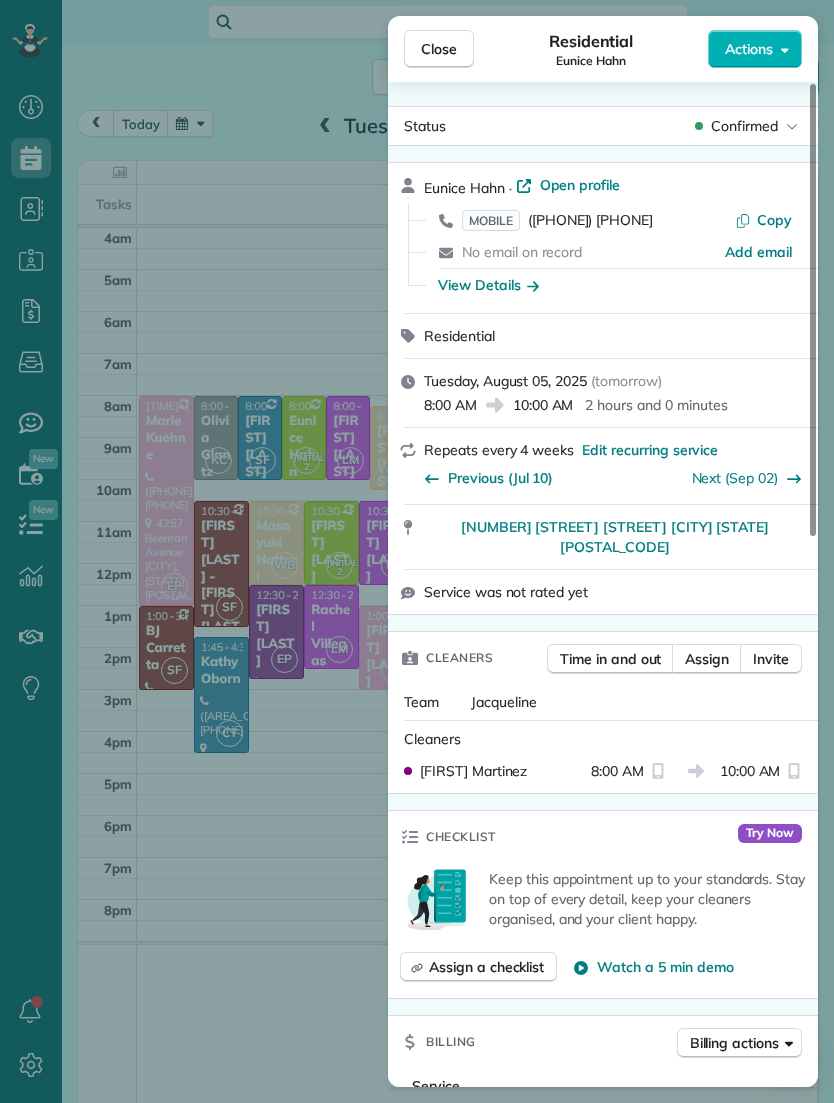 click on "Assign" at bounding box center (707, 659) 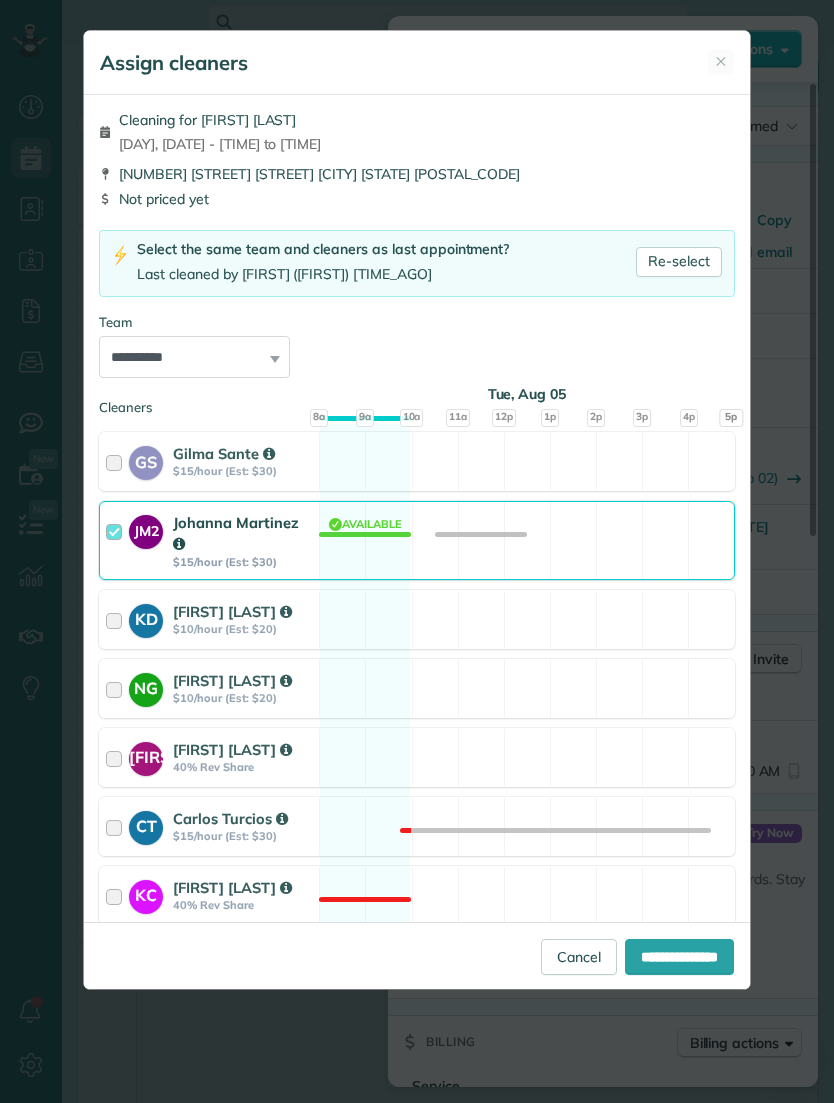 click on "**********" at bounding box center (194, 357) 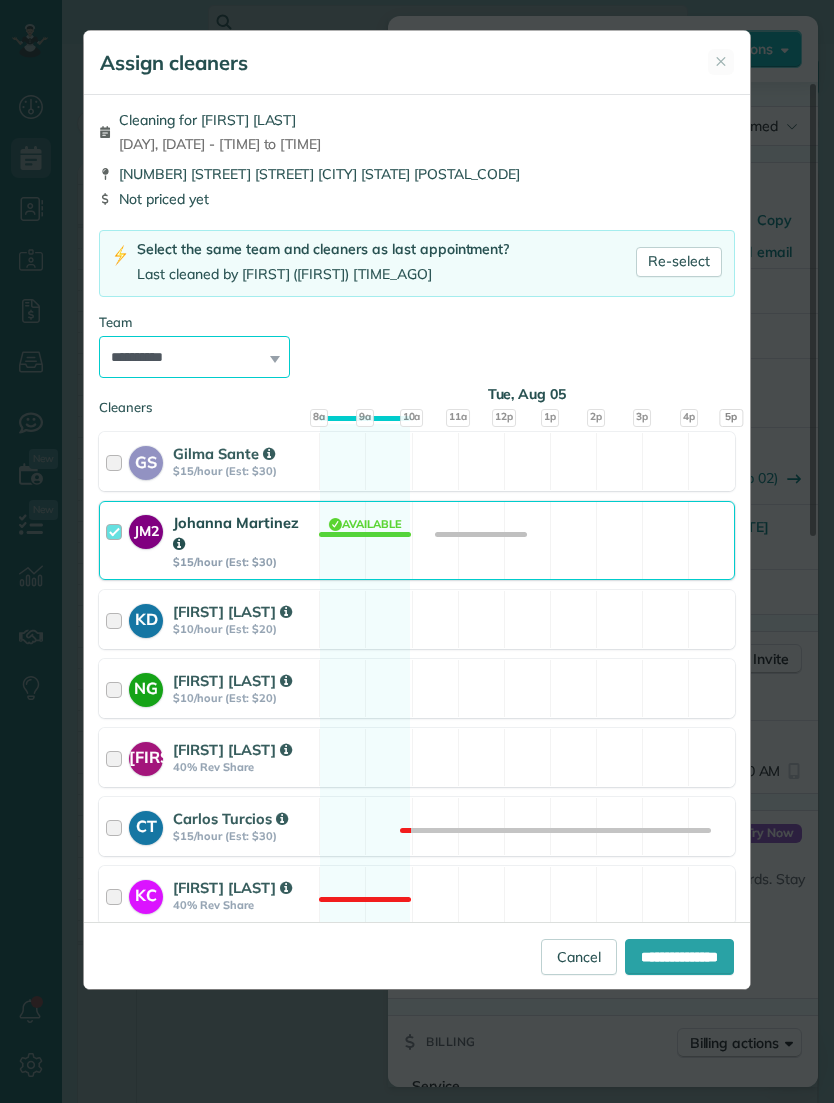 select on "**" 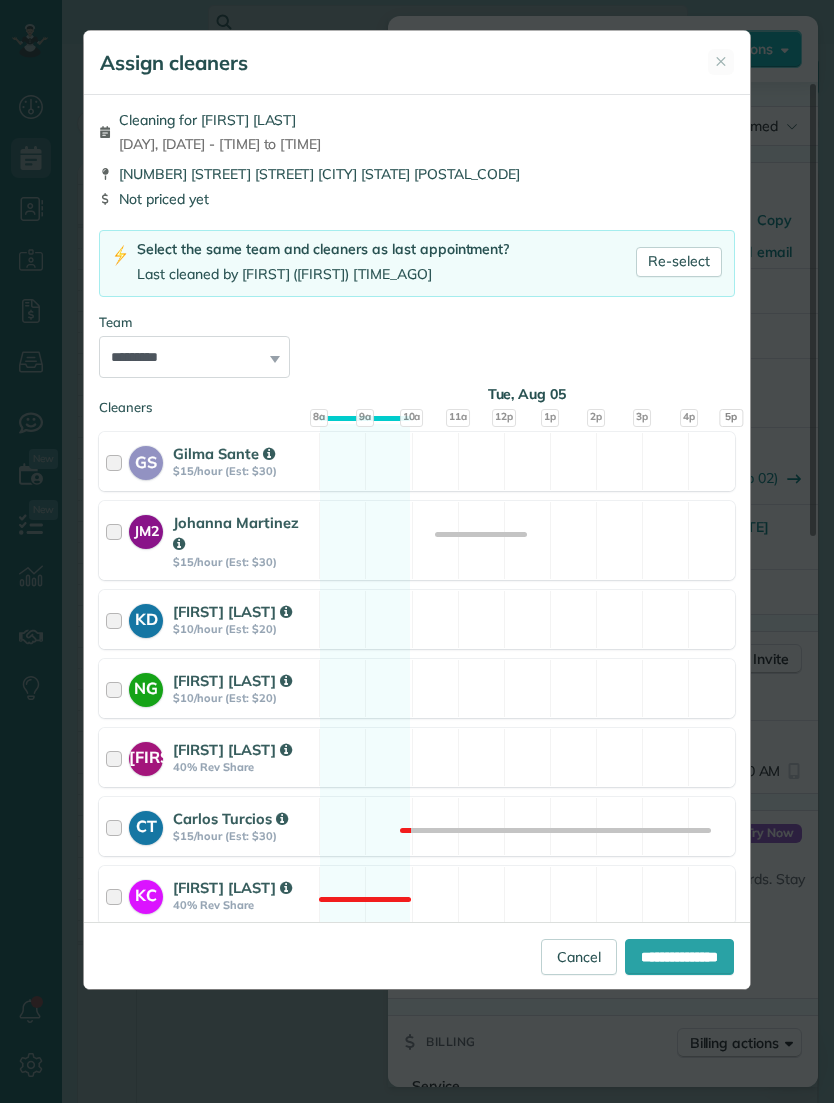 click on "**********" at bounding box center (679, 957) 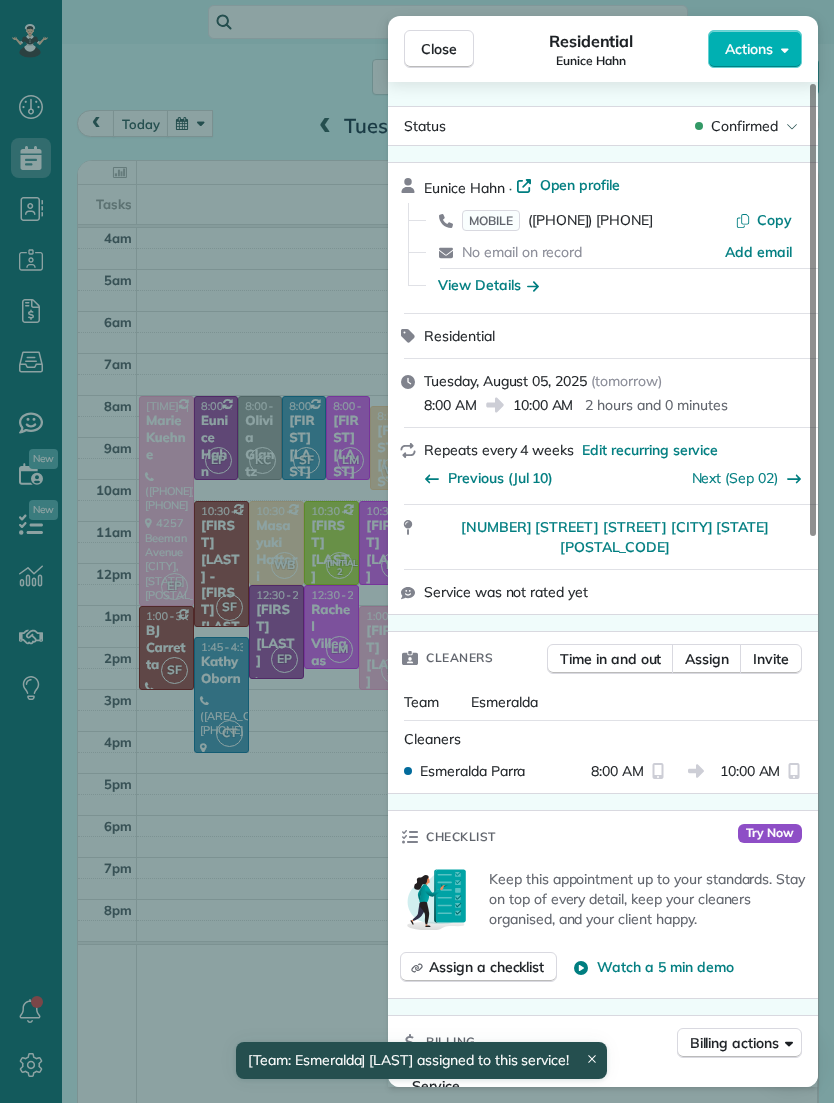 click on "Close" at bounding box center [439, 49] 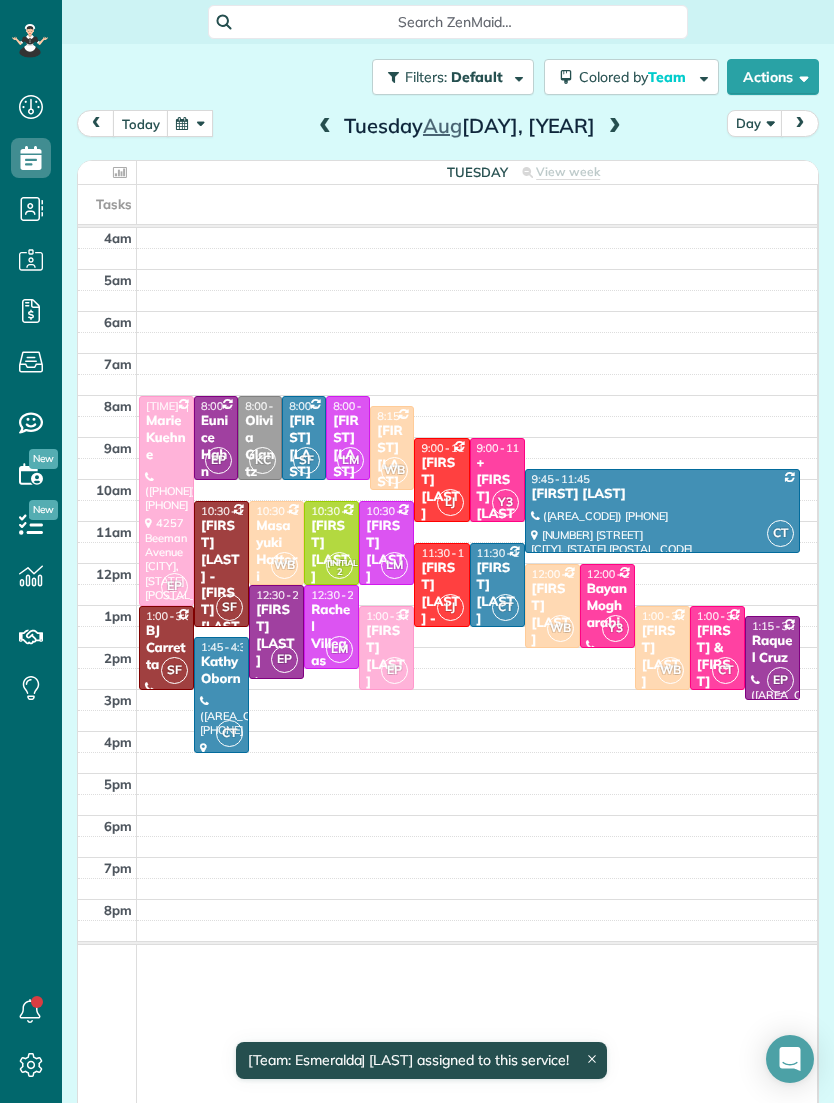 click on "[FIRST] [LAST]" at bounding box center [331, 552] 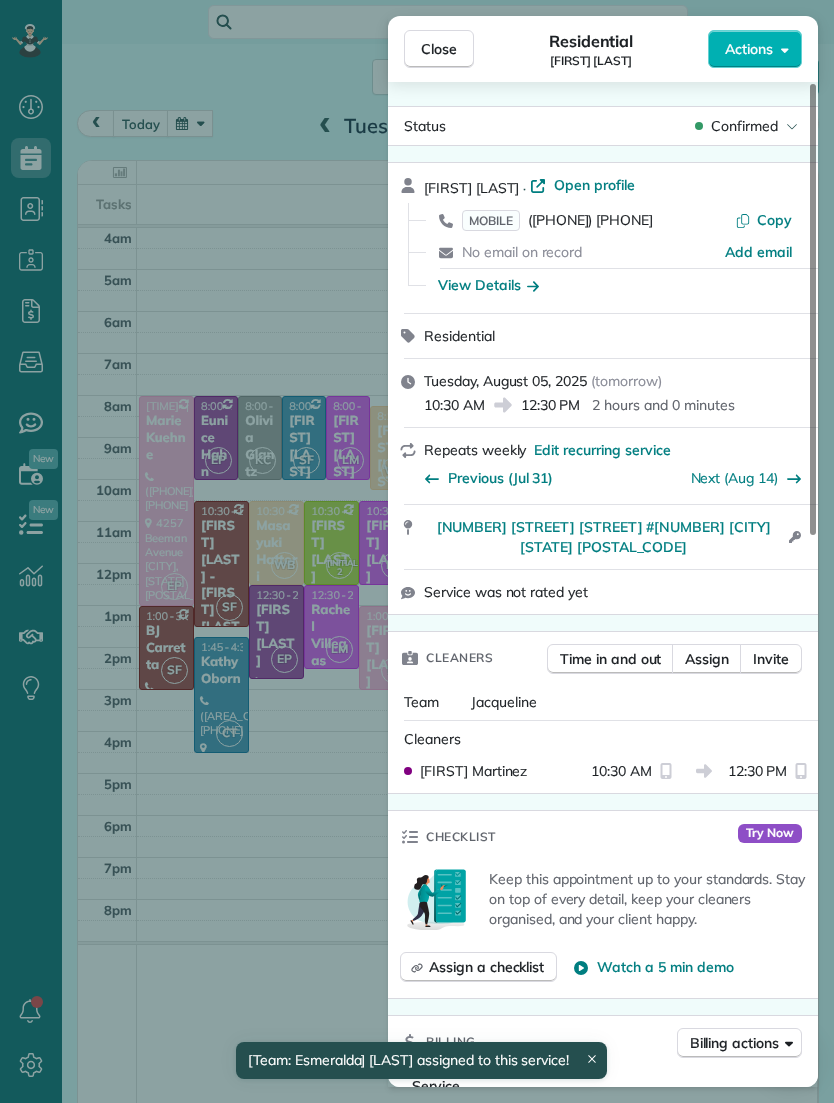 click on "Assign" at bounding box center (707, 659) 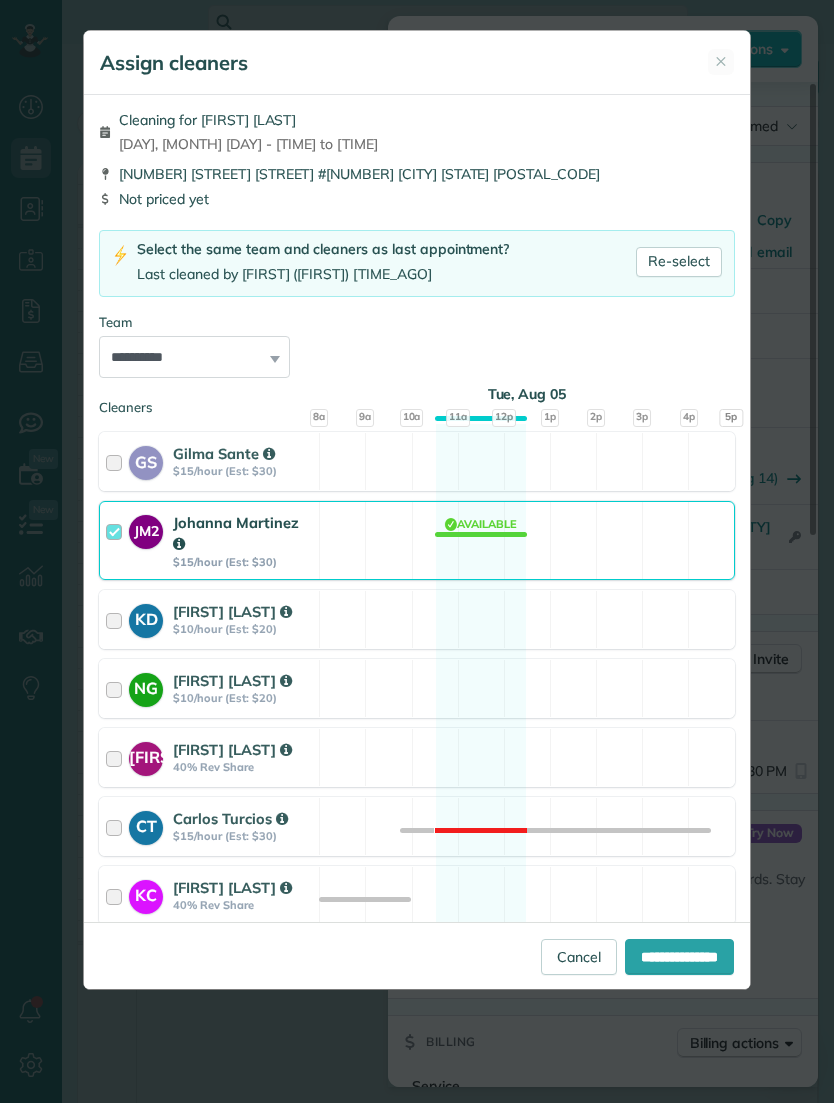 click on "**********" at bounding box center (194, 357) 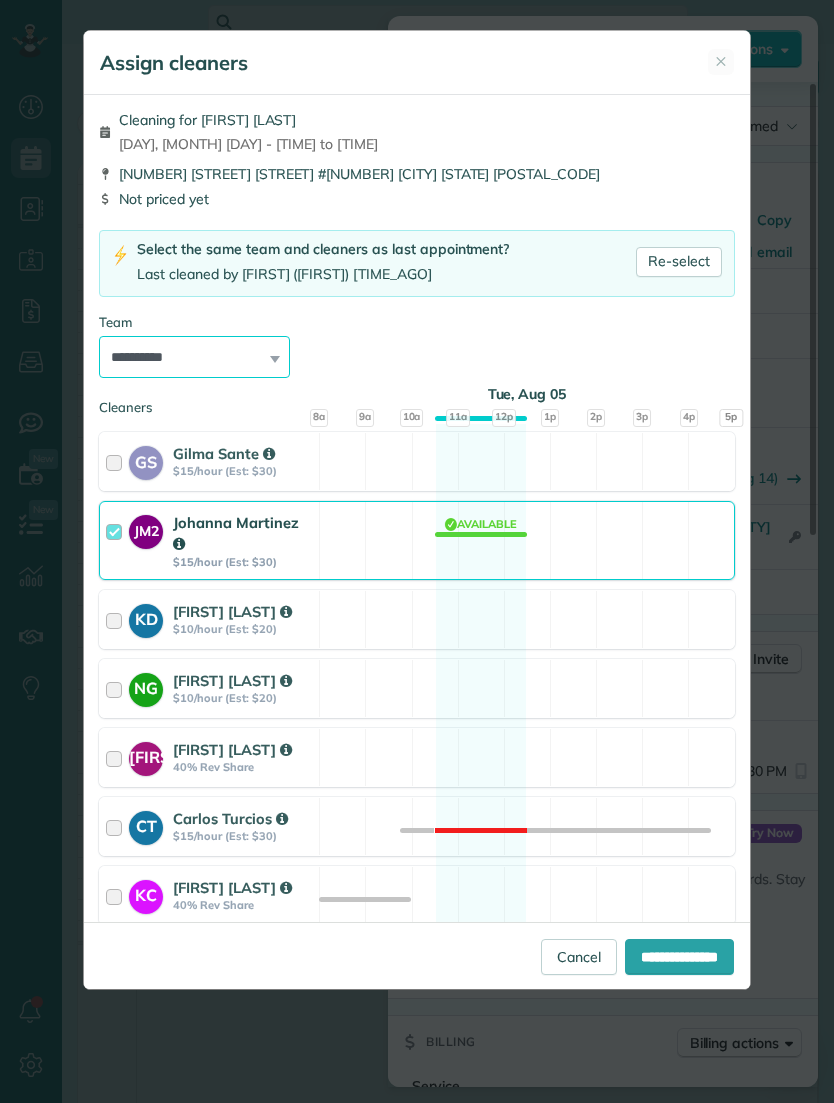 select on "**" 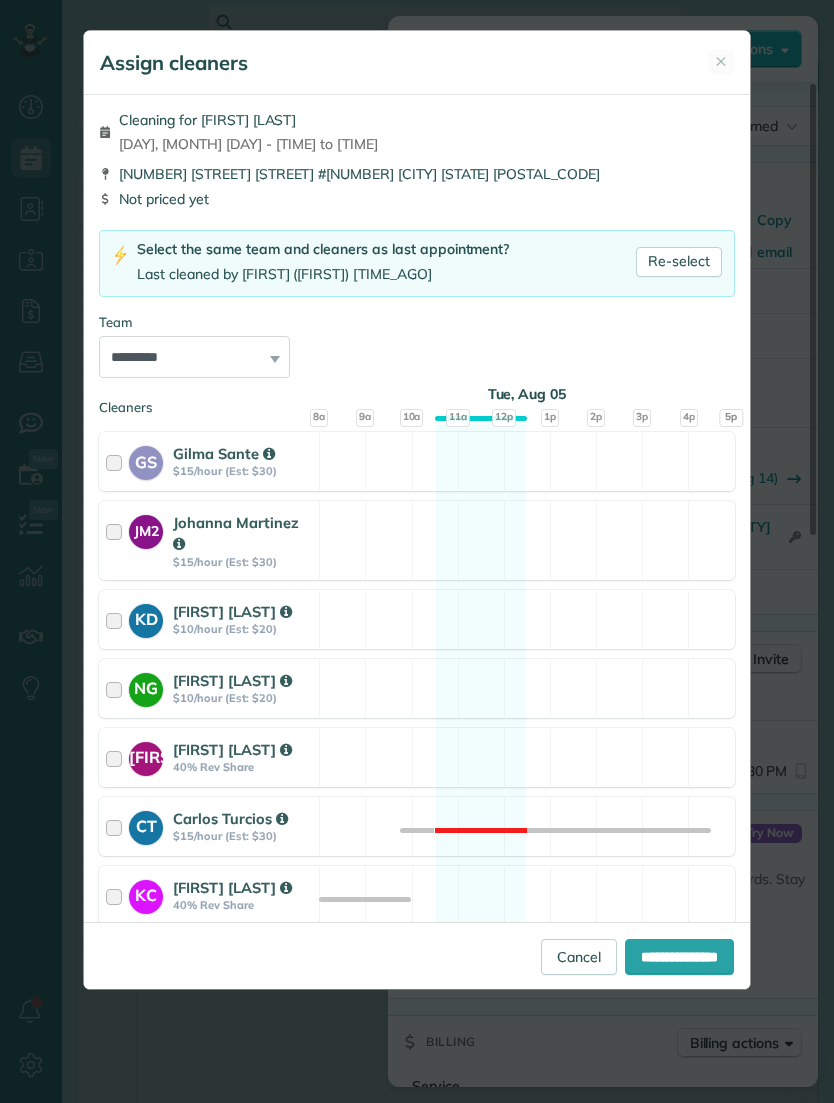 click on "**********" at bounding box center [679, 957] 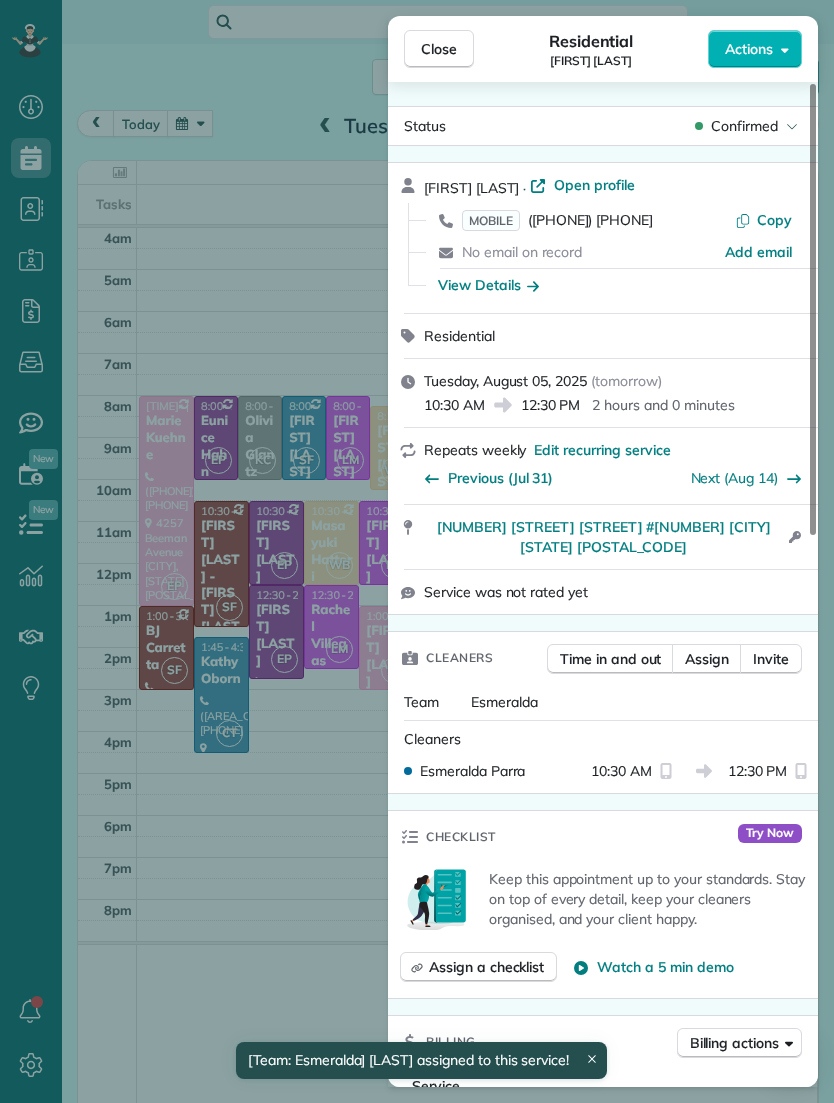 click on "Actions Status Confirmed [LAST] · Open profile MOBILE ([PHONE]) Copy No email on record Add email View Details Residential Tuesday, August 05, 2025 ( tomorrow ) 10:30 AM 12:30 PM 2 hours and 0 minutes Repeats weekly Edit recurring service Previous (Jul 31) Next (Aug 14) [NUMBER] [STREET] #[NUMBER] [CITY] [STATE] [POSTAL_CODE] Open access information Service was not rated yet Cleaners Time in and out Assign Invite Team Esmeralda Cleaners Esmeralda   [LAST] 10:30 AM 12:30 PM Checklist Try Now Keep this appointment up to your standards. Stay on top of every detail, keep your cleaners organised, and your client happy. Assign a checklist Watch a 5 min demo Billing Billing actions Service Add an item Overcharge $0.00 Discount $0.00 Coupon discount - Primary tax - Secondary tax - Total appointment price $0.00 Tips collected $0.00 Mark as paid Total including tip $0.00 Get paid online in no-time! Send an invoice and reward your cleaners with tips Charge customer credit card Key # -" at bounding box center (417, 551) 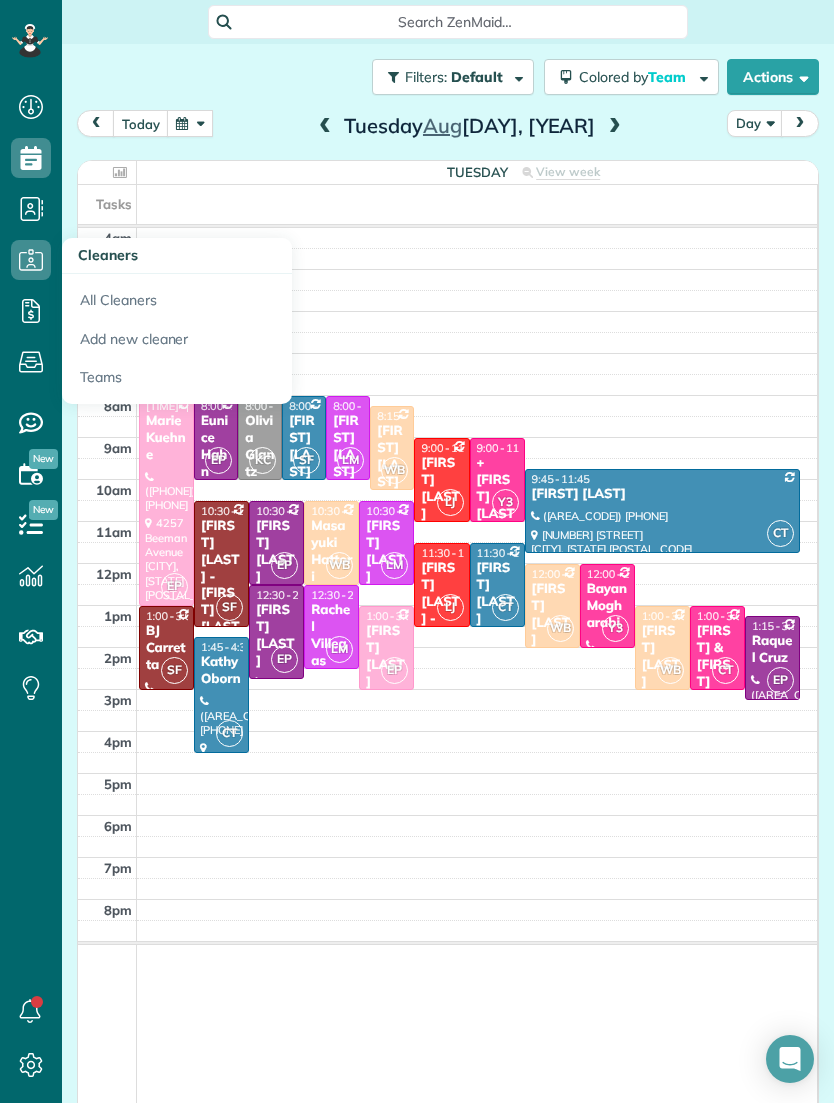 click on "Teams" at bounding box center (177, 381) 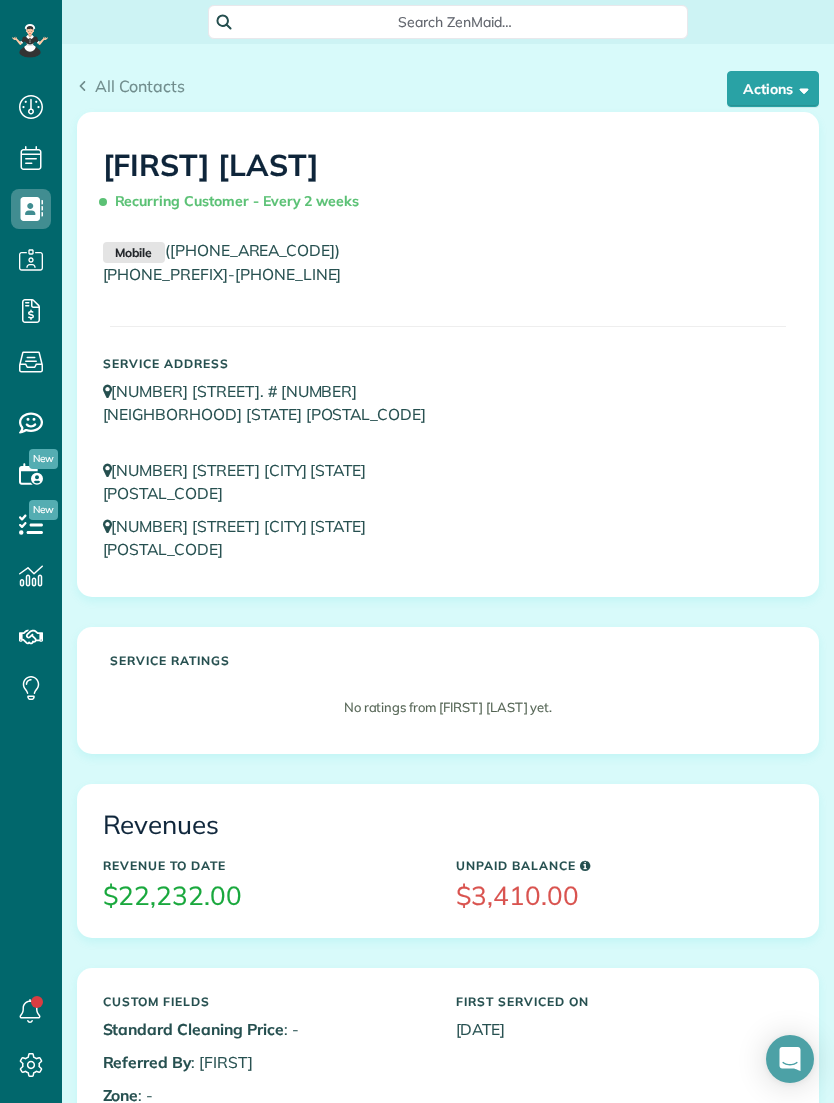 scroll, scrollTop: 0, scrollLeft: 0, axis: both 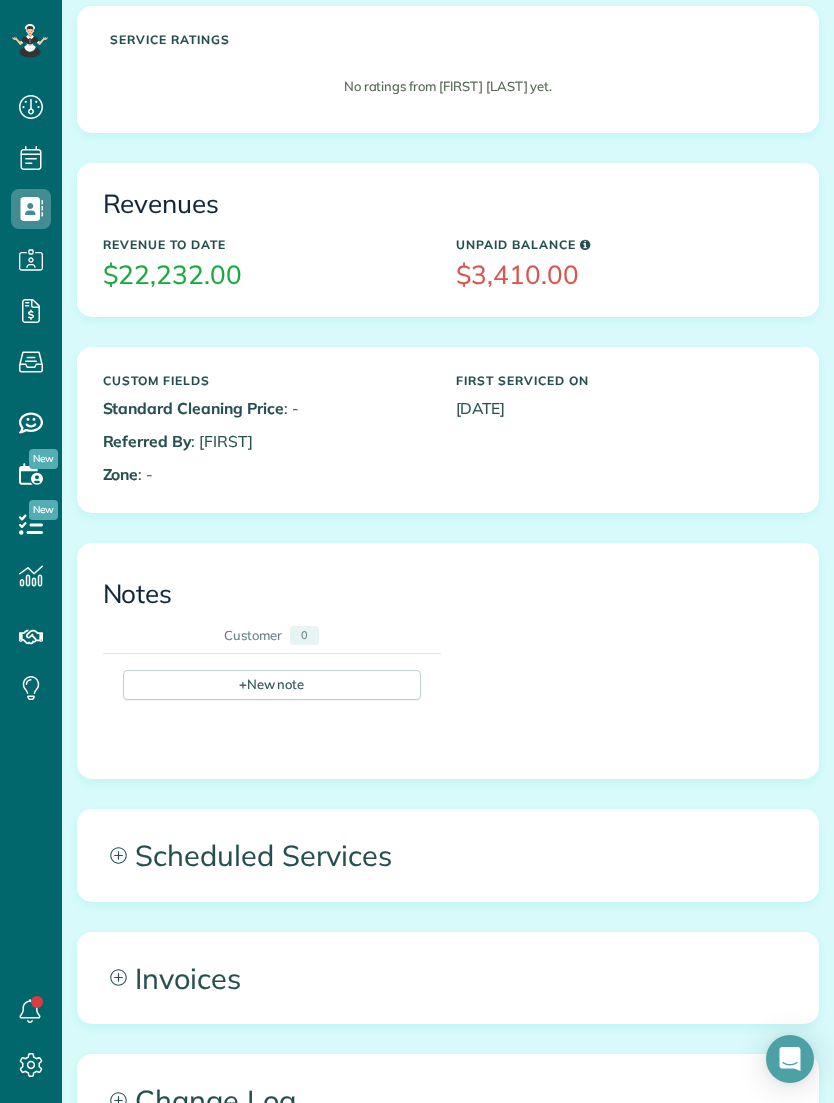 click on "Scheduled Services" at bounding box center (448, 855) 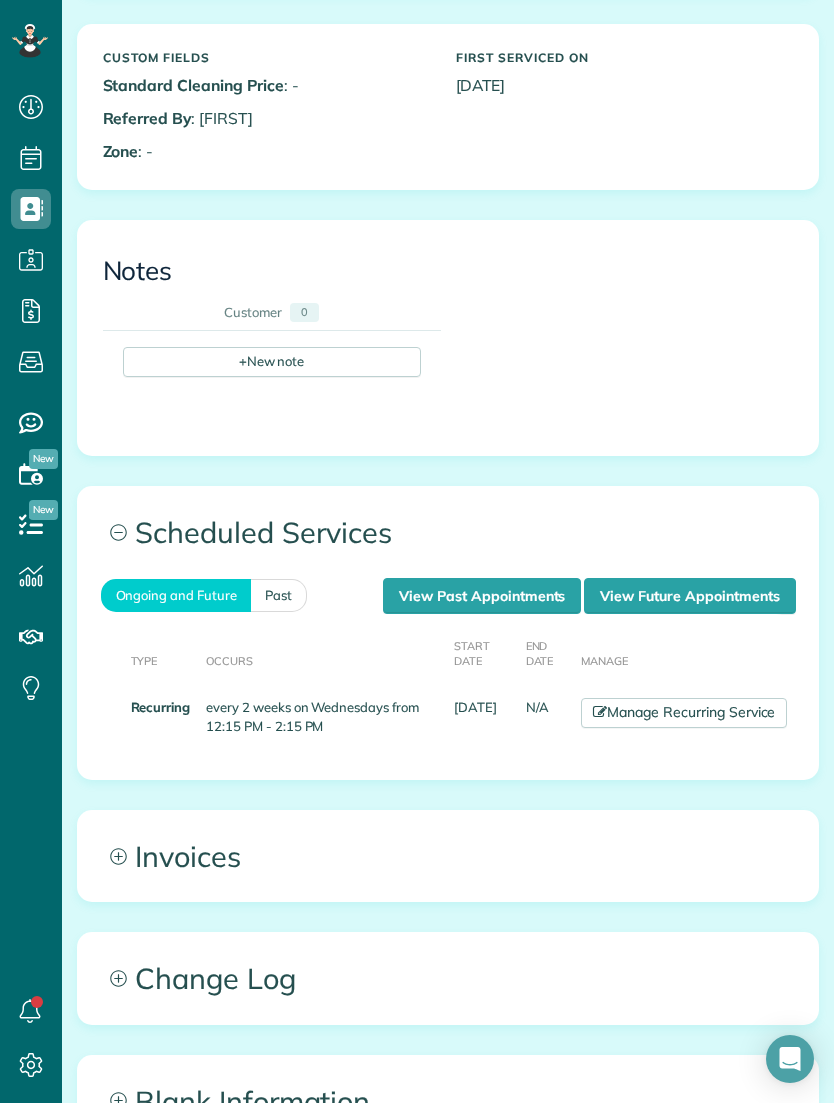 scroll, scrollTop: 953, scrollLeft: 0, axis: vertical 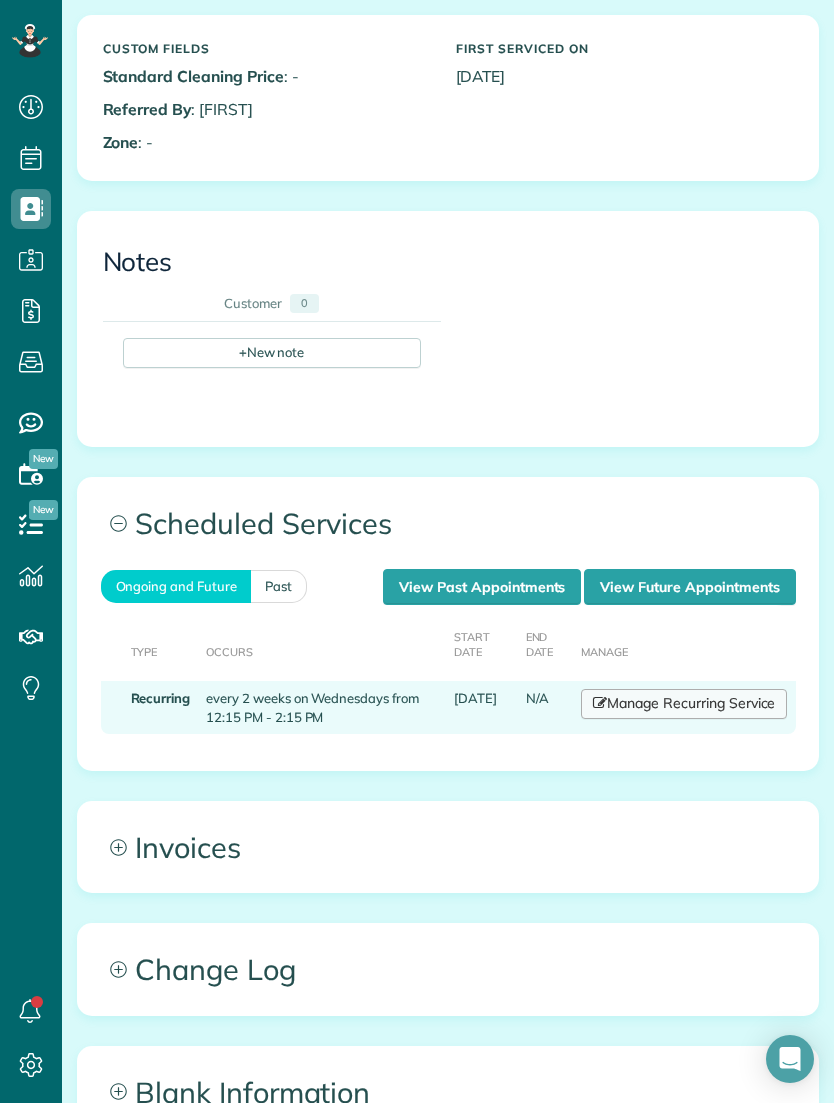 click on "Manage Recurring Service" at bounding box center (684, 704) 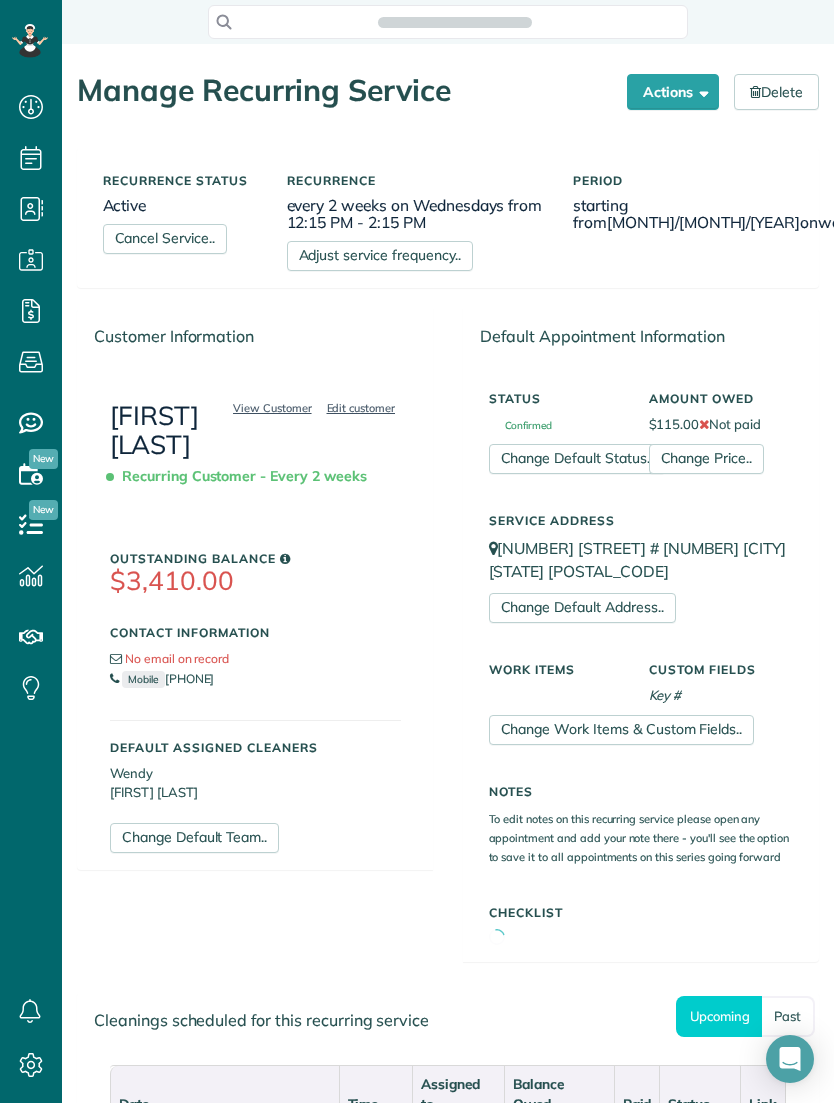 scroll, scrollTop: 0, scrollLeft: 0, axis: both 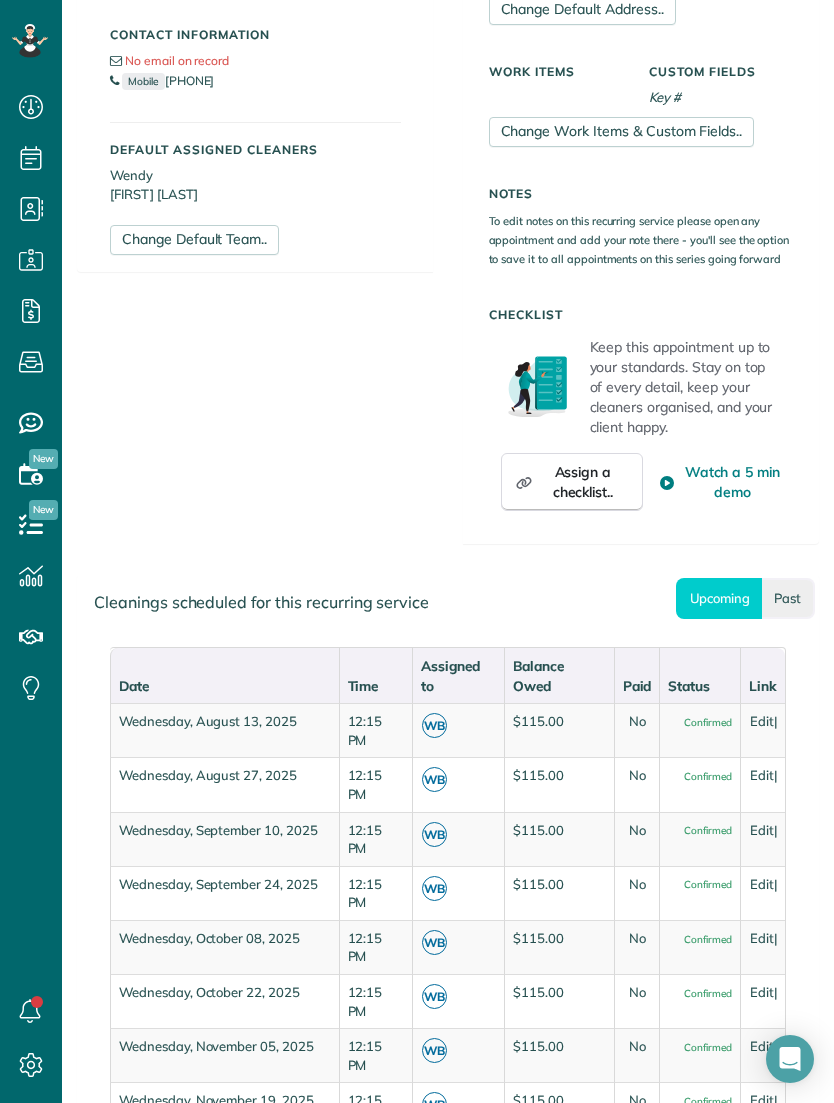 click on "Past" at bounding box center (788, 598) 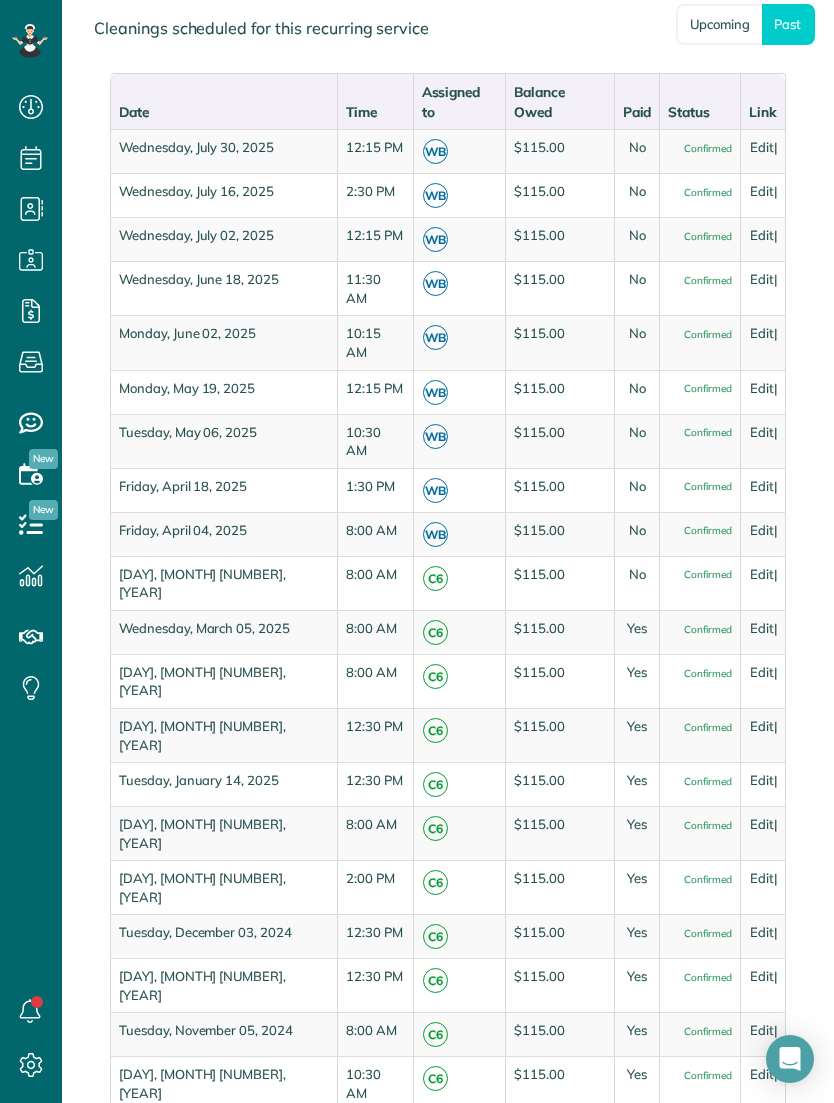 scroll, scrollTop: 1171, scrollLeft: 0, axis: vertical 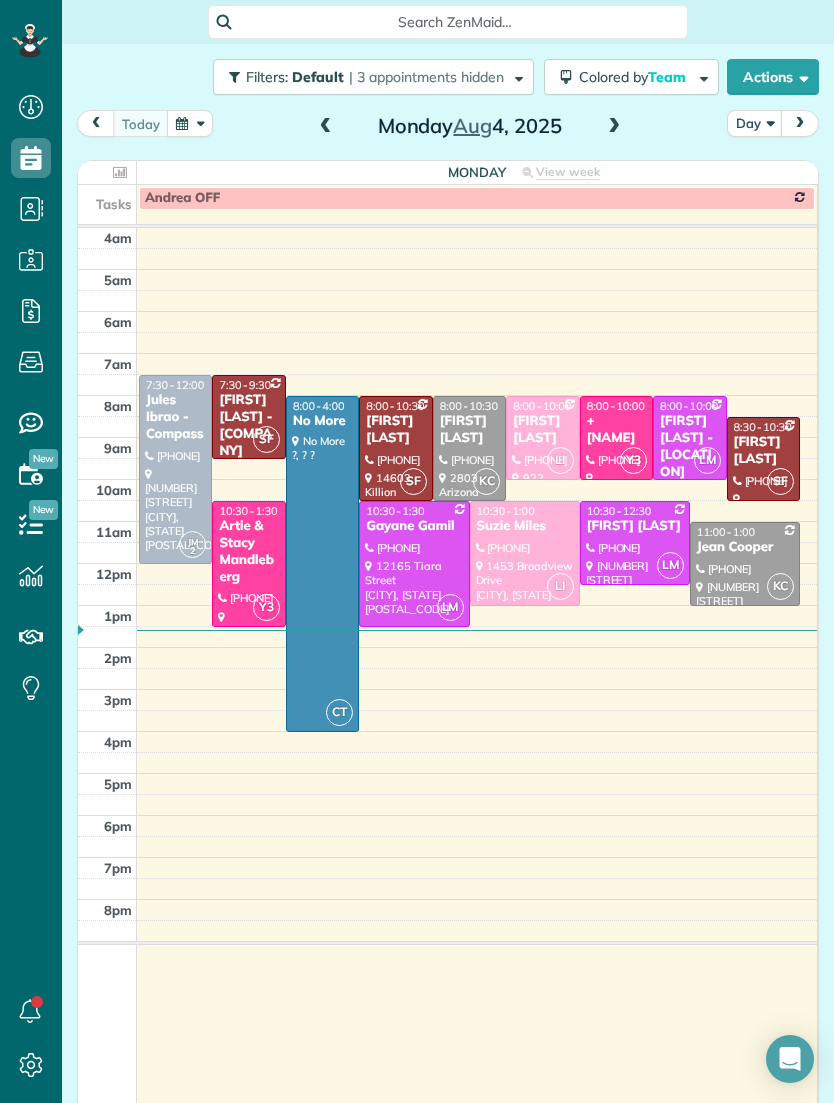 click at bounding box center [190, 123] 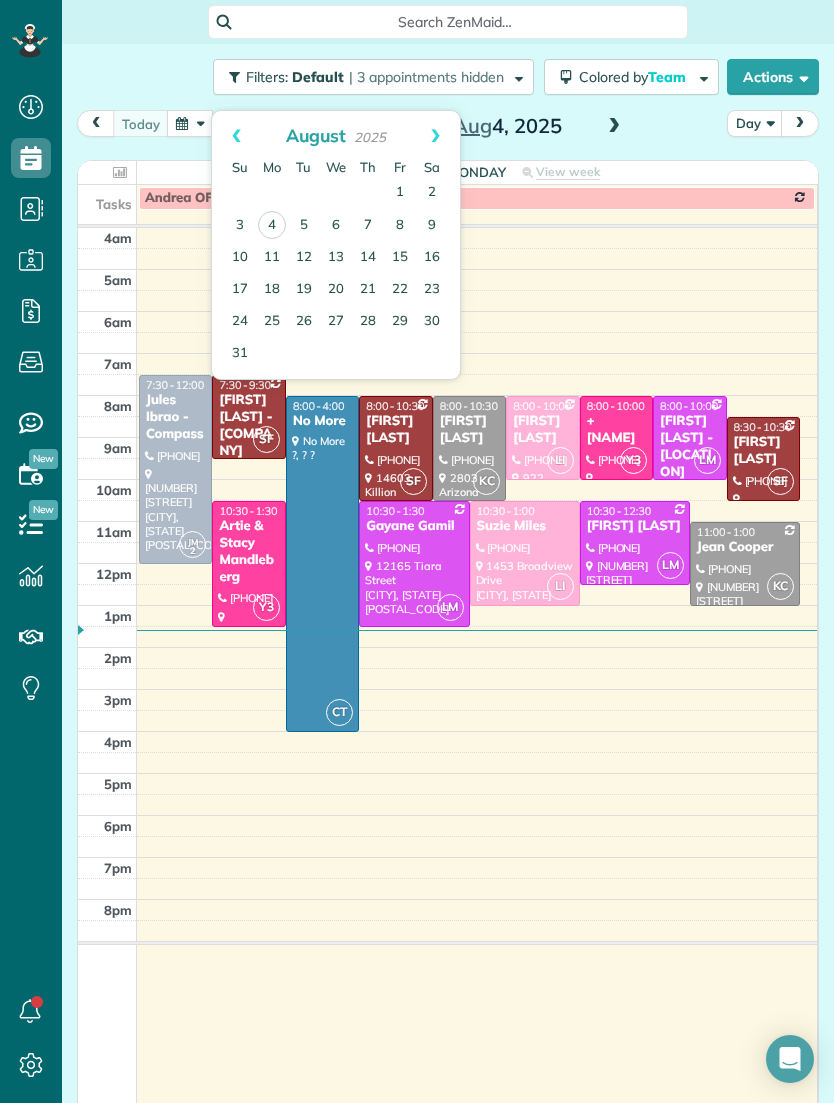 click on "5" at bounding box center (304, 226) 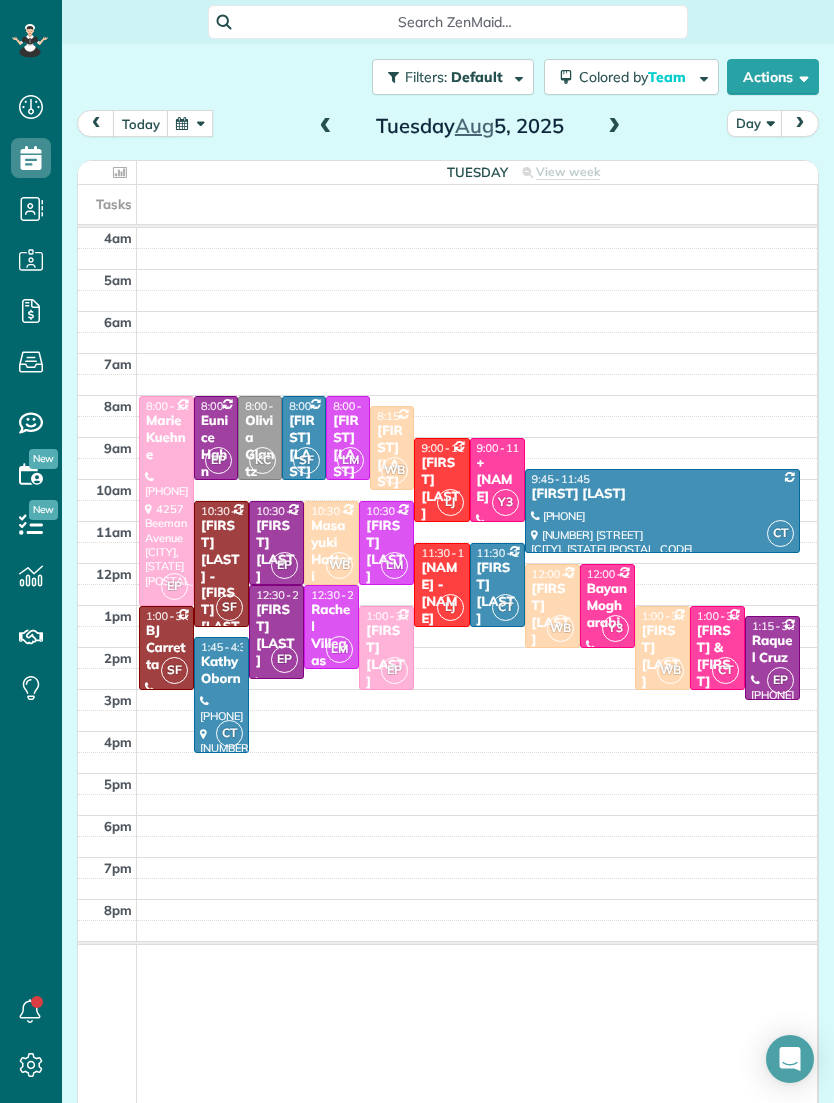 scroll, scrollTop: 1167, scrollLeft: 62, axis: both 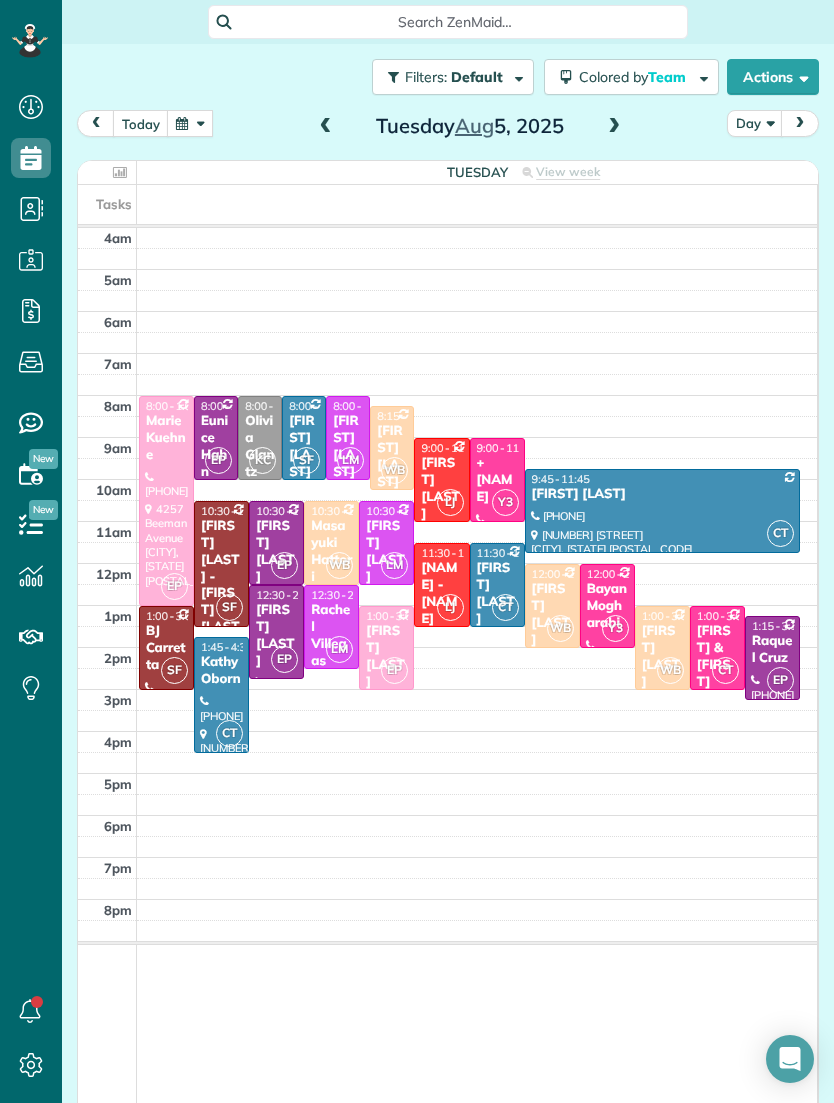 click at bounding box center [190, 123] 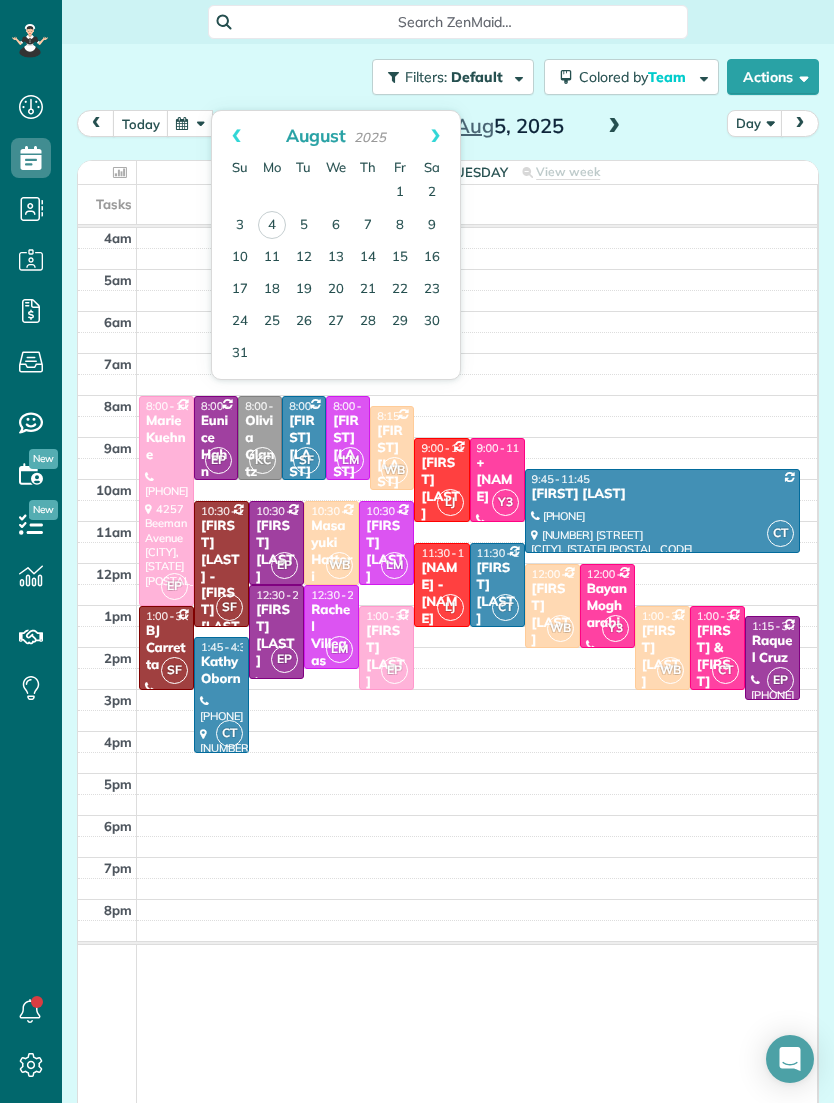 click on "9" at bounding box center [432, 226] 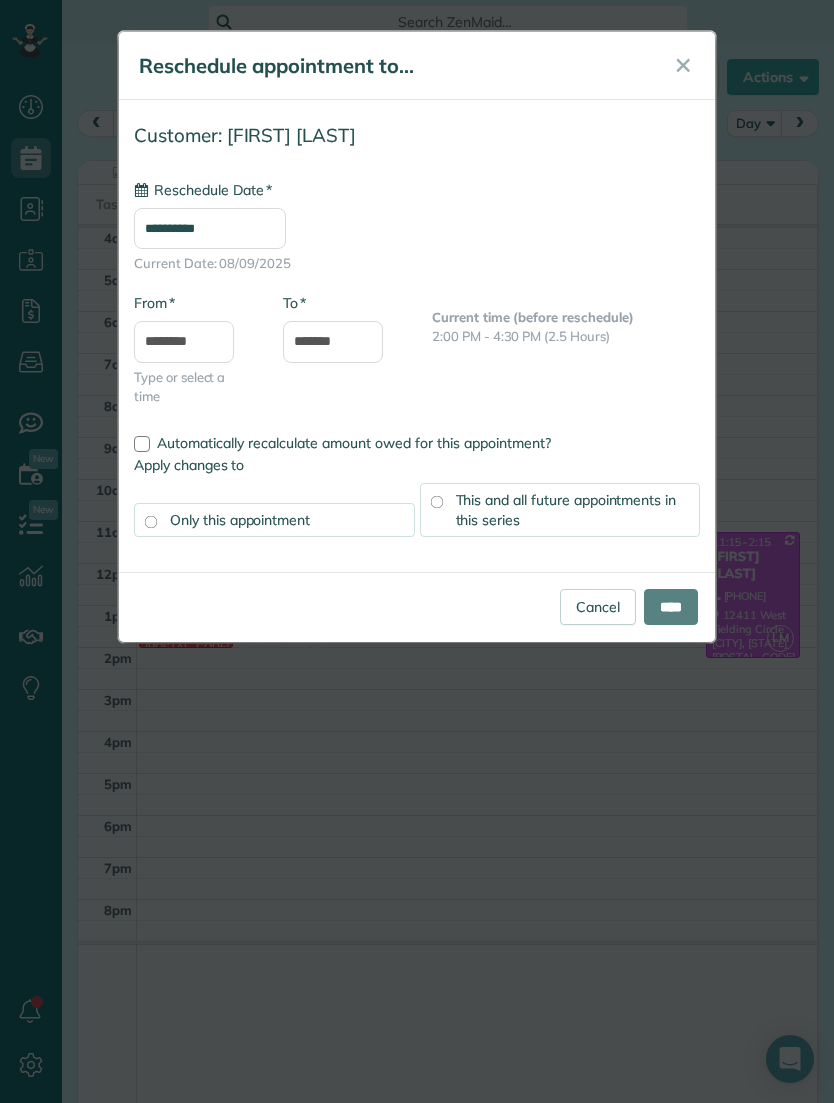 type on "**********" 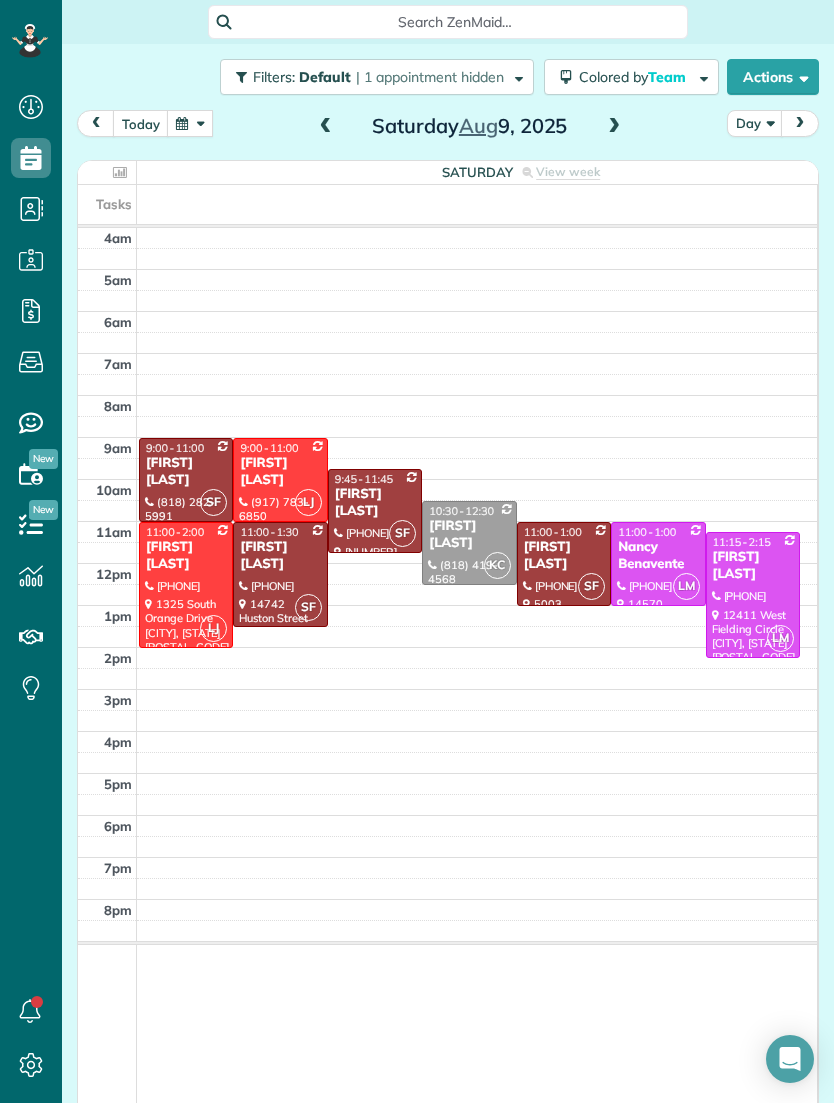 scroll, scrollTop: 1167, scrollLeft: 62, axis: both 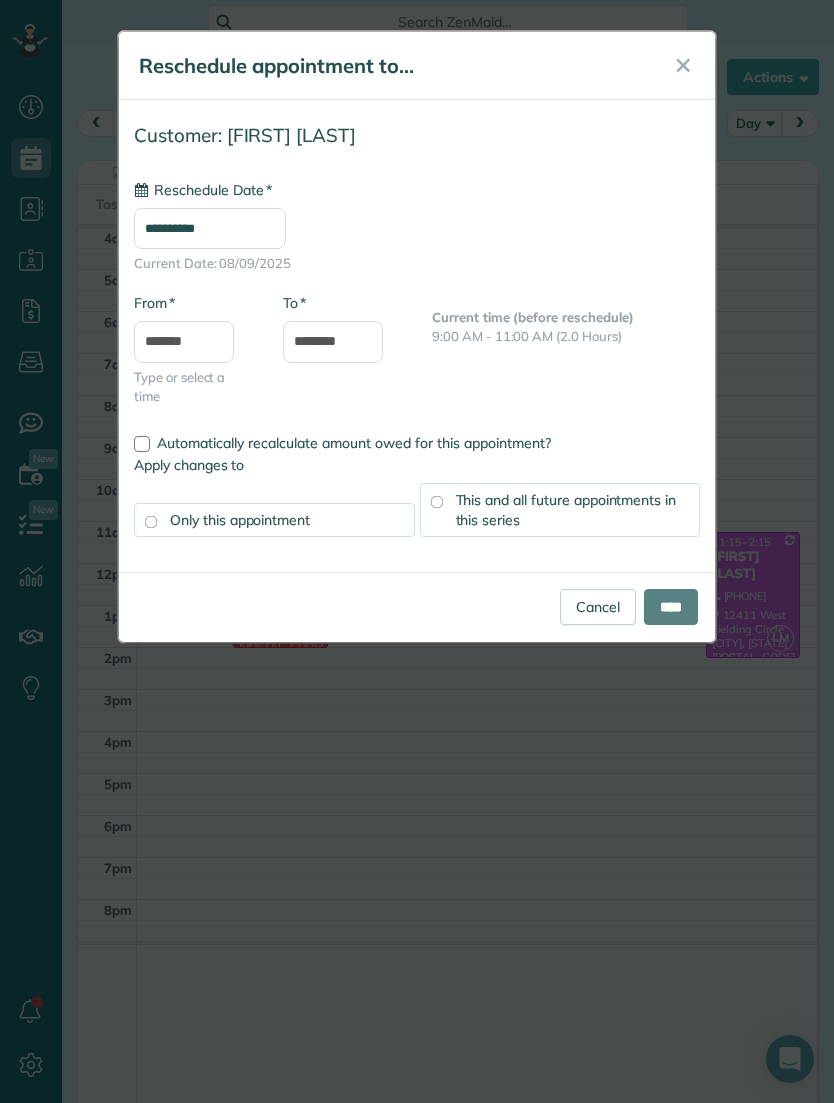 type on "**********" 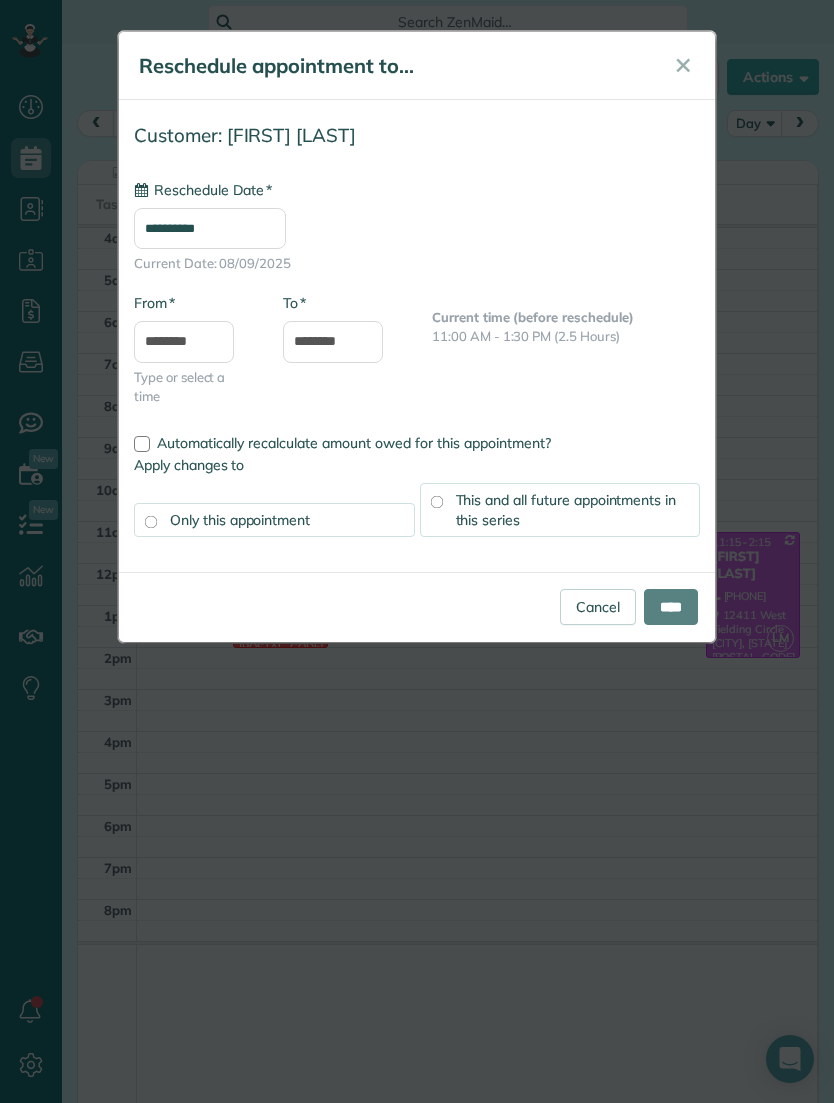 type on "**********" 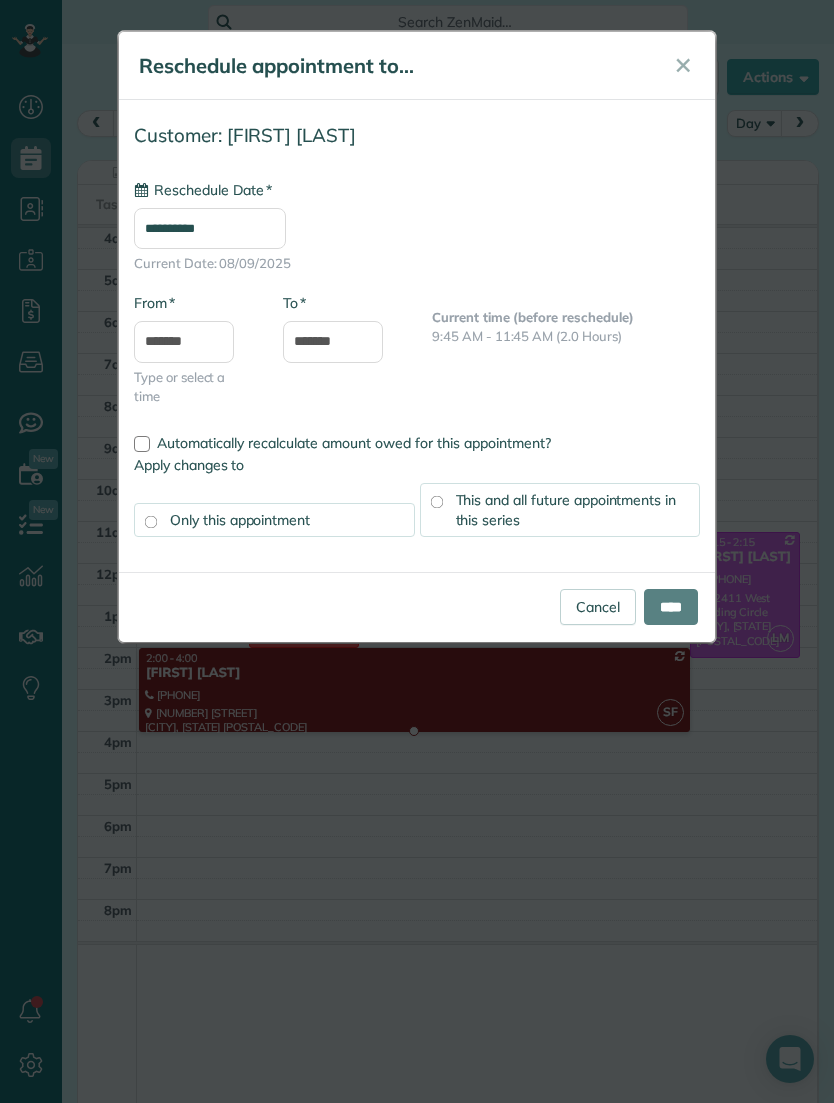 type on "**********" 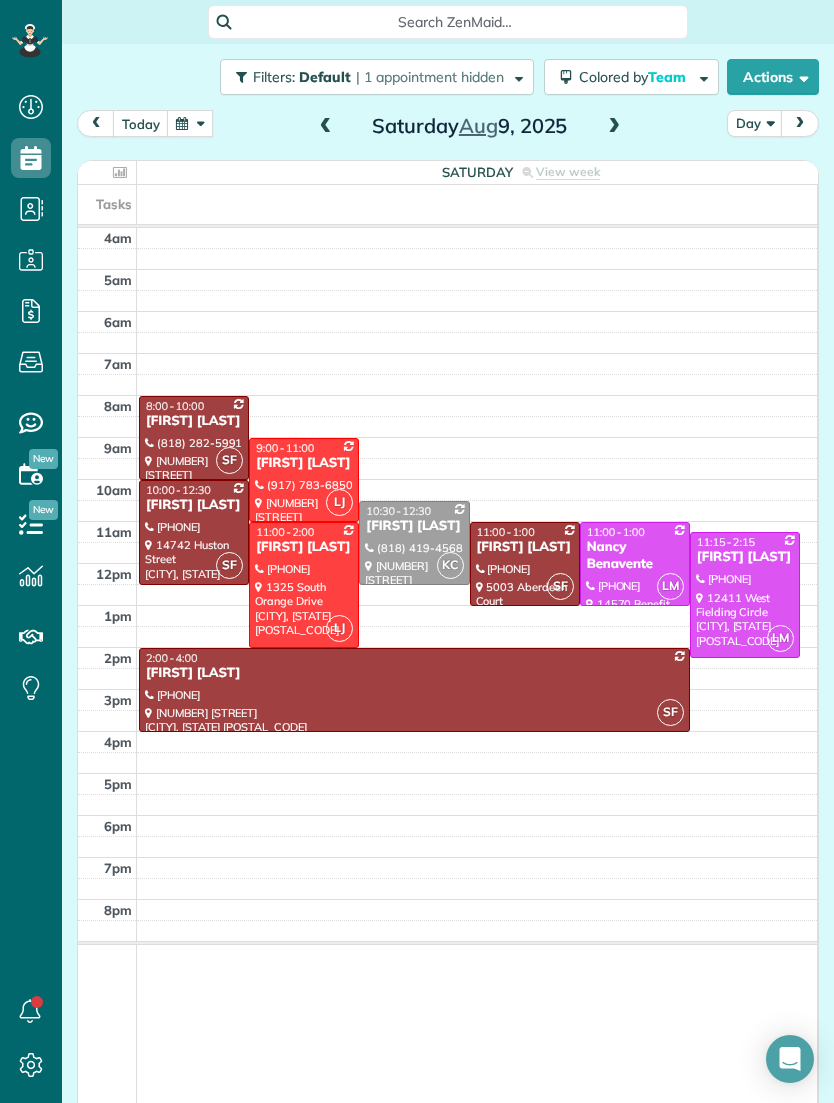 scroll, scrollTop: 1167, scrollLeft: 62, axis: both 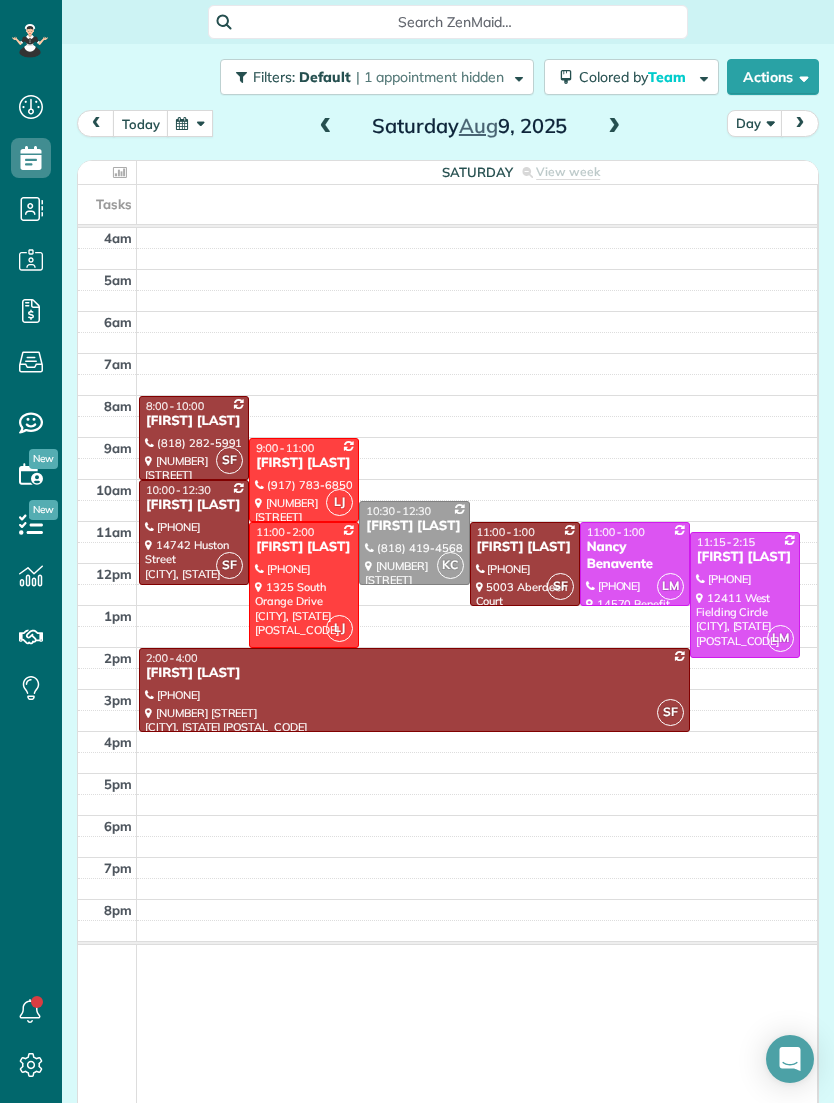 click at bounding box center [190, 123] 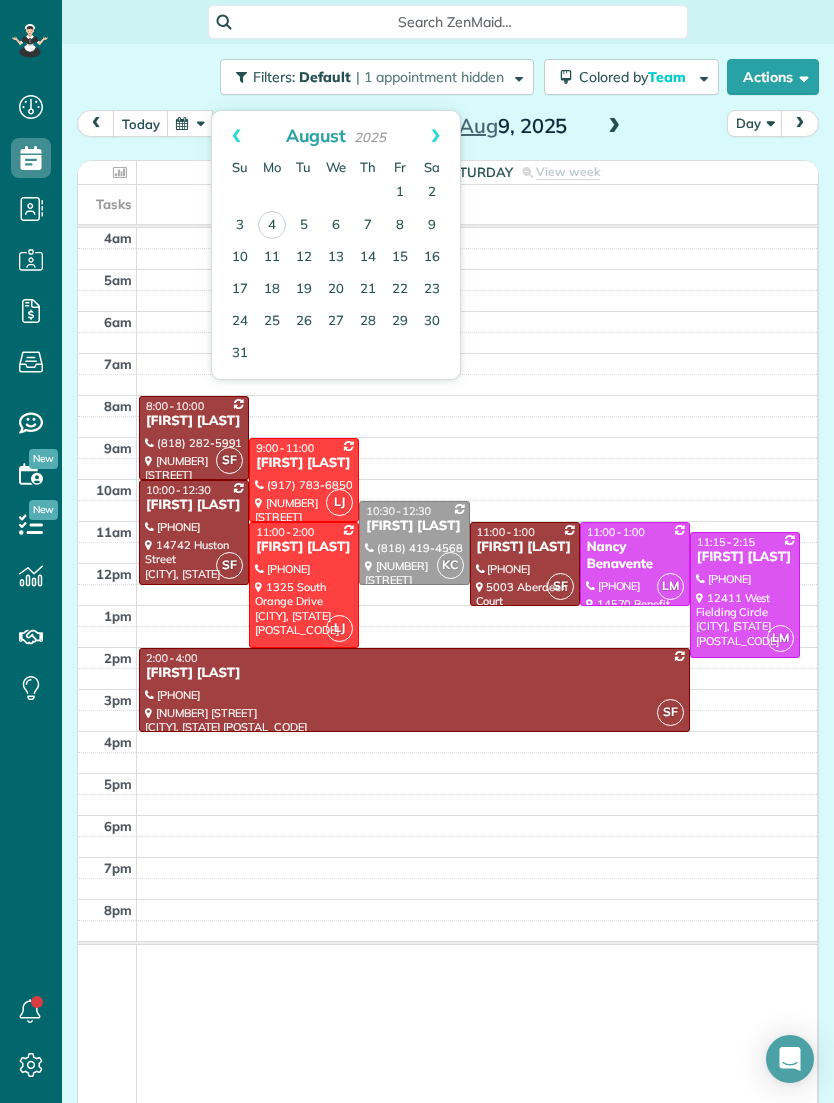click on "5" at bounding box center (304, 226) 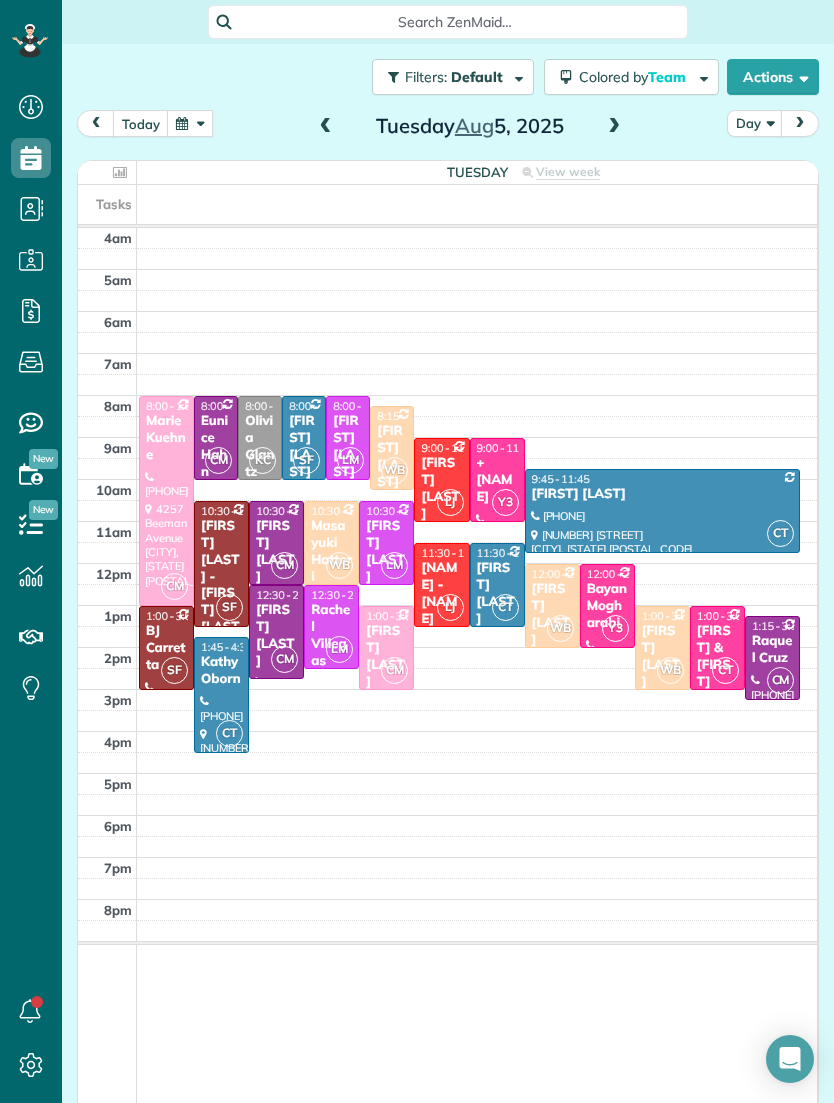 scroll, scrollTop: 1167, scrollLeft: 62, axis: both 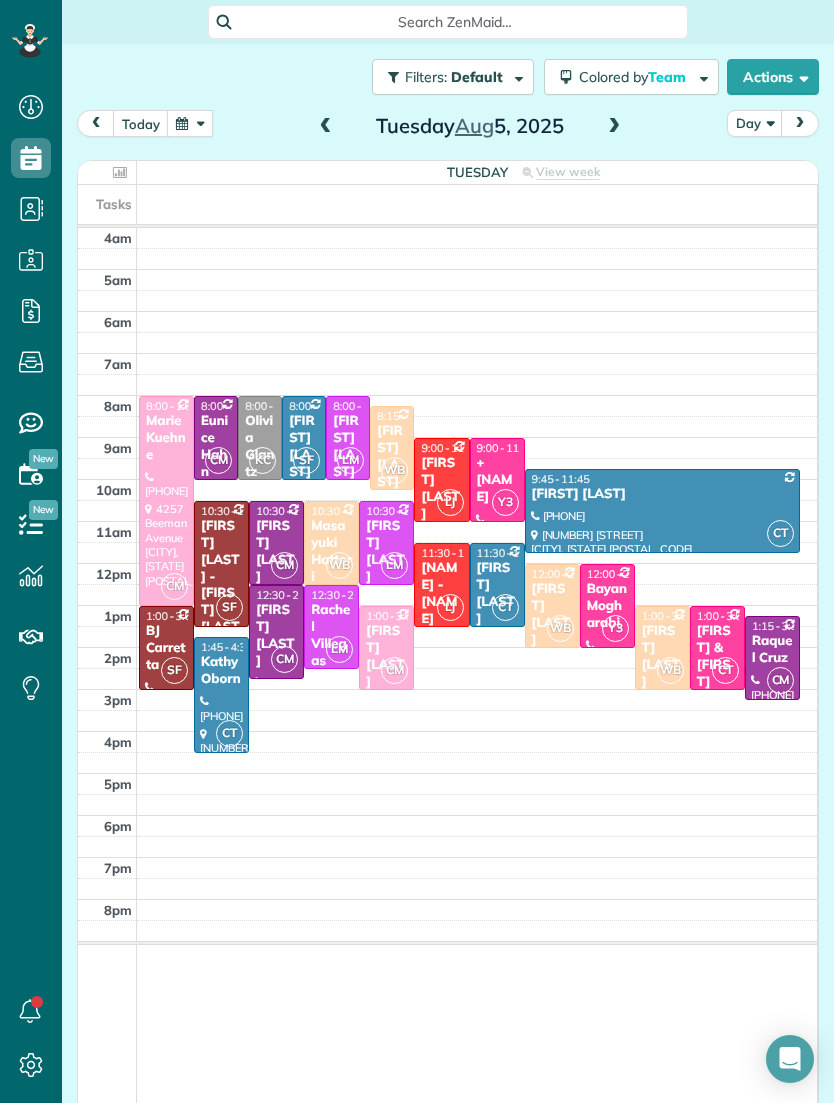 click at bounding box center [190, 123] 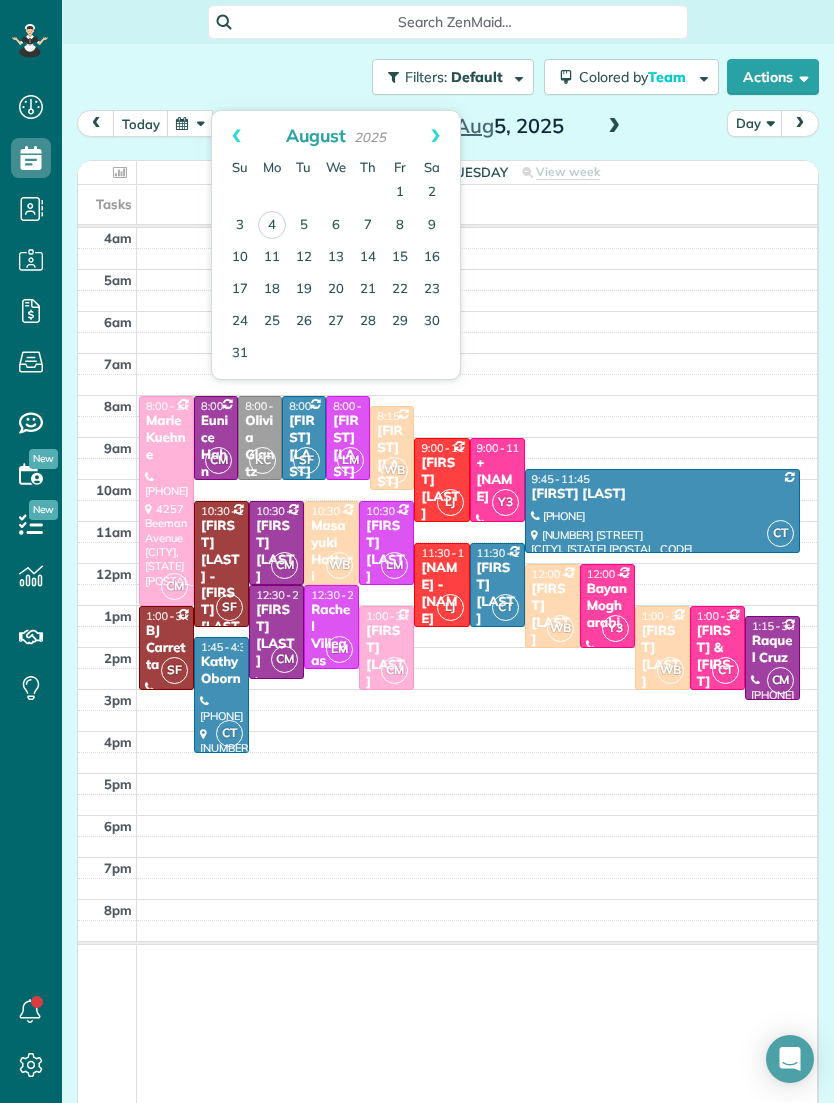 click on "15" at bounding box center (400, 258) 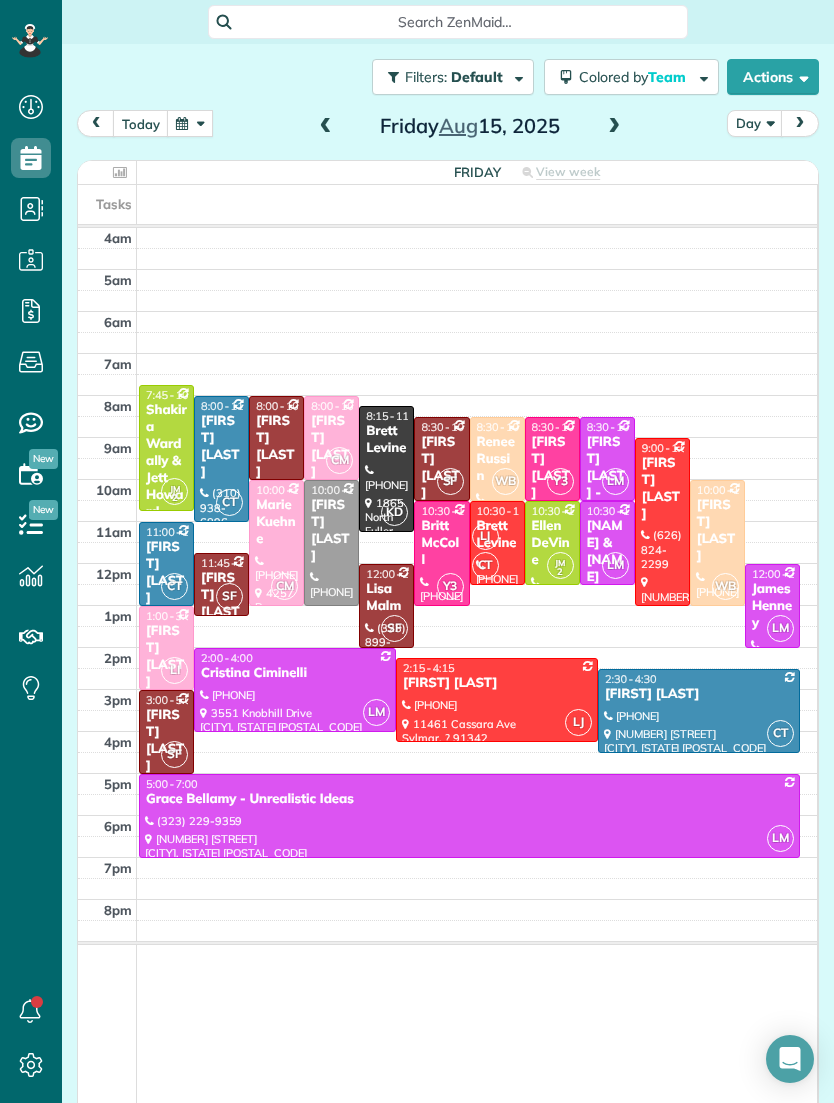 scroll, scrollTop: 1167, scrollLeft: 62, axis: both 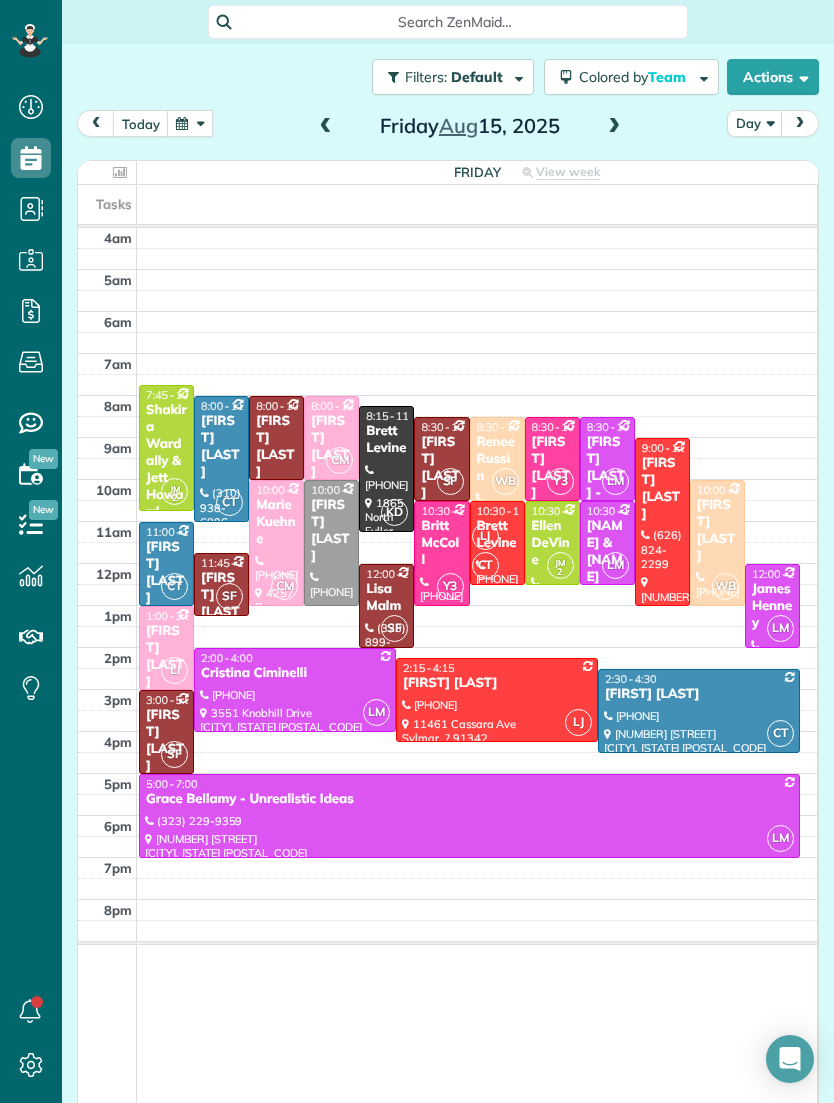 click at bounding box center [190, 123] 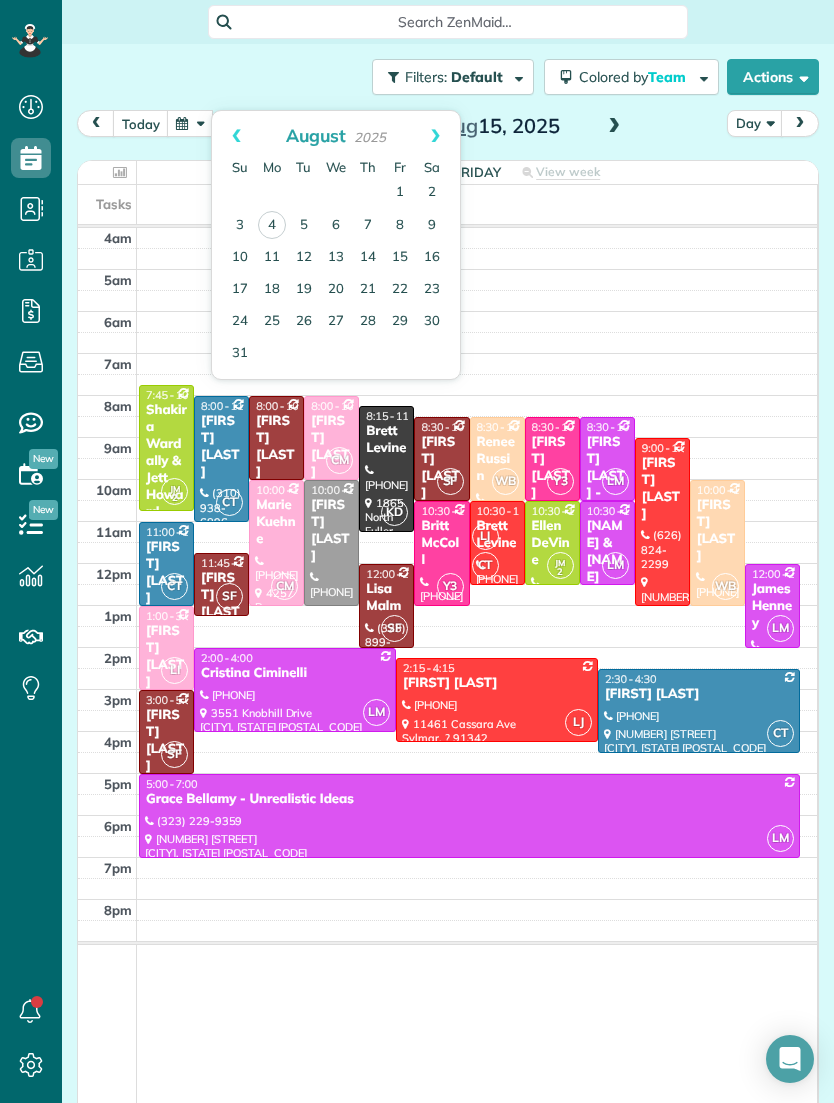 click on "5" at bounding box center [304, 226] 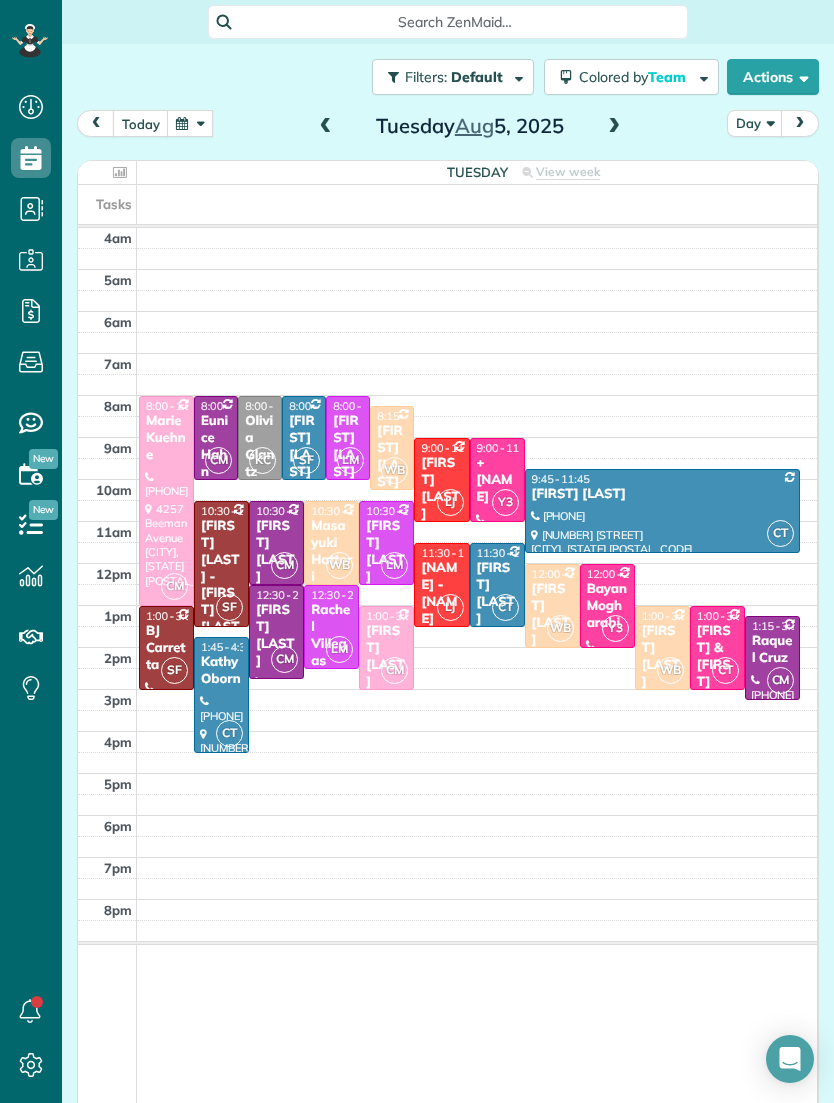 click on "[FIRST] [LAST]" at bounding box center (441, 489) 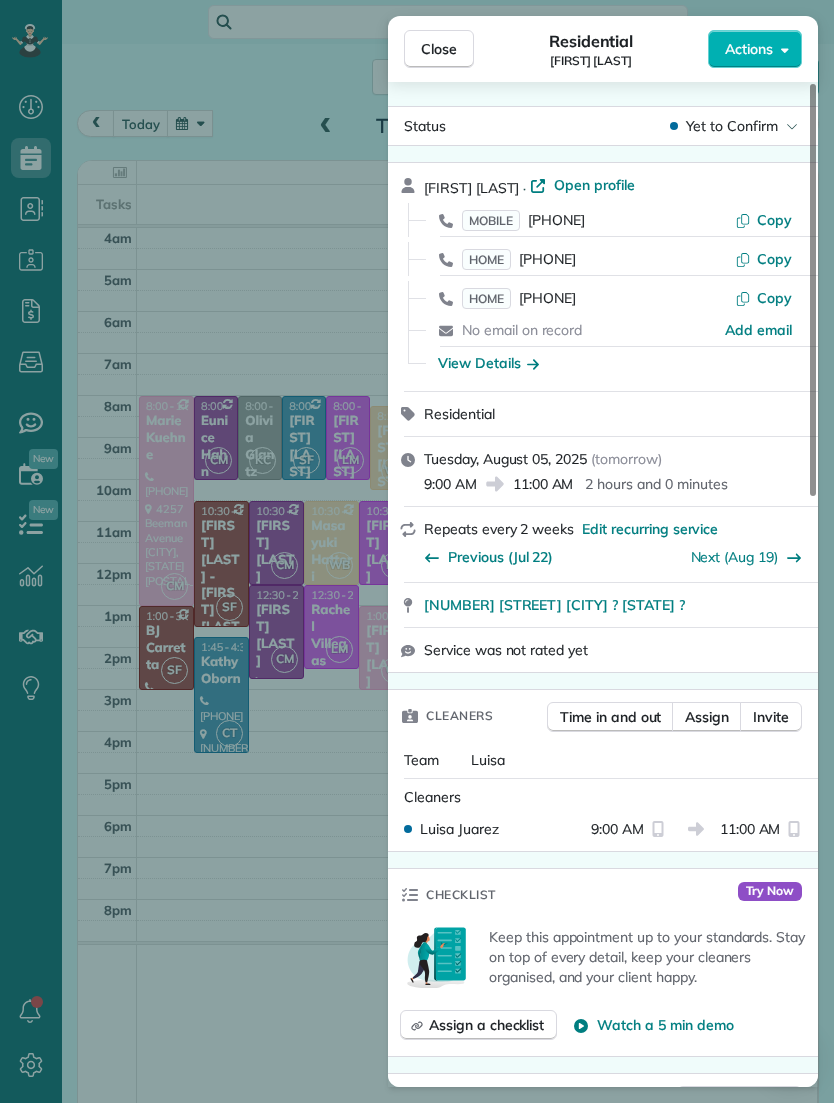 click on "Close" at bounding box center (439, 49) 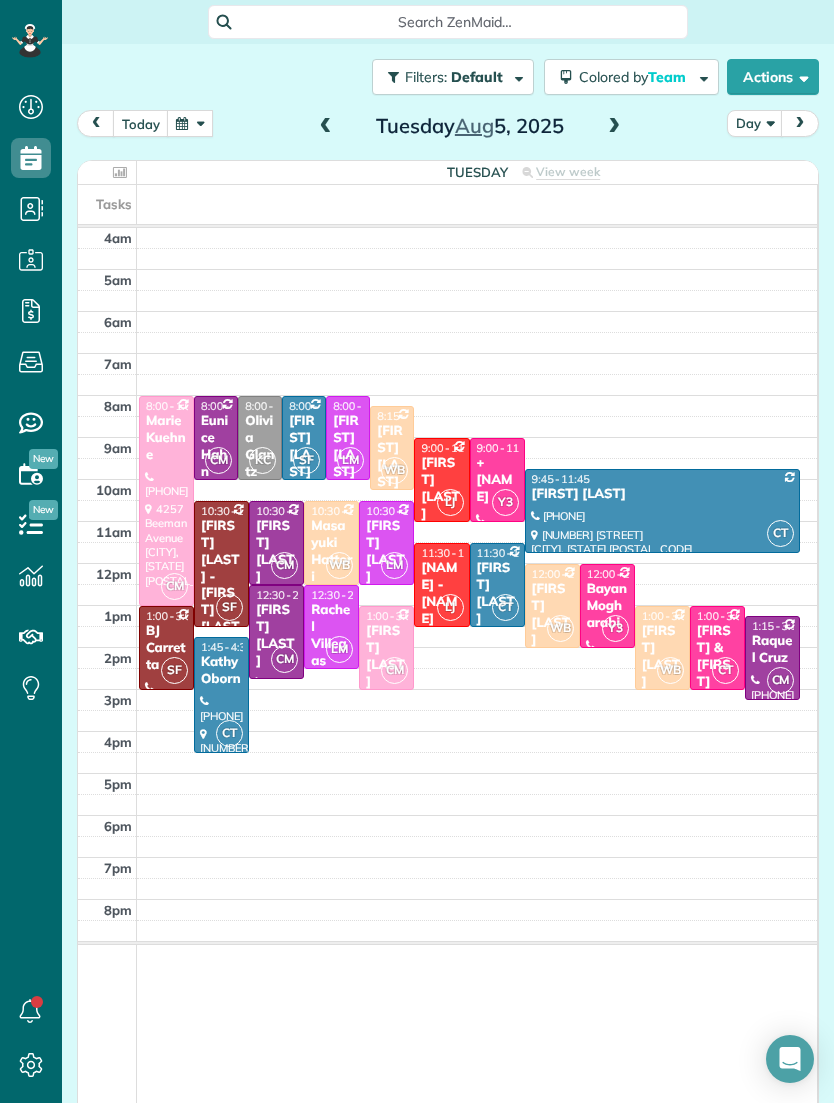 scroll, scrollTop: 1167, scrollLeft: 62, axis: both 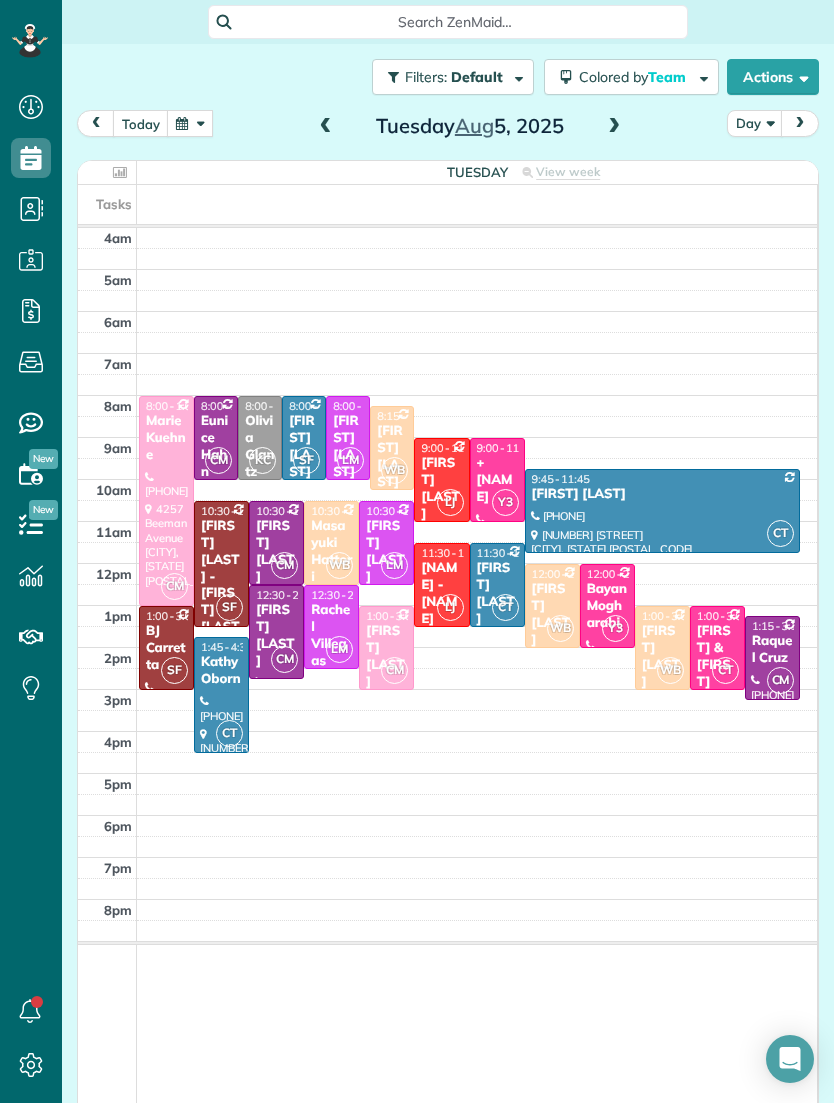 click at bounding box center [190, 123] 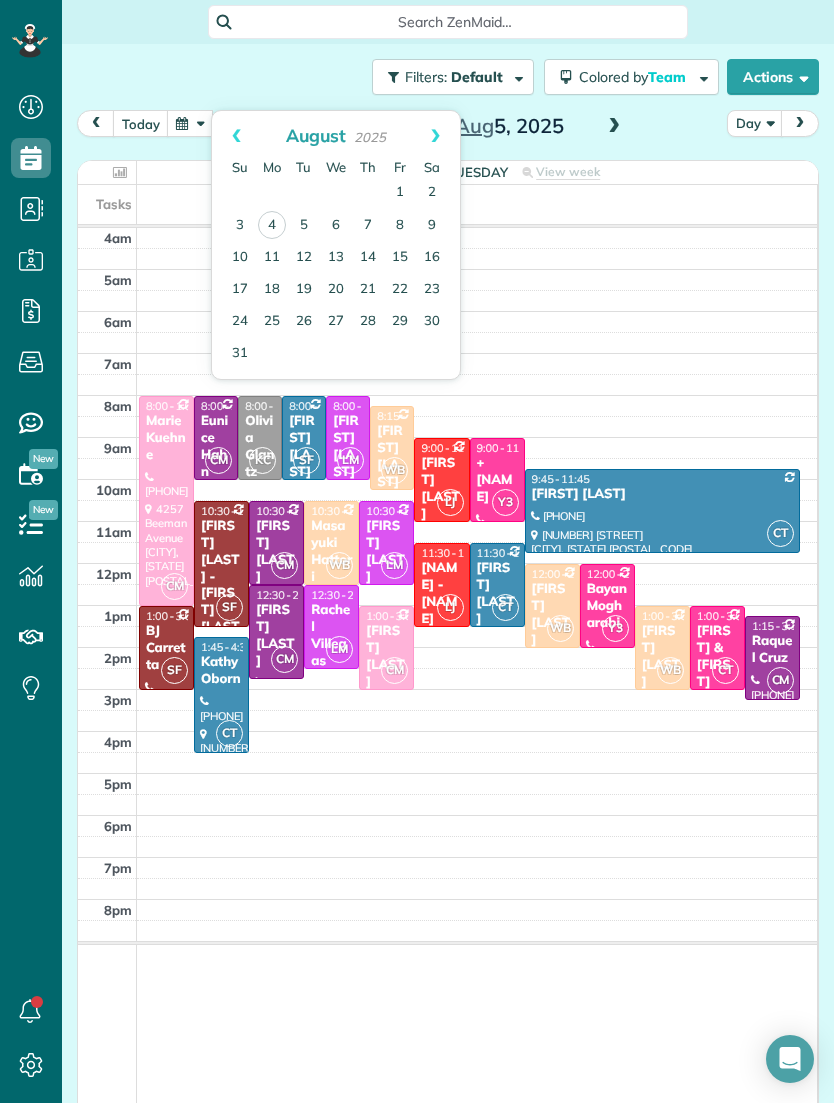 click on "7" at bounding box center [368, 226] 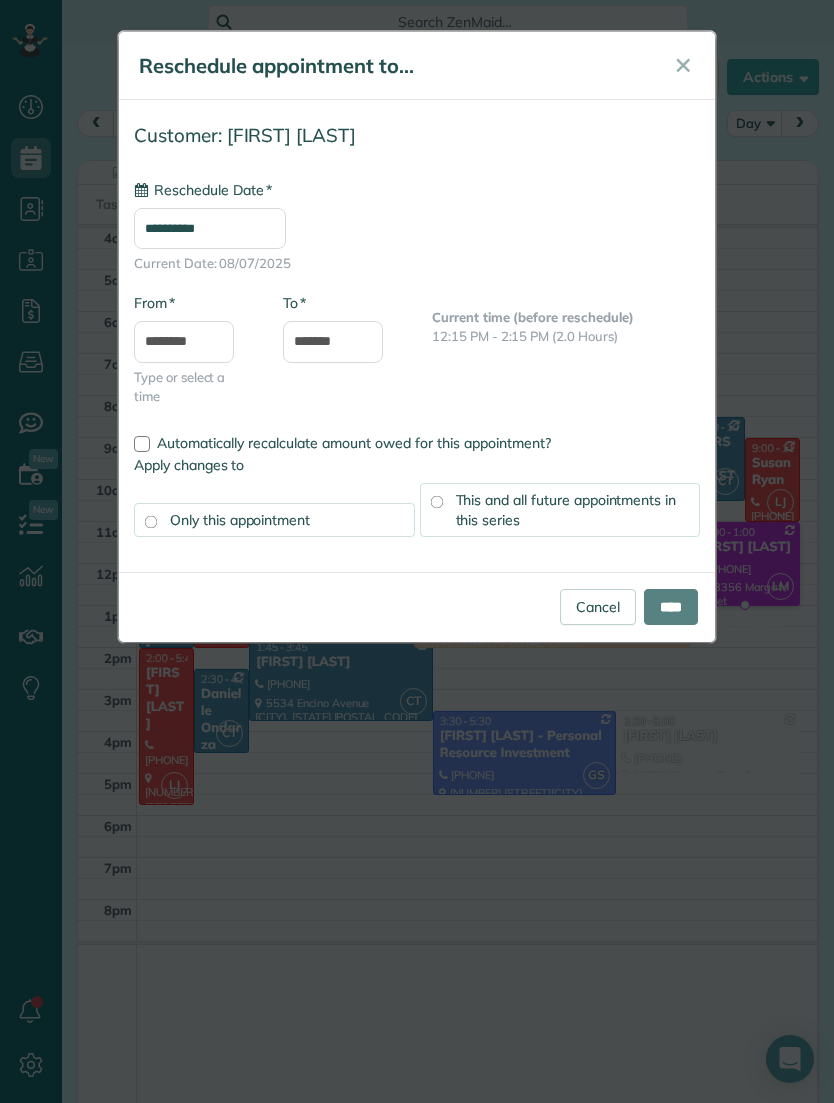 type on "**********" 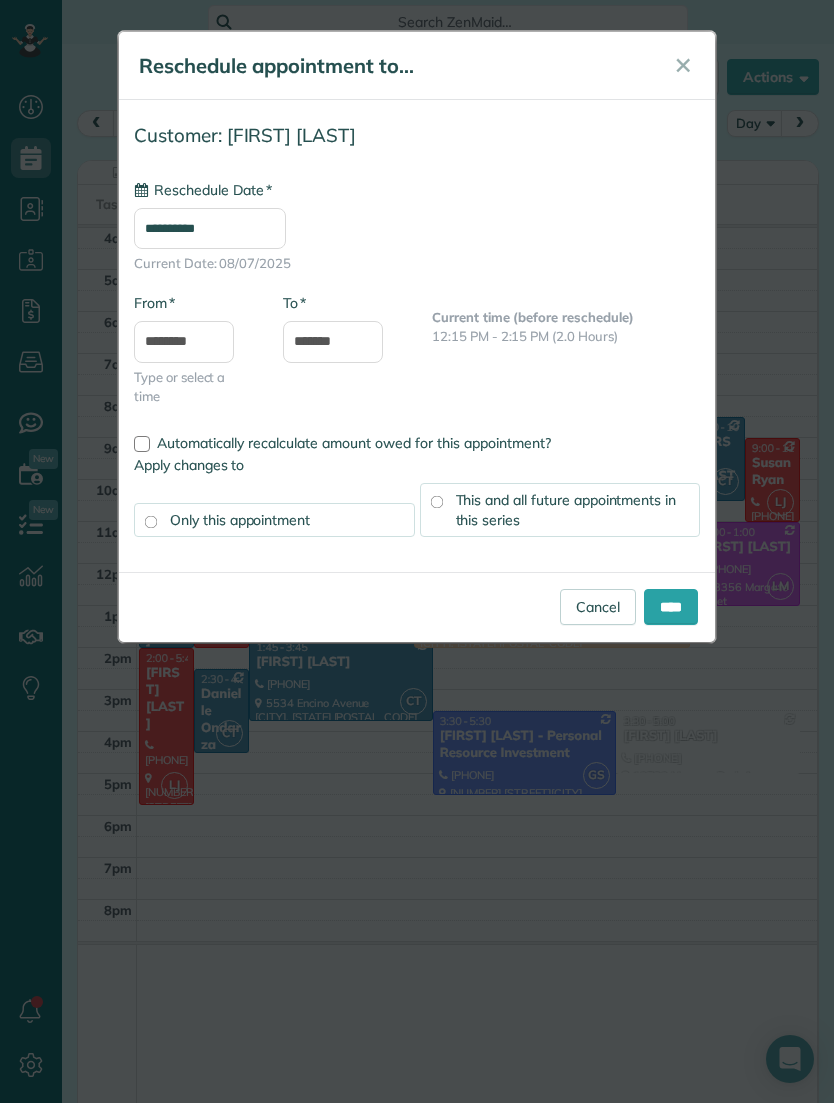 click on "****" at bounding box center (671, 607) 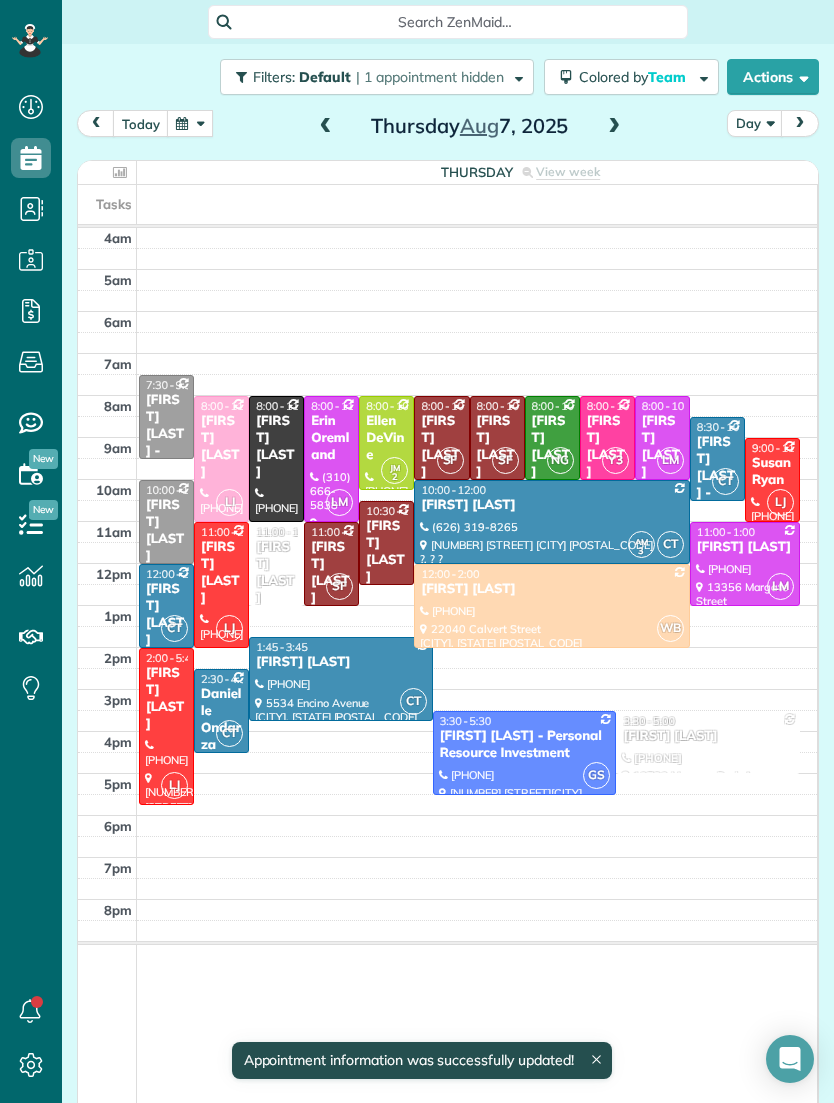 click at bounding box center (614, 127) 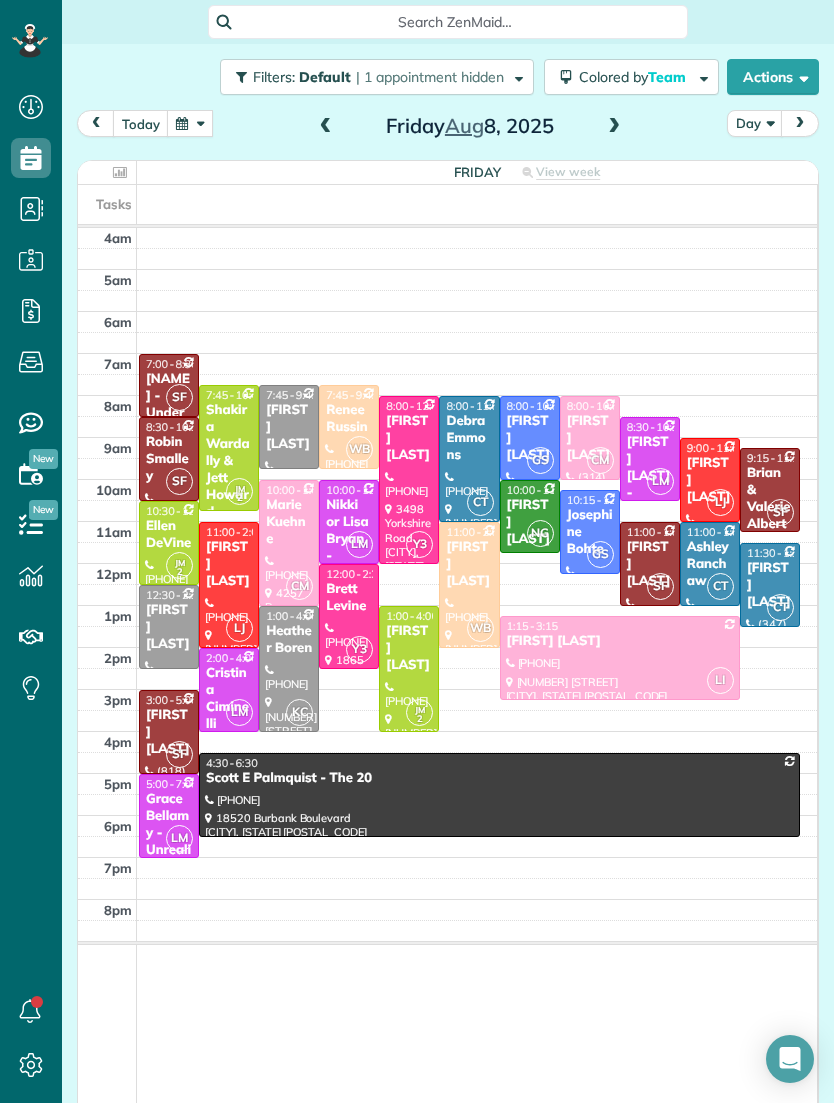 click at bounding box center (326, 127) 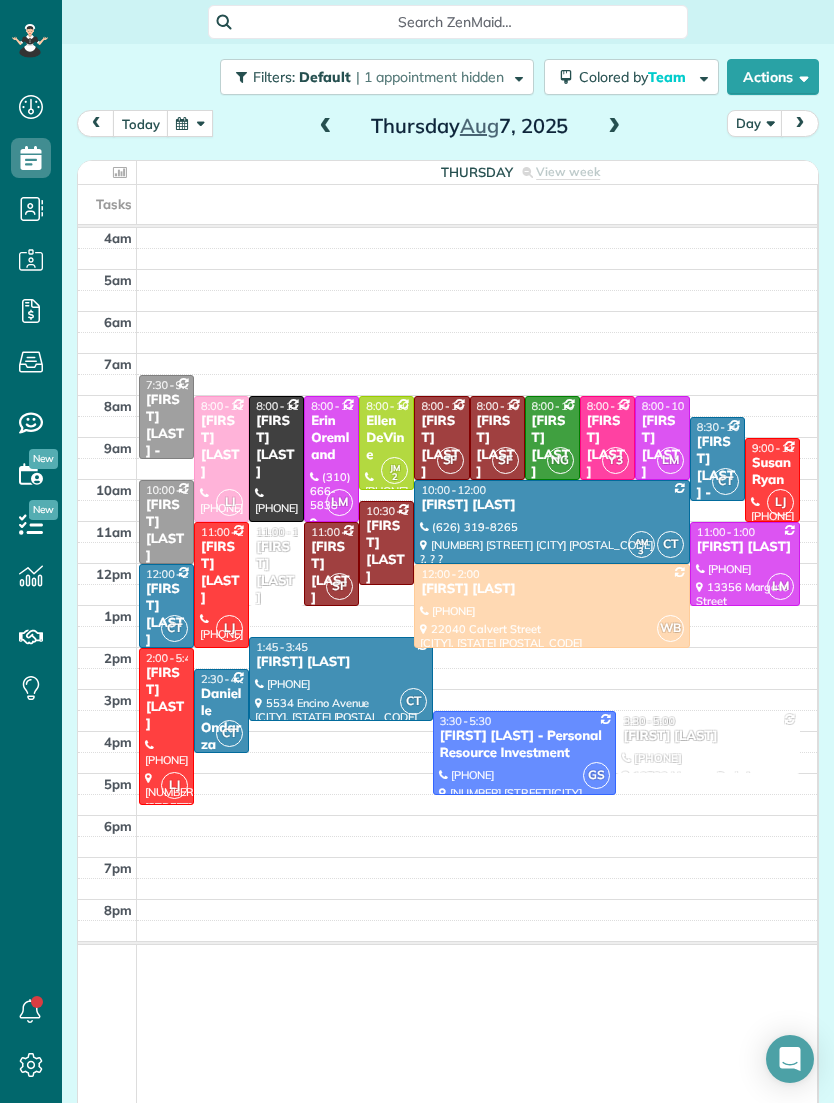 click at bounding box center (326, 127) 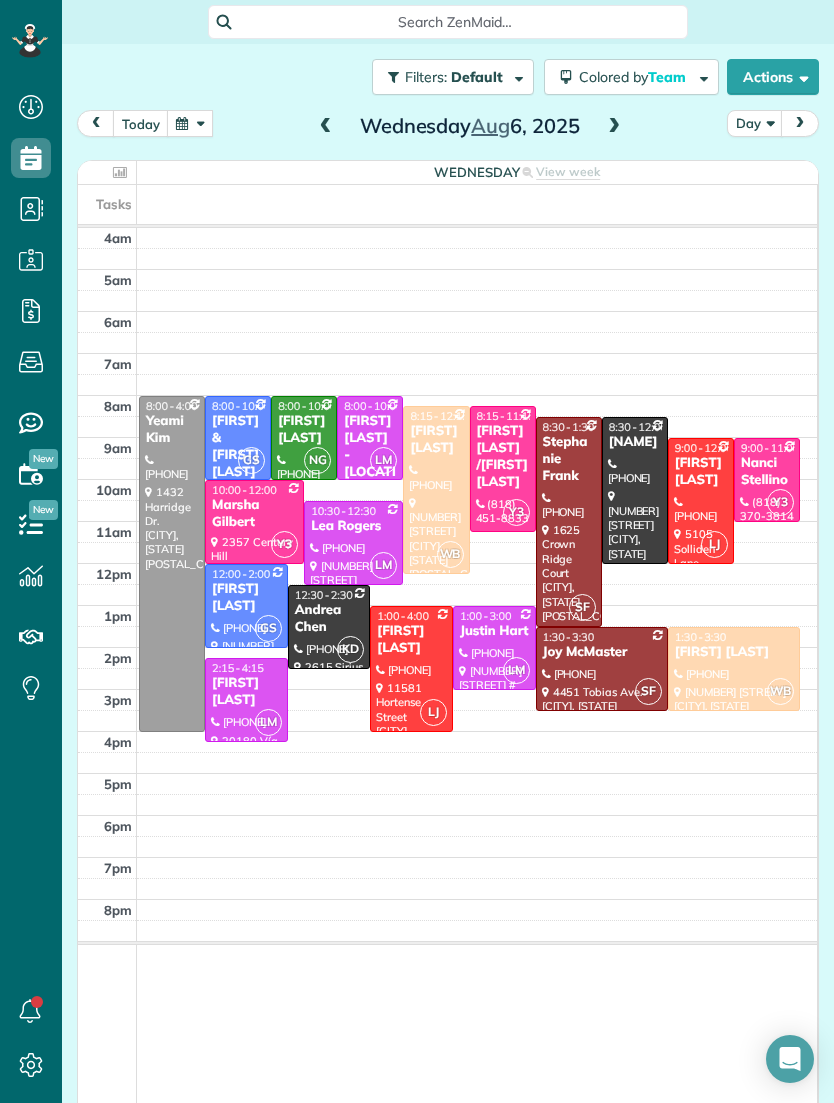 click at bounding box center [326, 127] 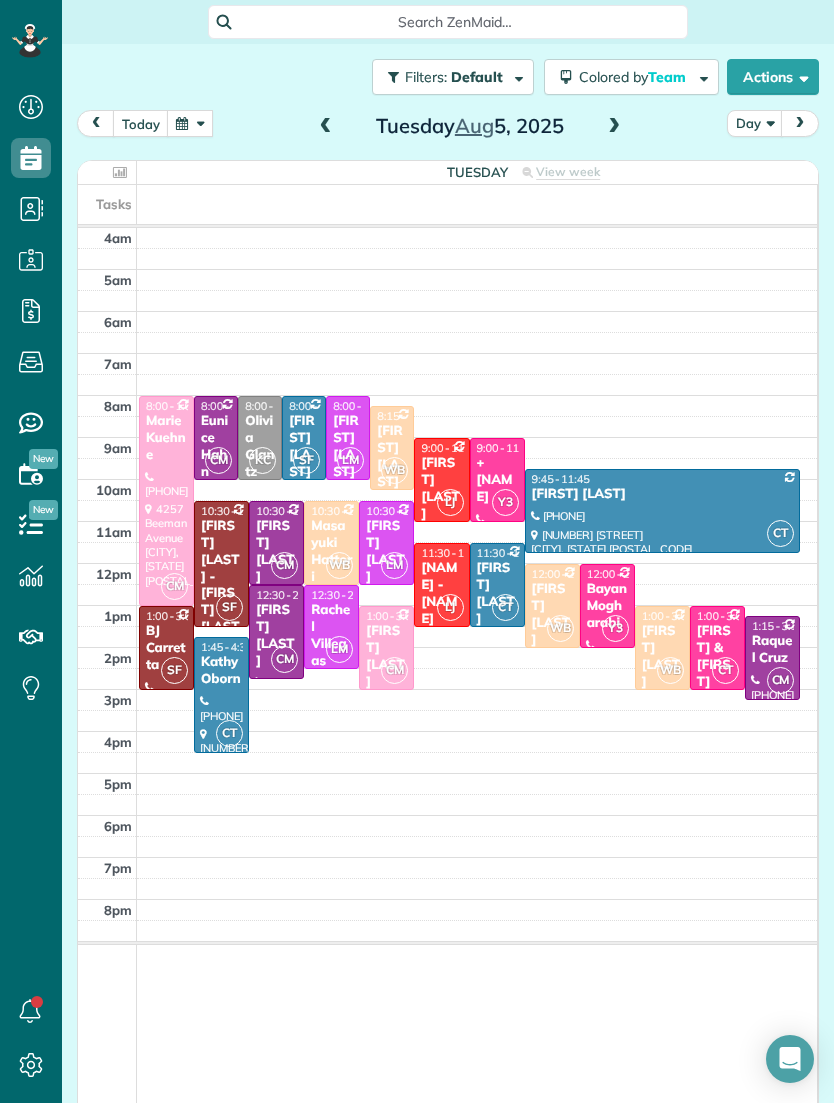 click at bounding box center (190, 123) 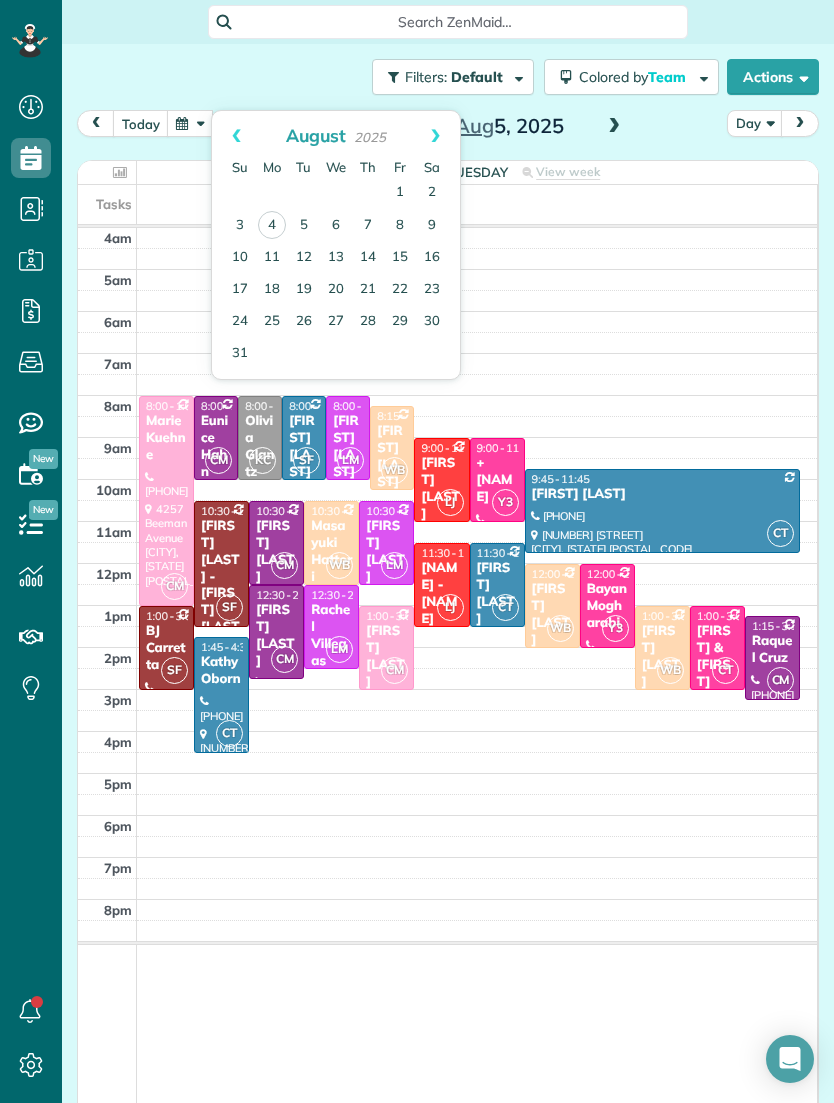 click on "7" at bounding box center (368, 226) 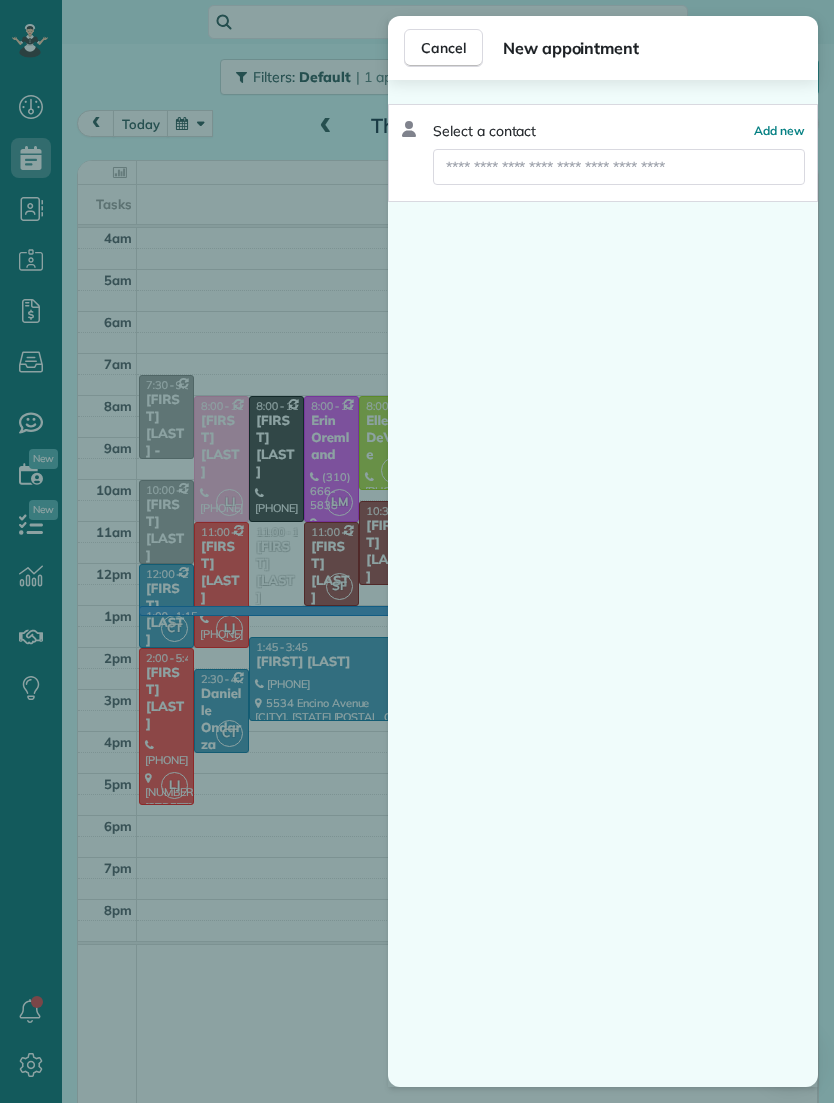 click on "Cancel" at bounding box center [443, 48] 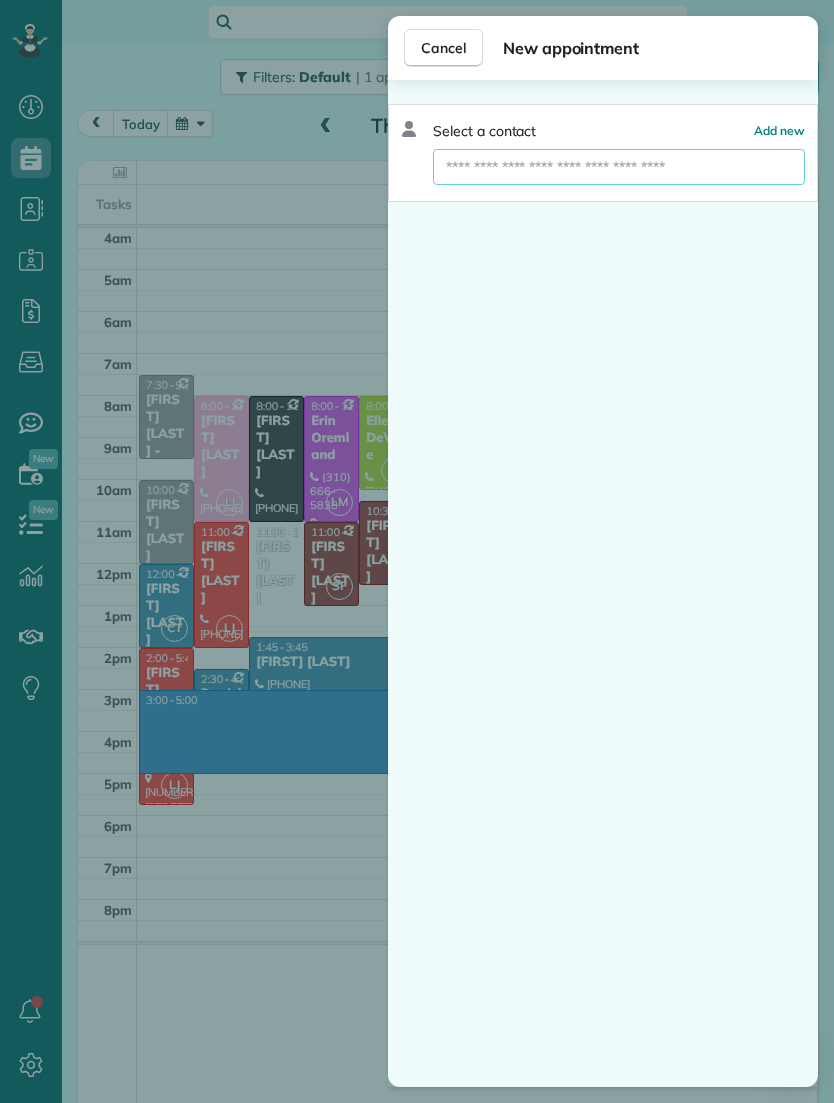 click at bounding box center [619, 167] 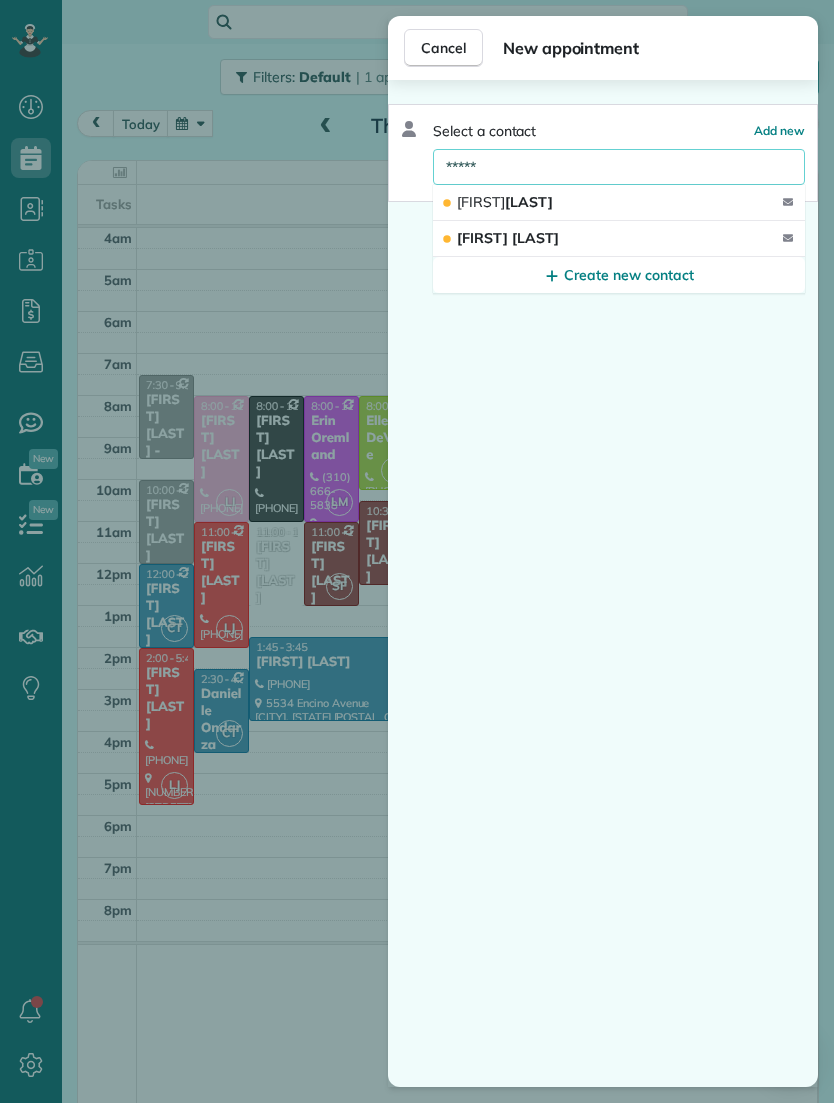 type on "*****" 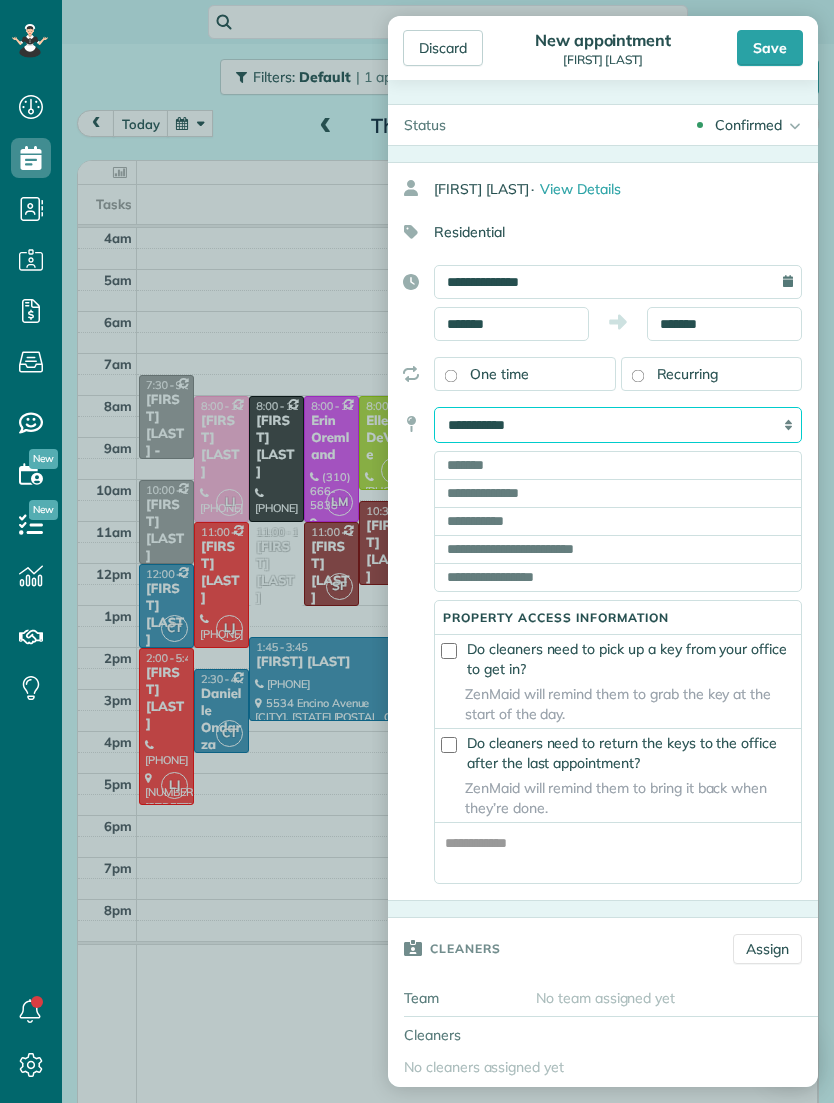 click on "**********" at bounding box center [618, 425] 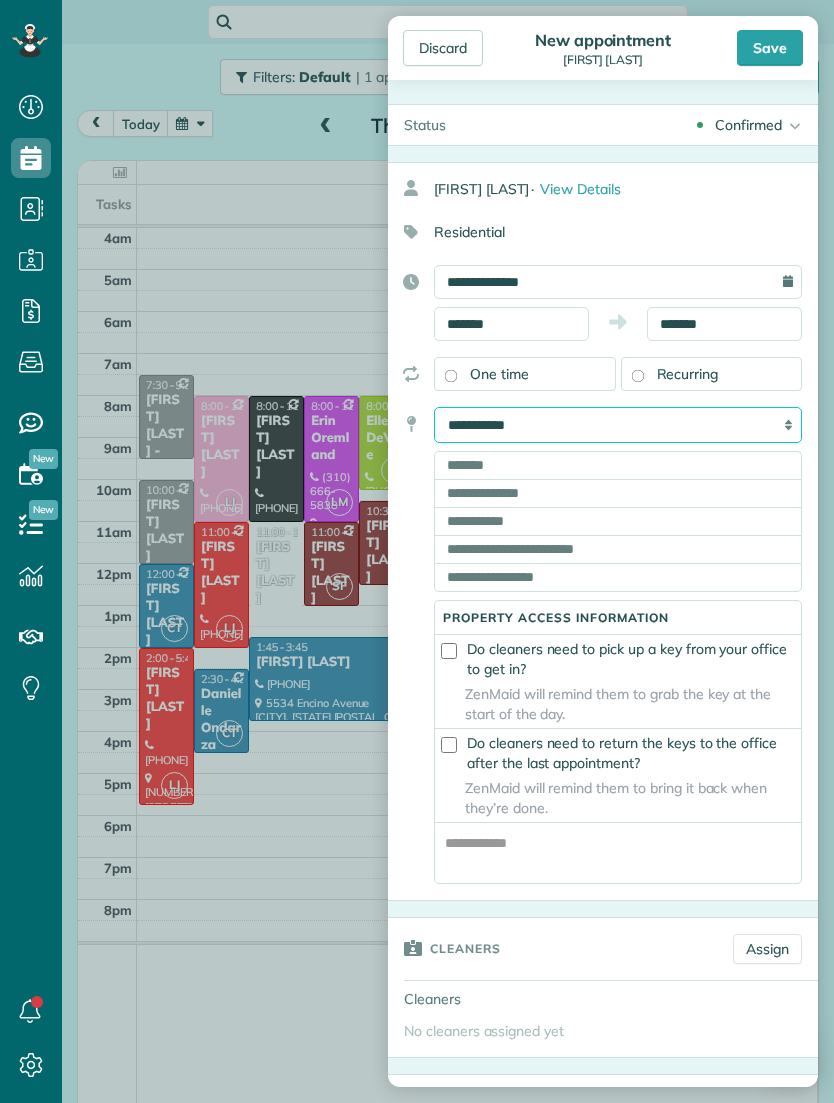 select on "*******" 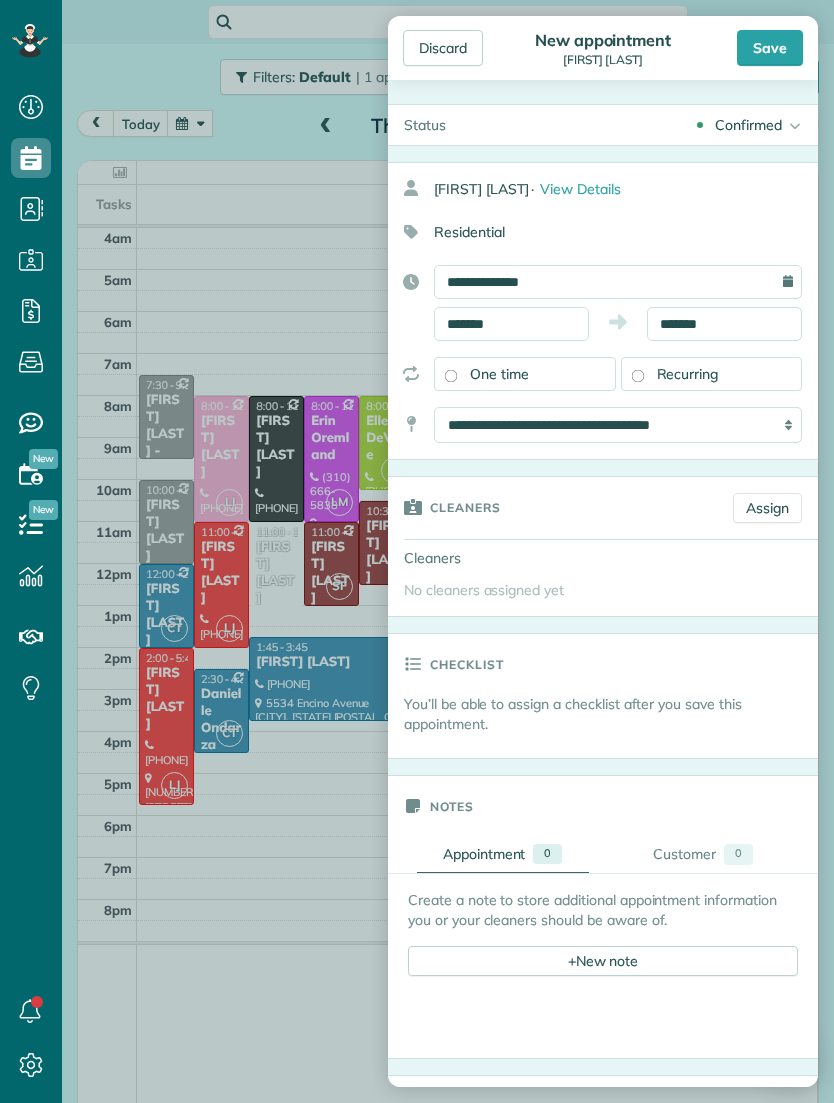 click on "Assign" at bounding box center (767, 508) 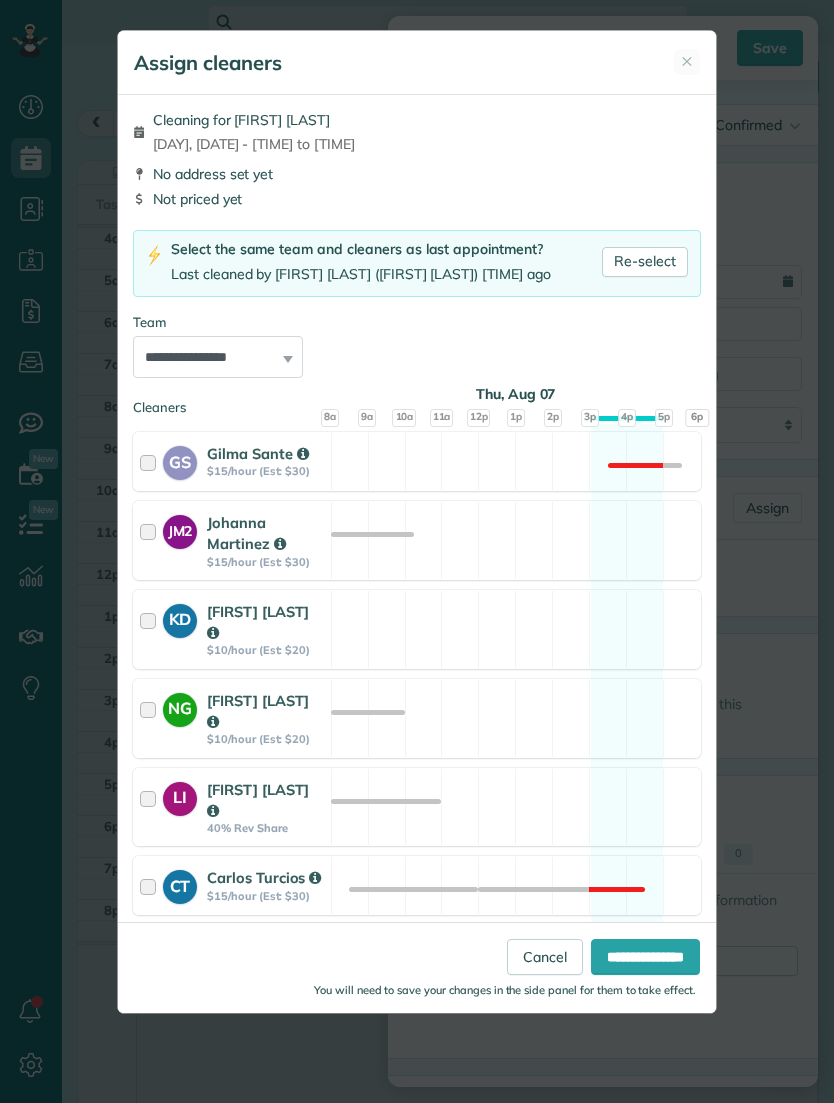 click on "**********" at bounding box center [218, 357] 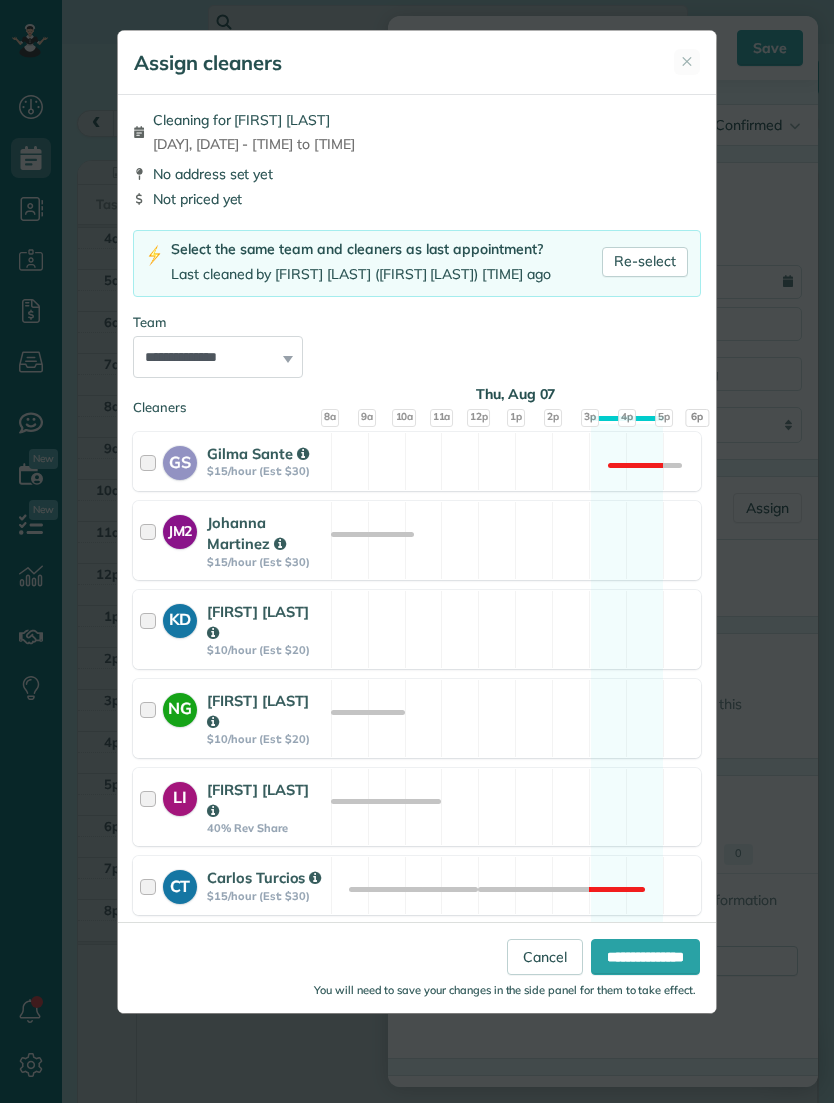 click on "**********" at bounding box center [645, 957] 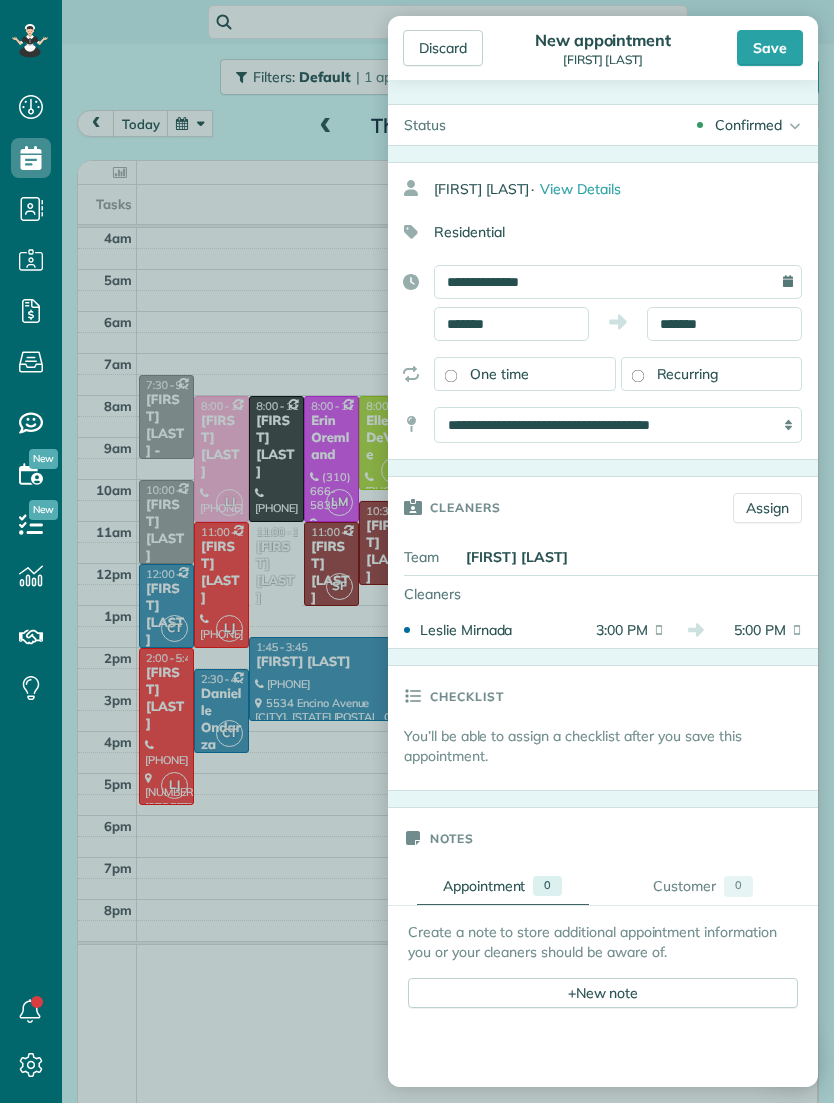 click on "Save" at bounding box center [770, 48] 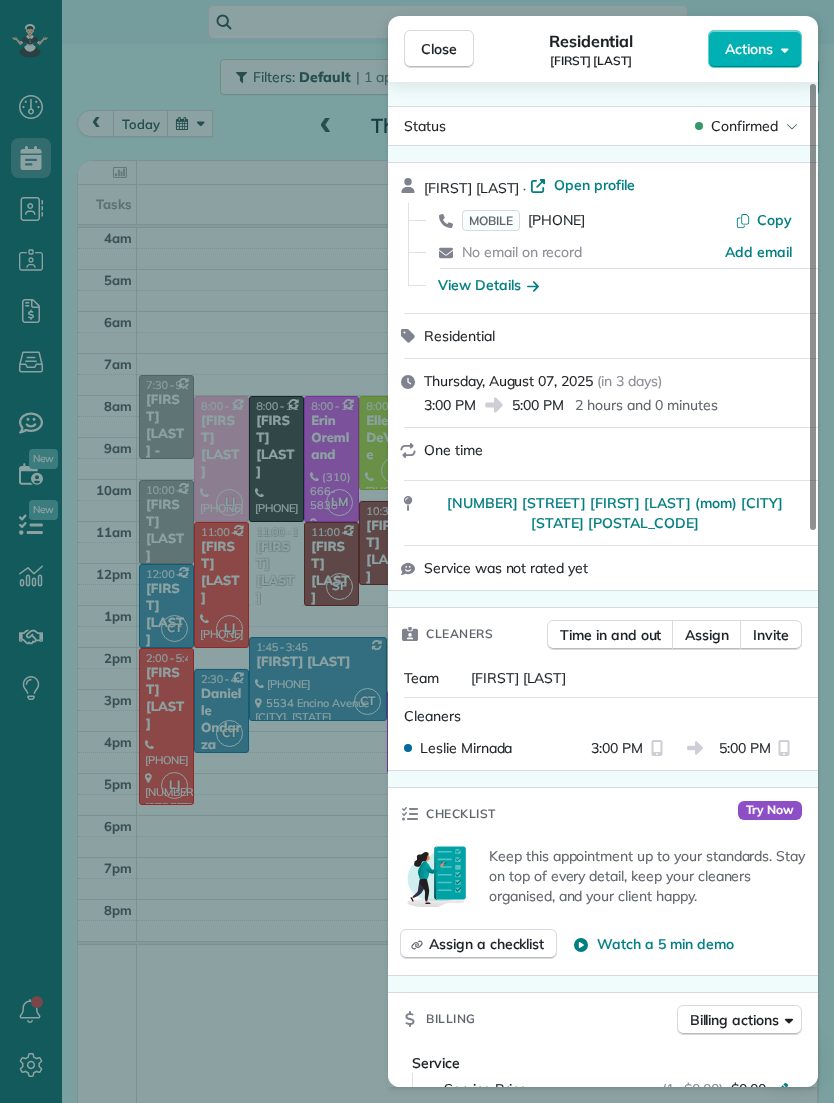 scroll, scrollTop: 1167, scrollLeft: 62, axis: both 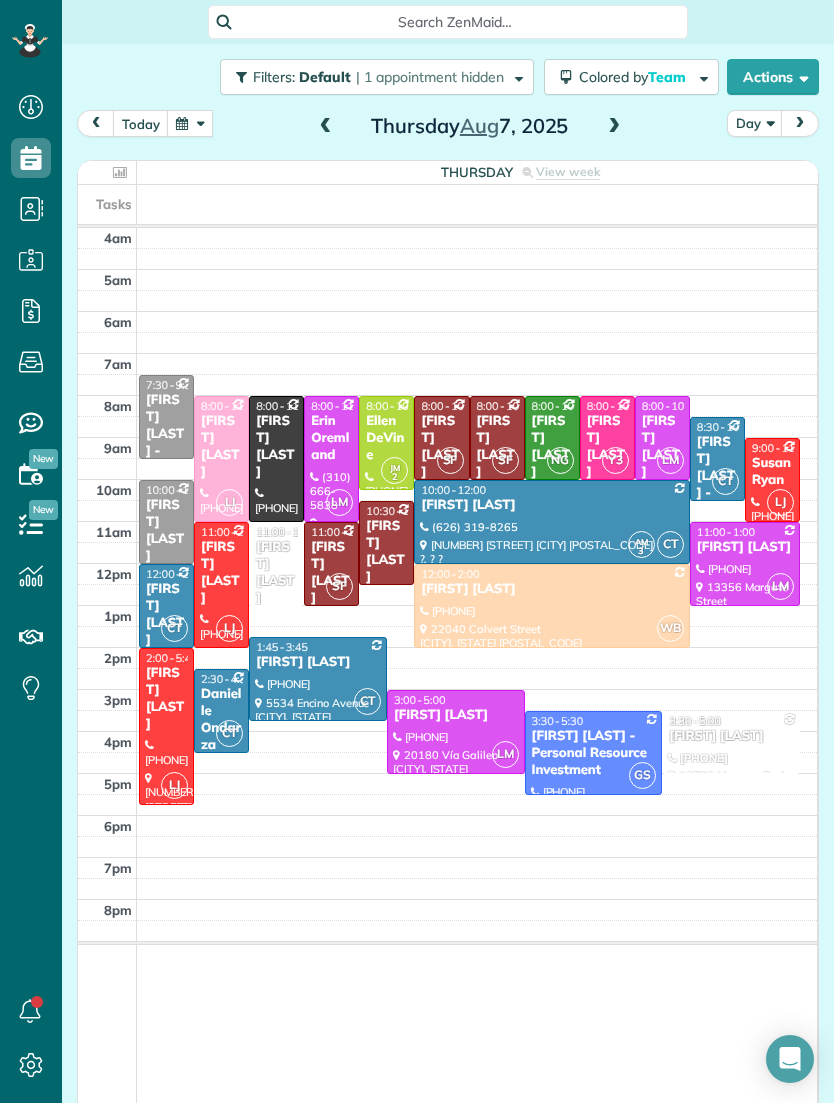 click at bounding box center [190, 123] 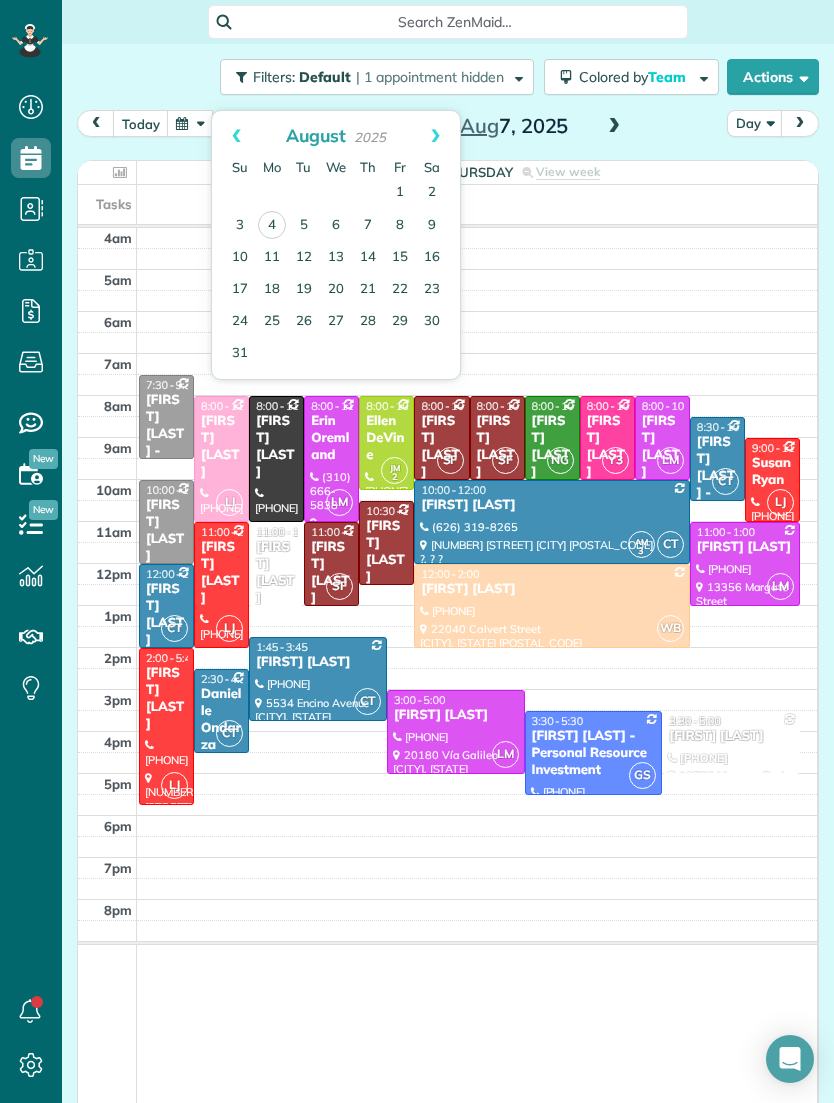 click on "5" at bounding box center (304, 226) 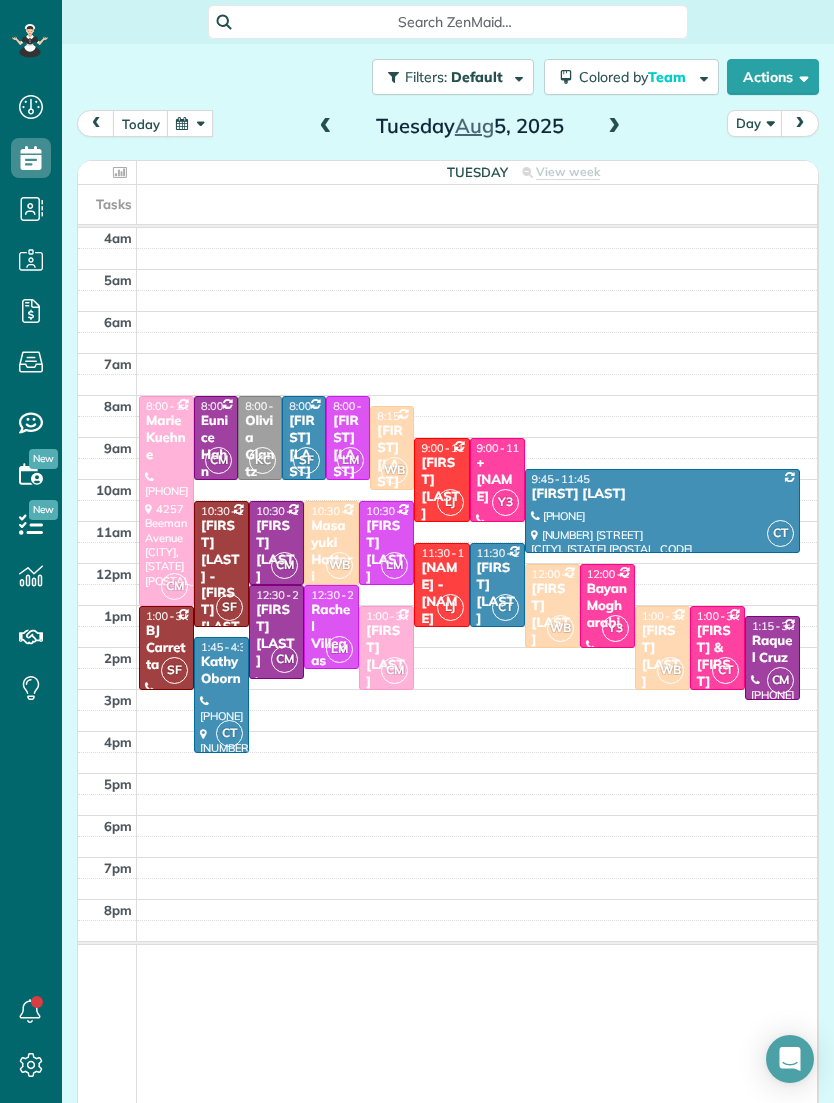 click at bounding box center (614, 127) 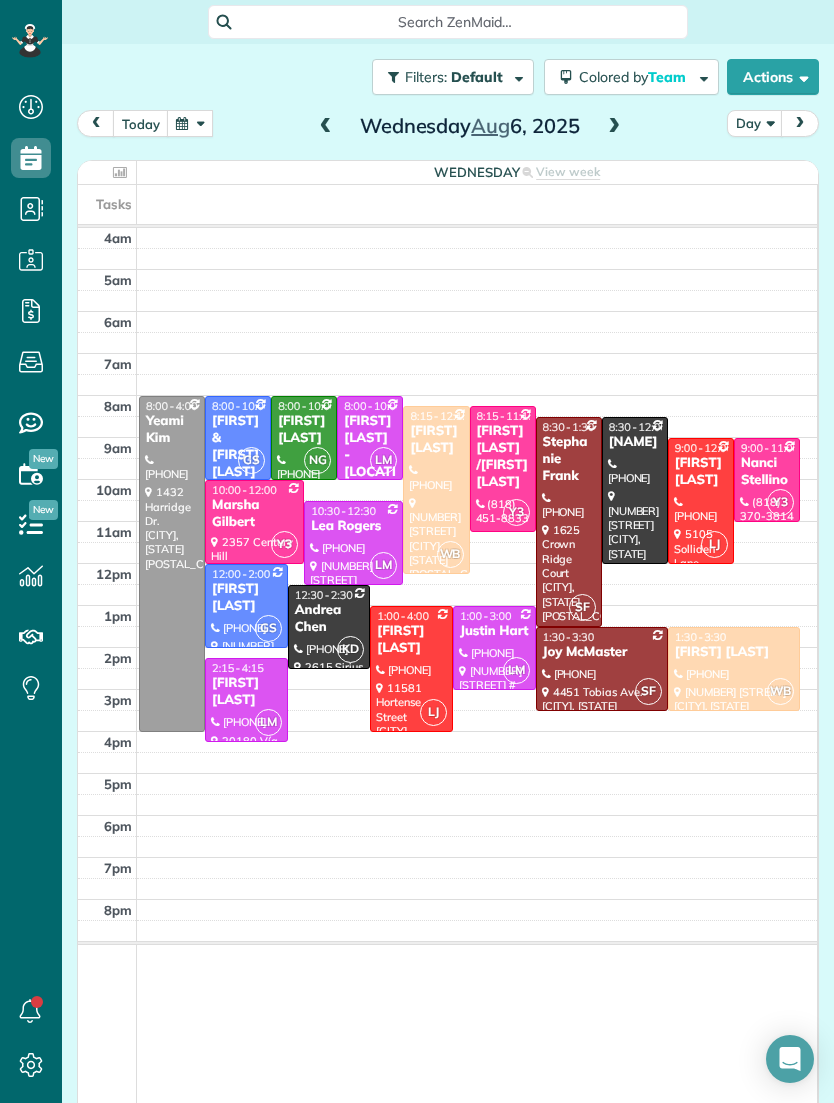click at bounding box center (614, 127) 